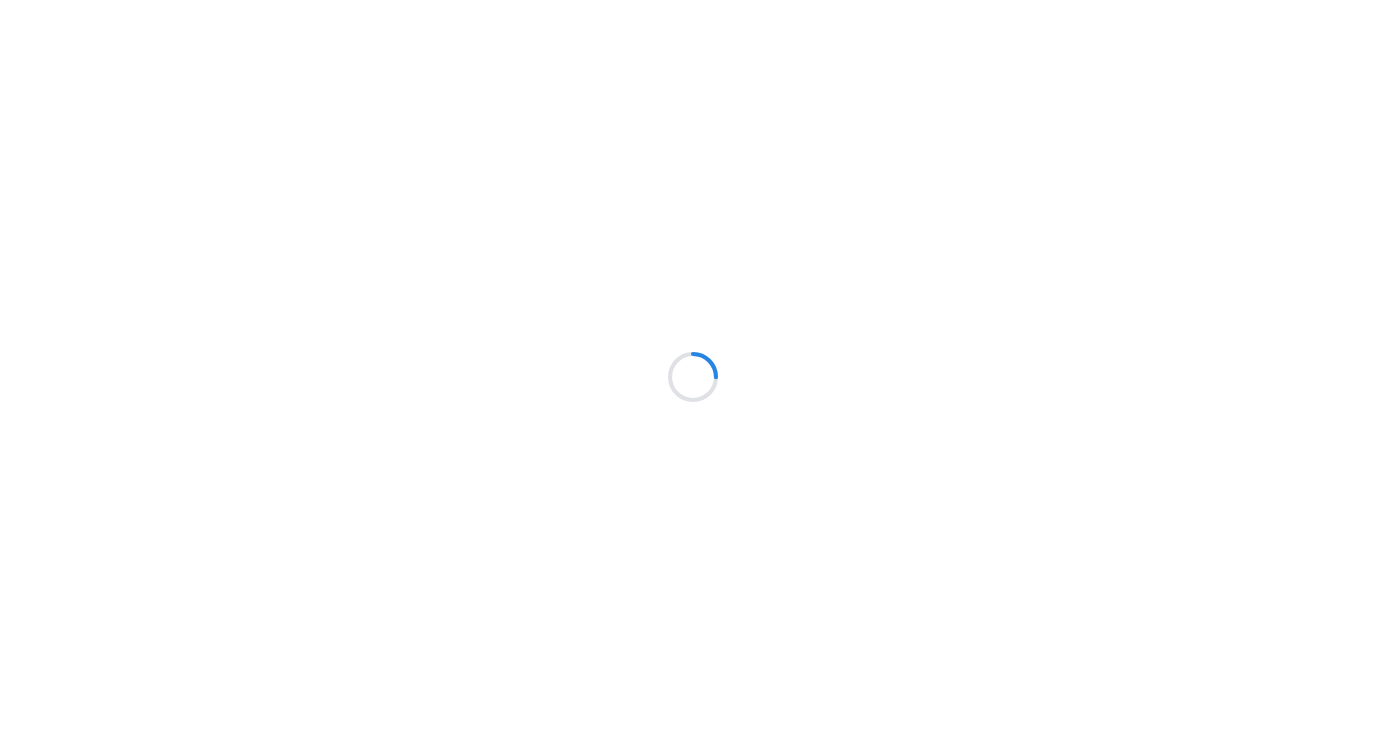 scroll, scrollTop: 0, scrollLeft: 0, axis: both 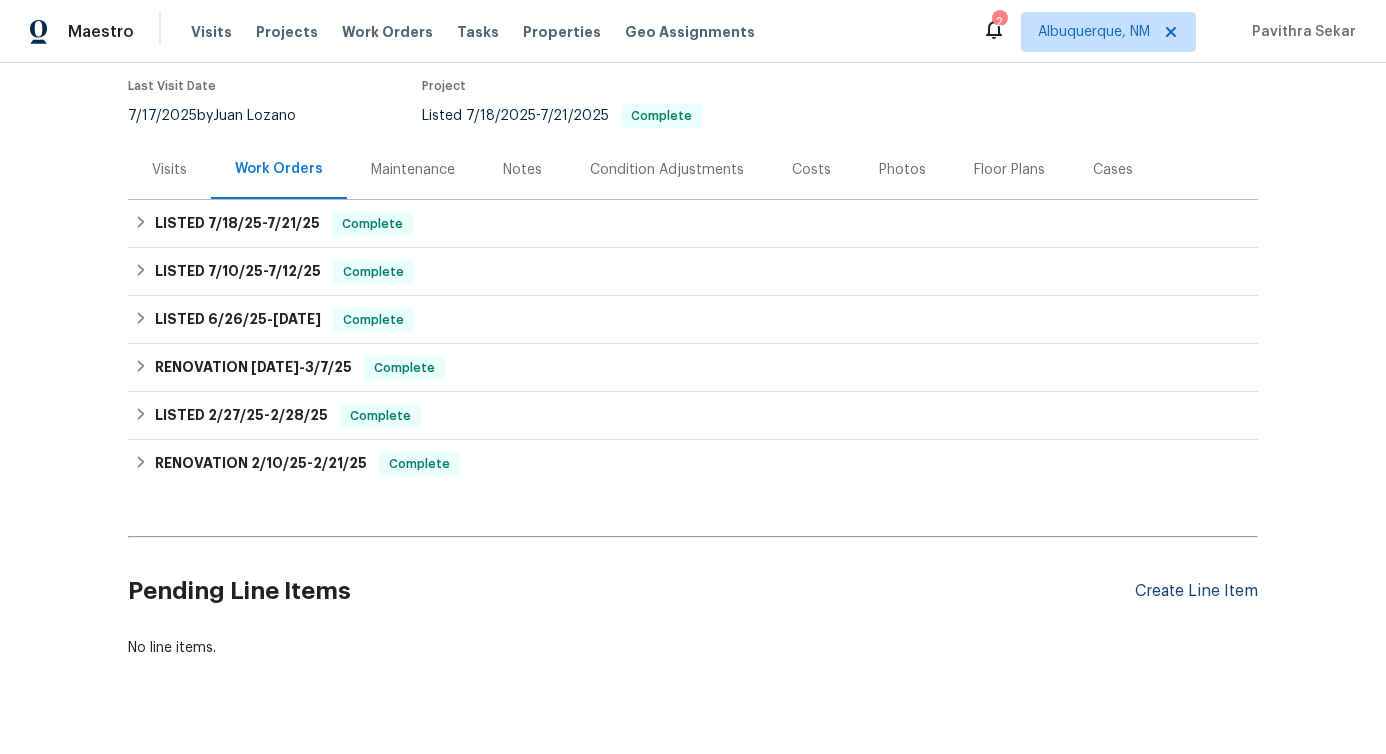 click on "Create Line Item" at bounding box center (1196, 591) 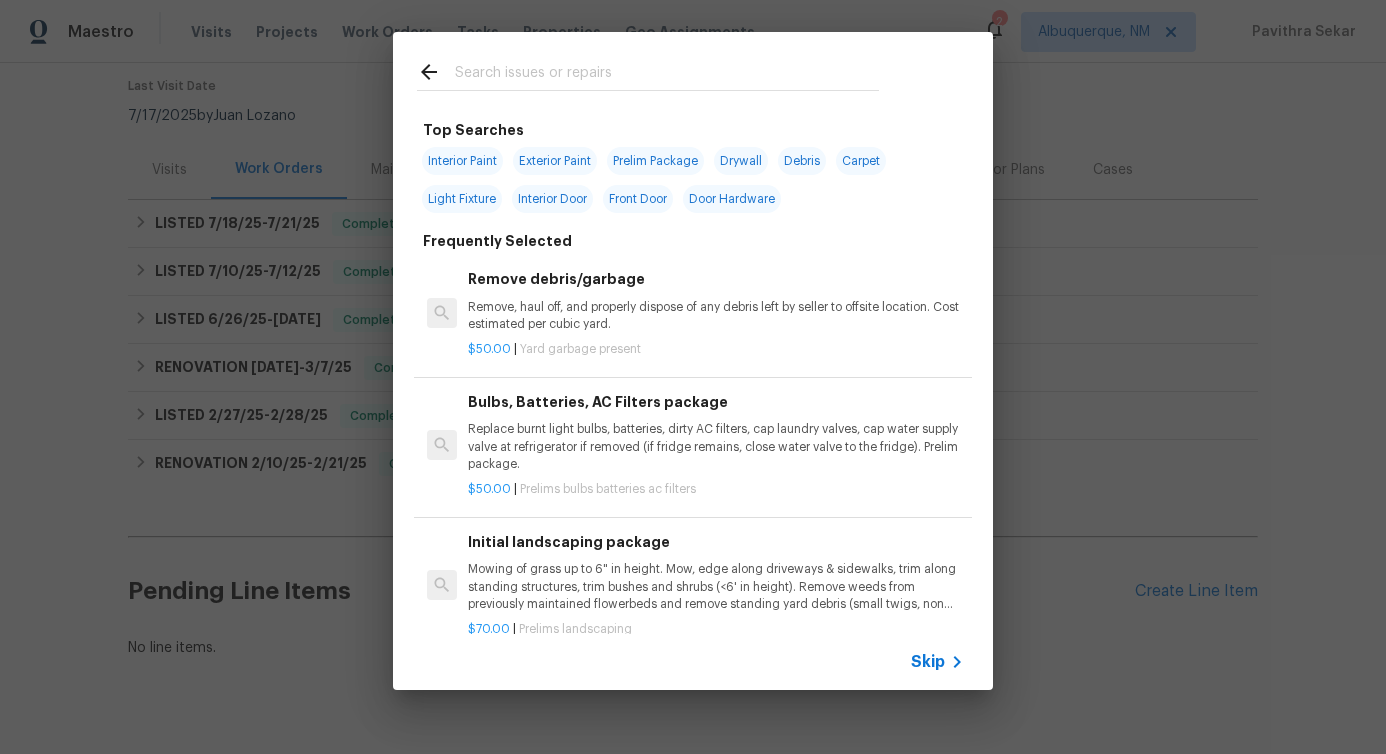 click at bounding box center [667, 75] 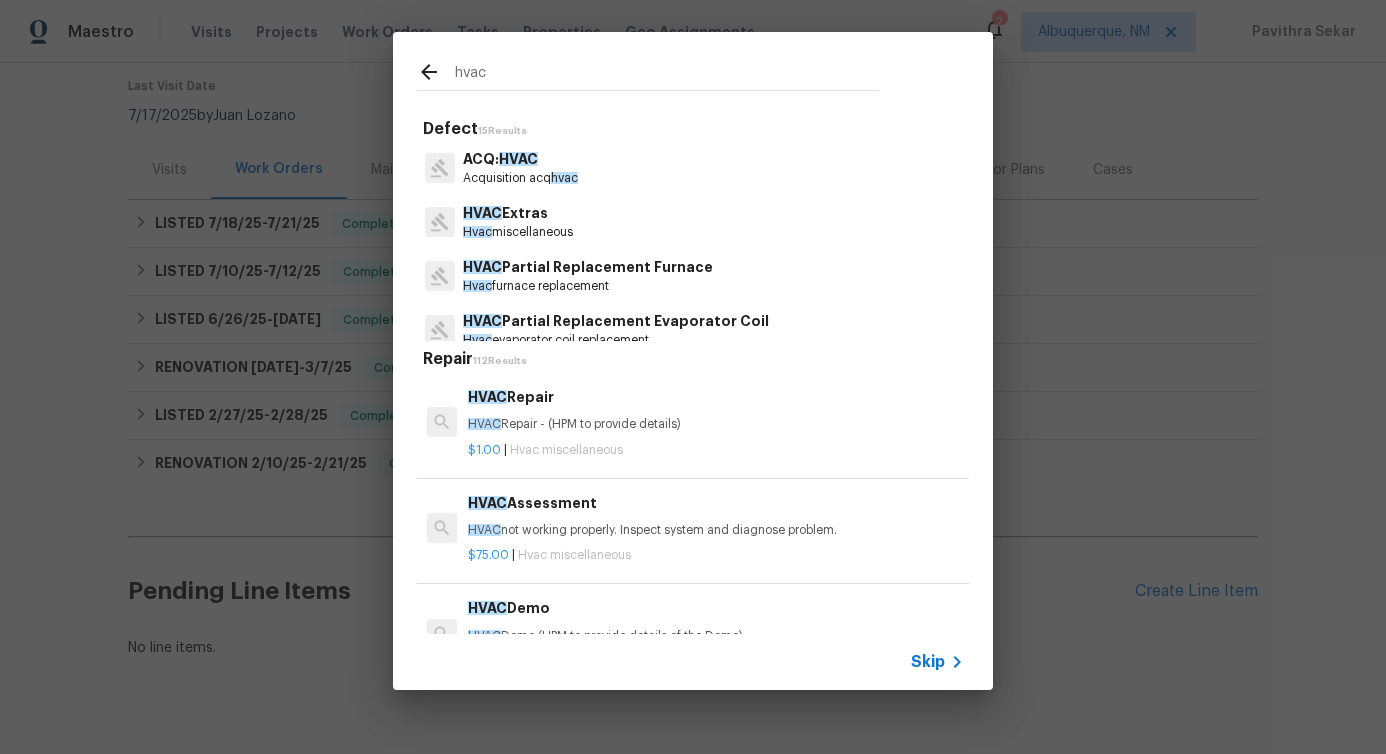 type on "hvac" 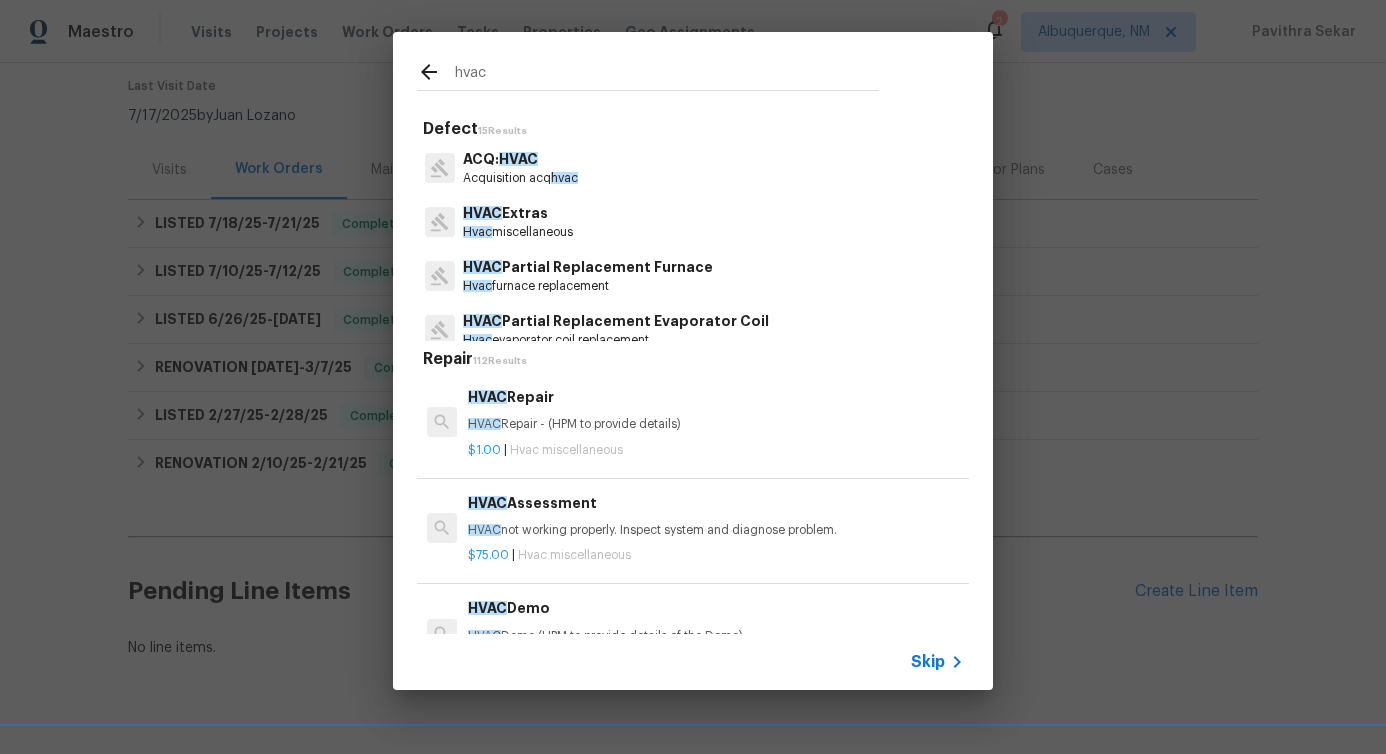 click on "Hvac  miscellaneous" at bounding box center [518, 232] 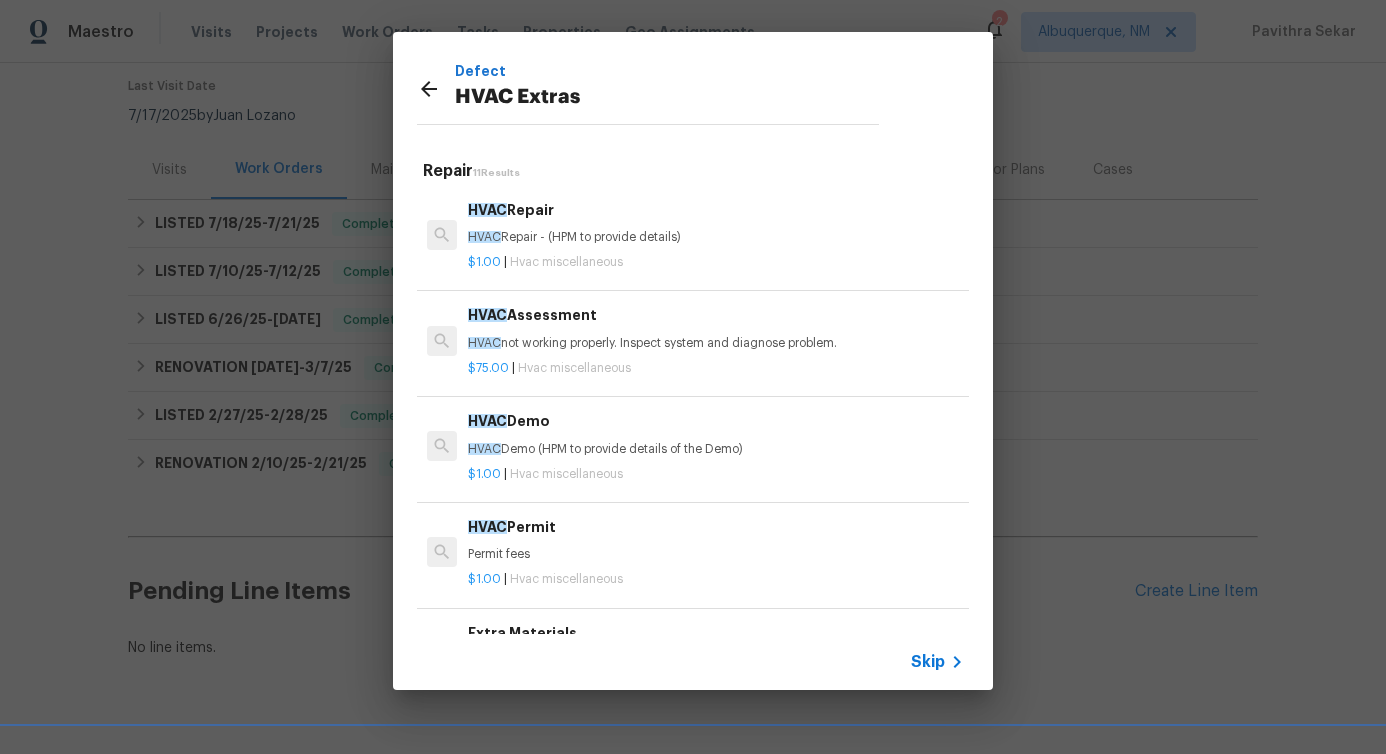 click on "HVAC  Repair - (HPM to provide details)" at bounding box center (716, 237) 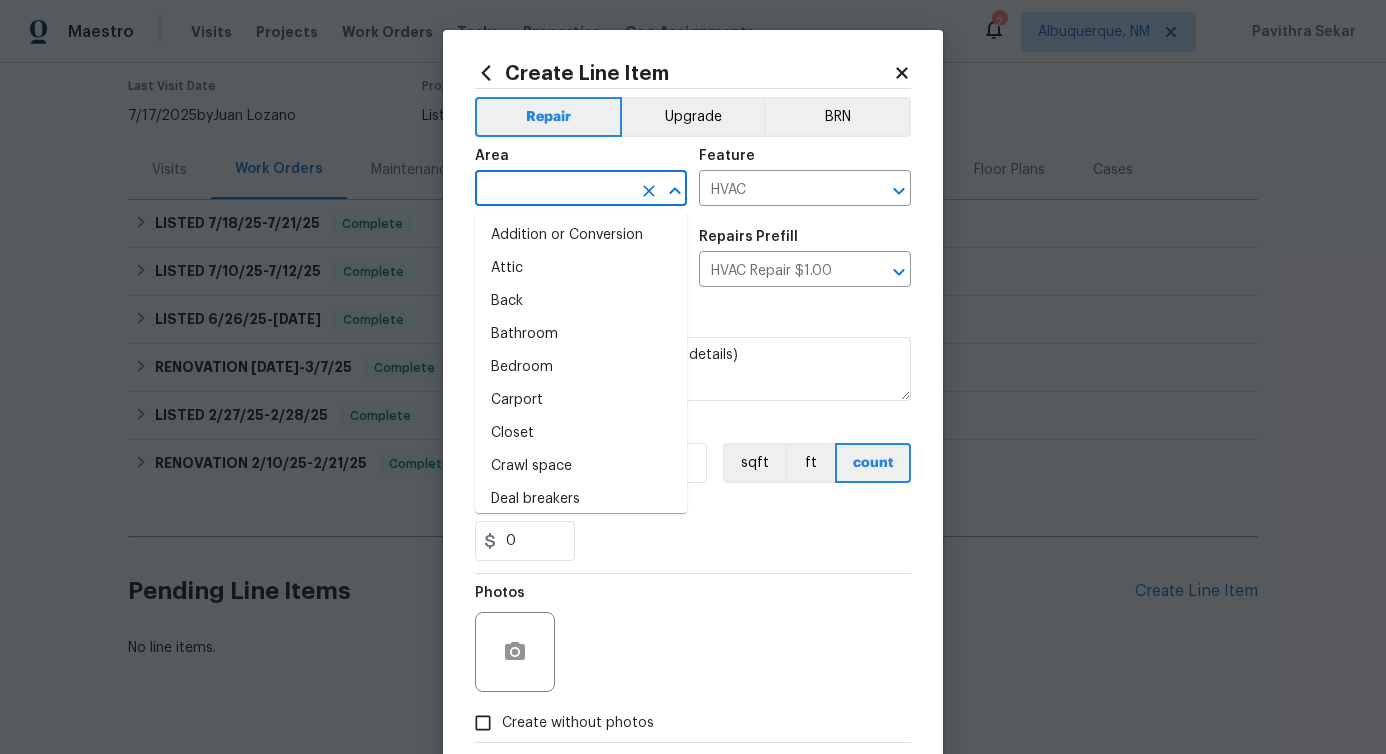 click at bounding box center [553, 190] 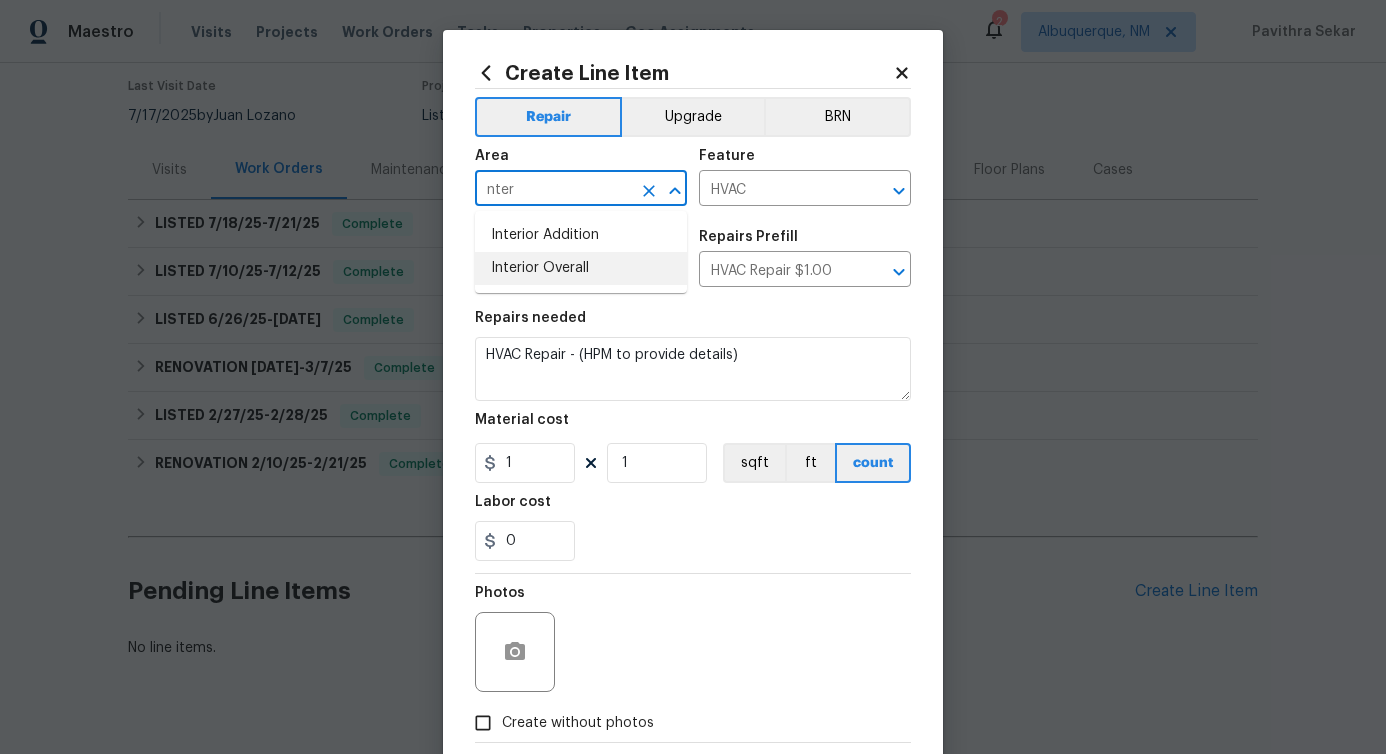 click on "Interior Overall" at bounding box center (581, 268) 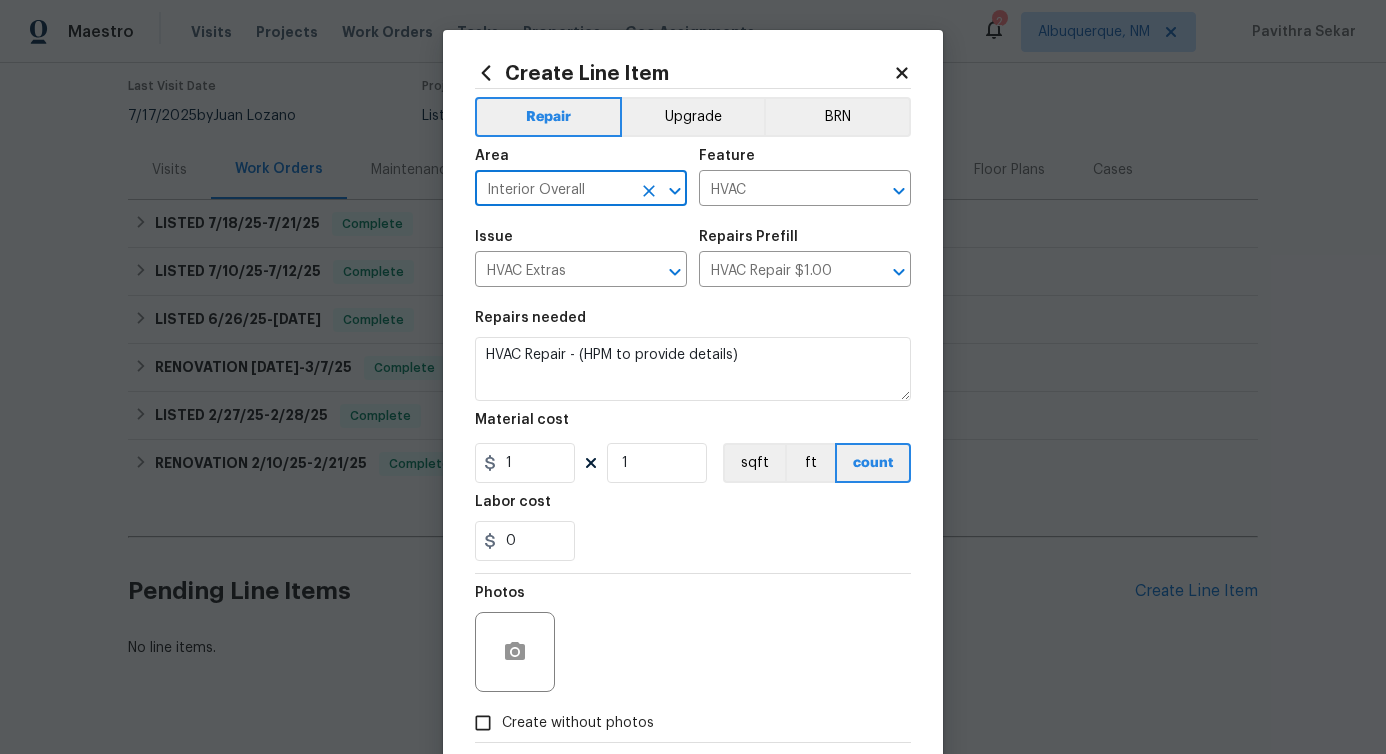 type on "Interior Overall" 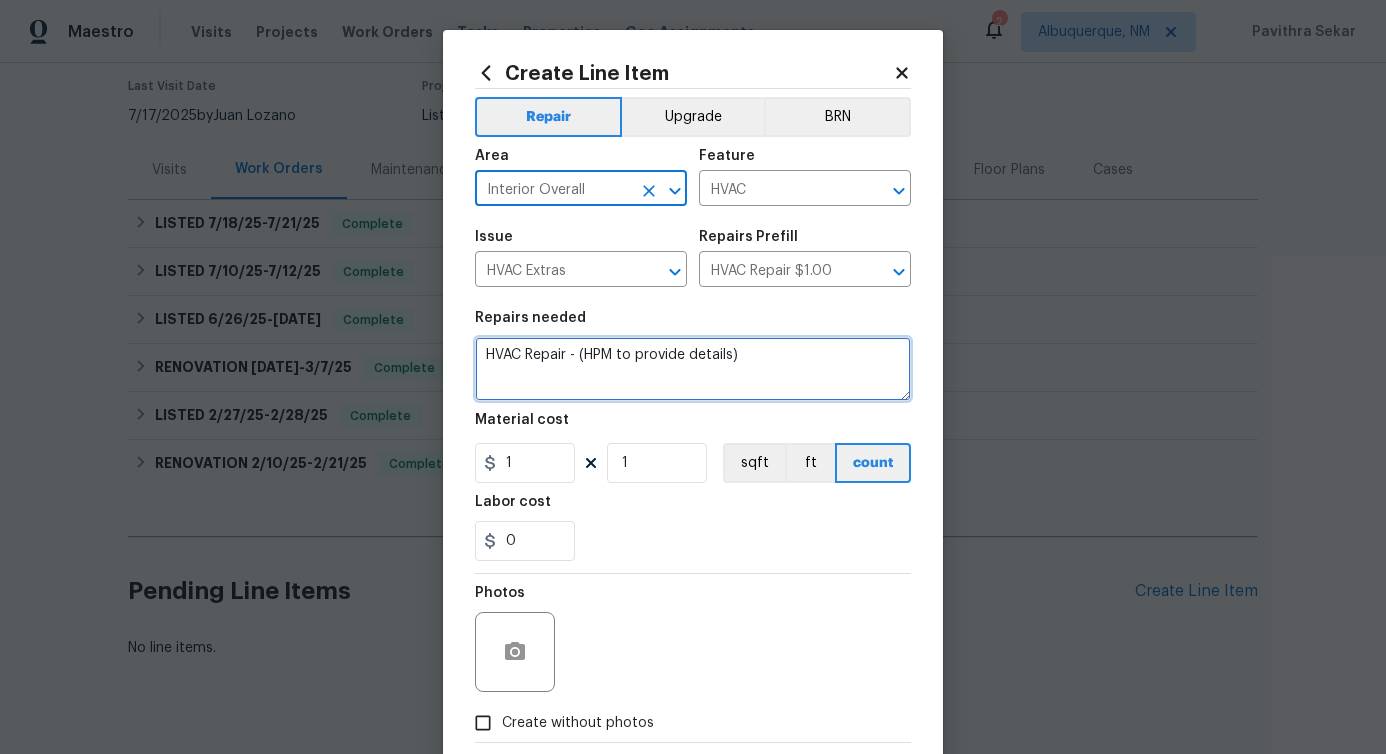 click on "HVAC Repair - (HPM to provide details)" at bounding box center (693, 369) 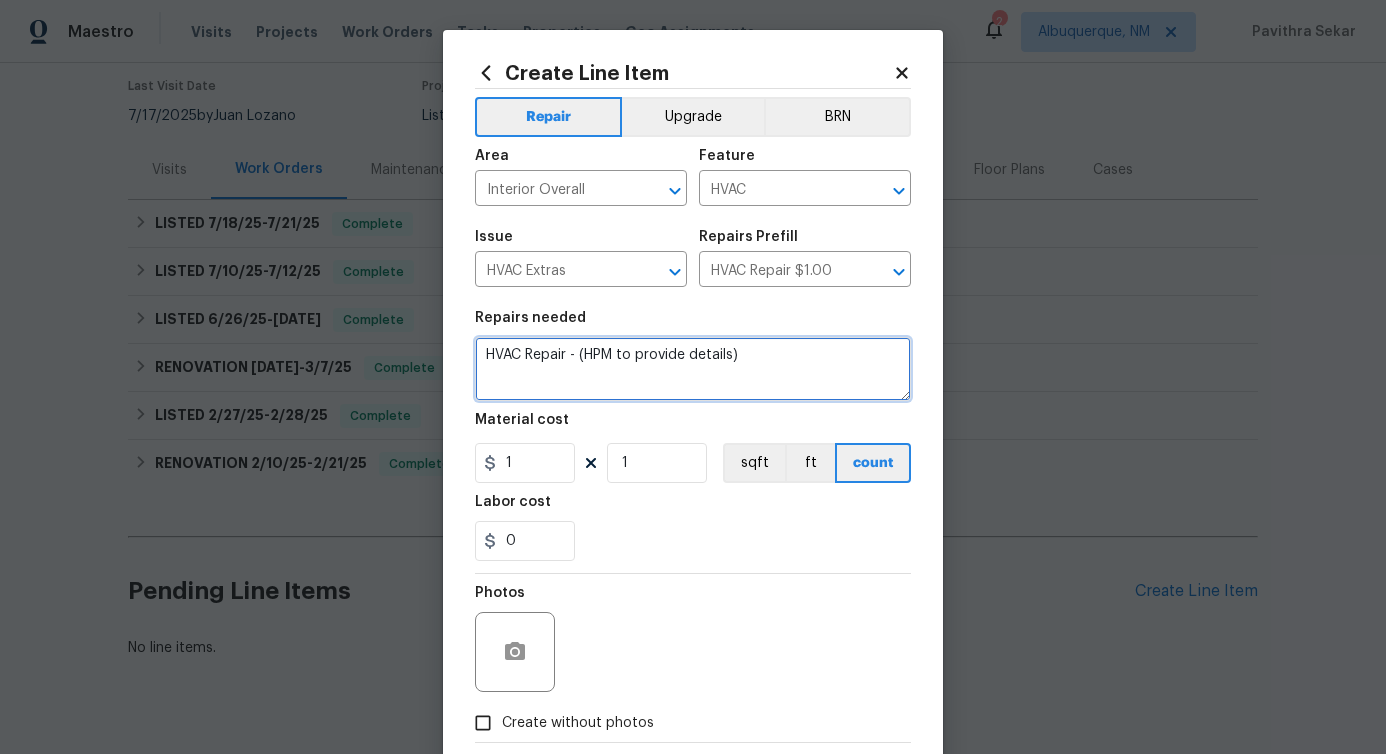 click on "HVAC Repair - (HPM to provide details)" at bounding box center (693, 369) 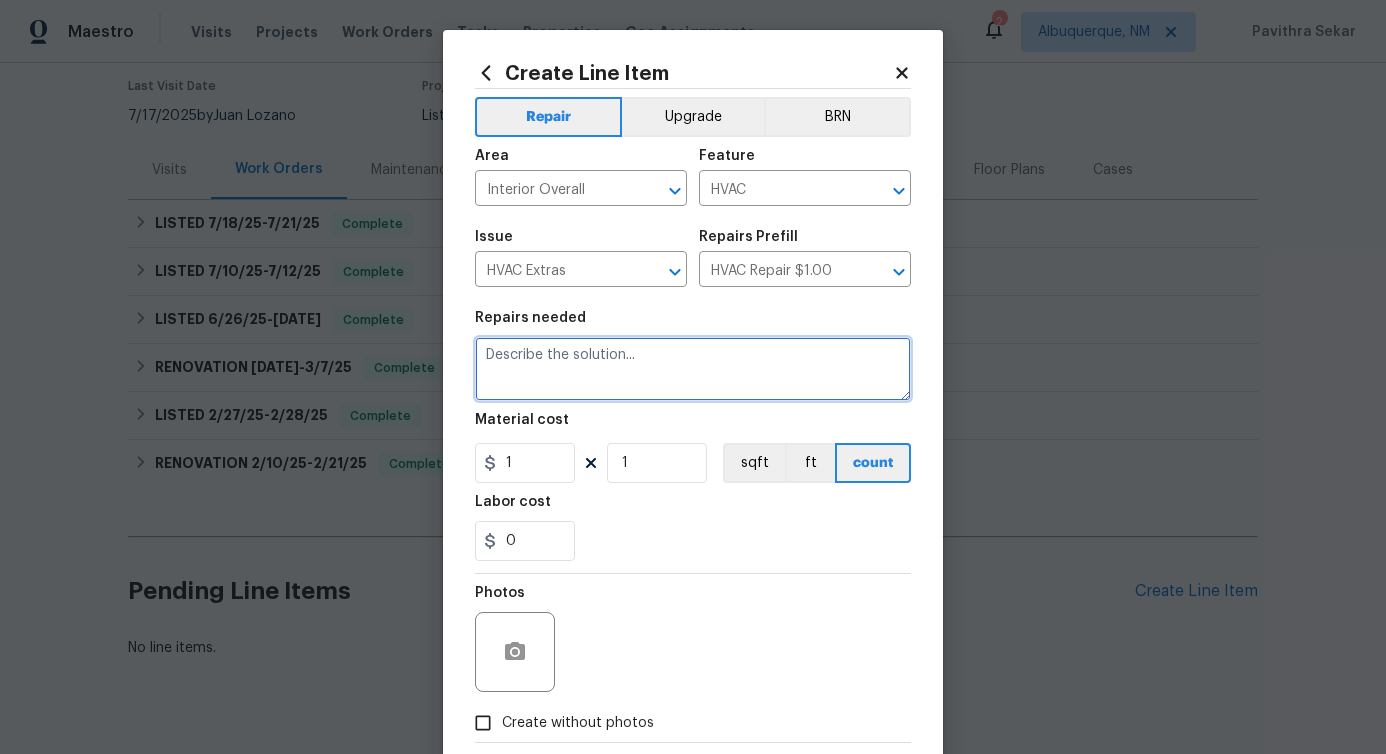 paste on "The thermostat is not working. Please assess and determine the issue." 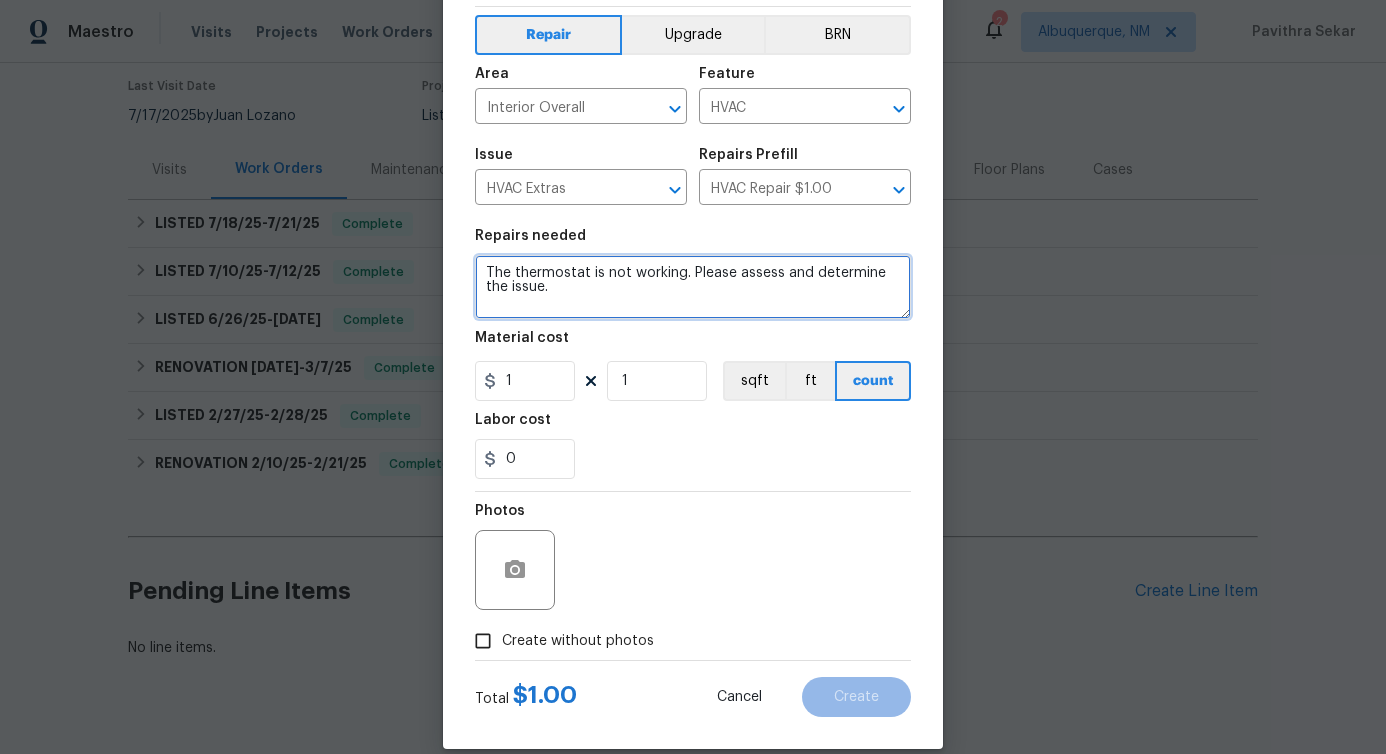 scroll, scrollTop: 108, scrollLeft: 0, axis: vertical 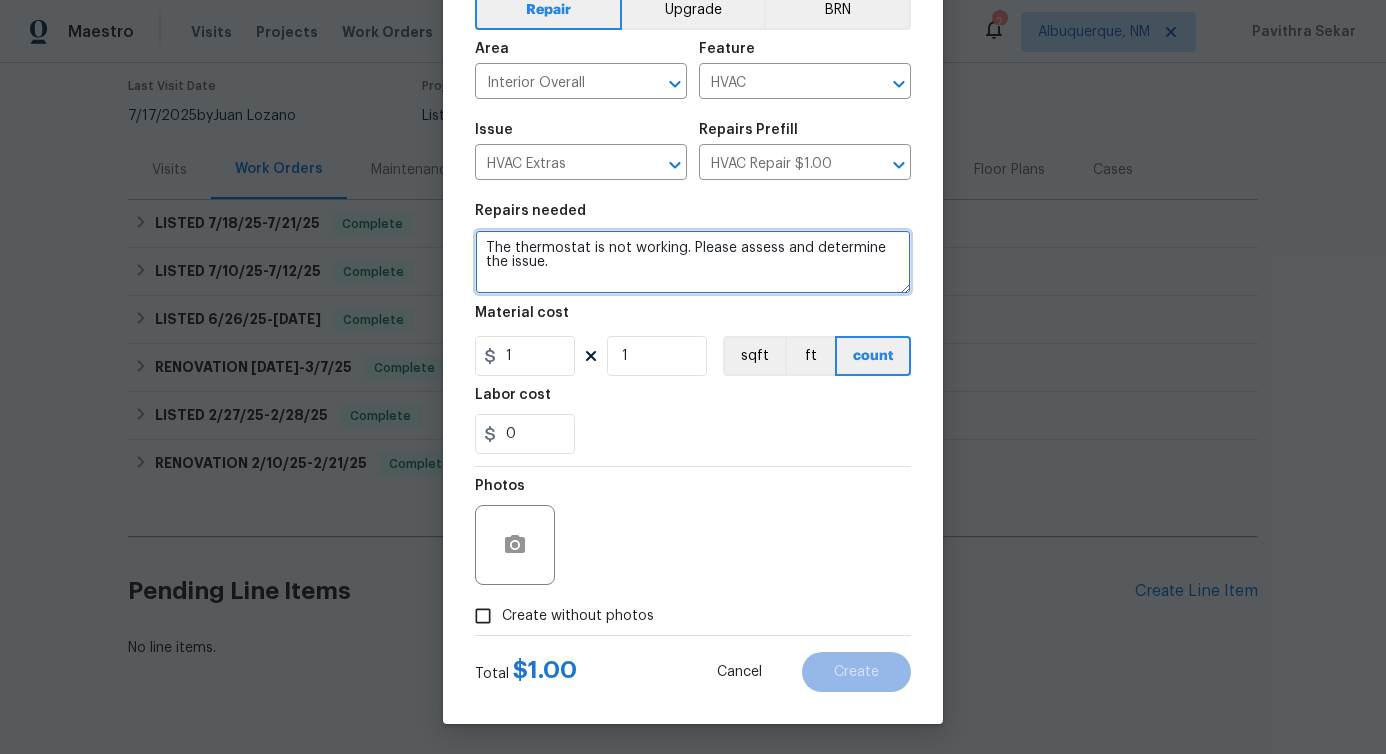 type on "The thermostat is not working. Please assess and determine the issue." 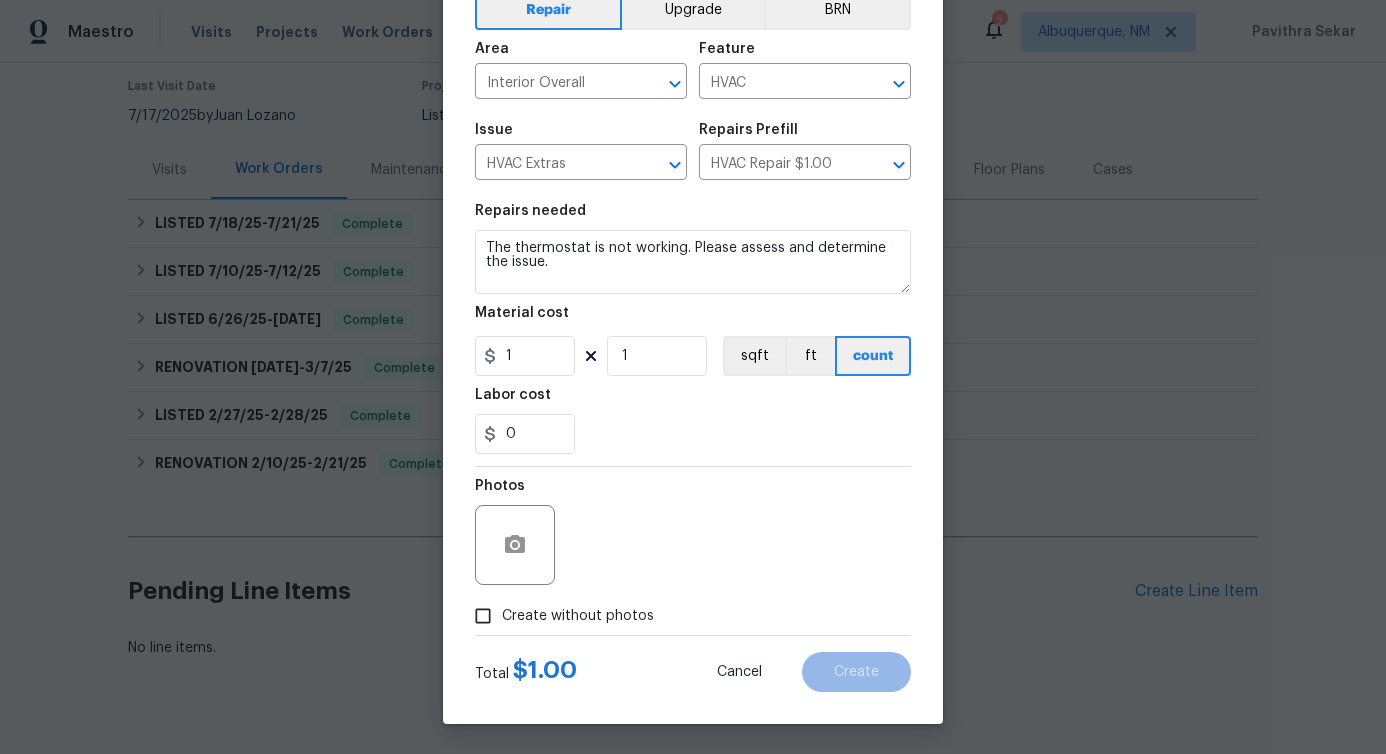click on "Create without photos" at bounding box center (578, 616) 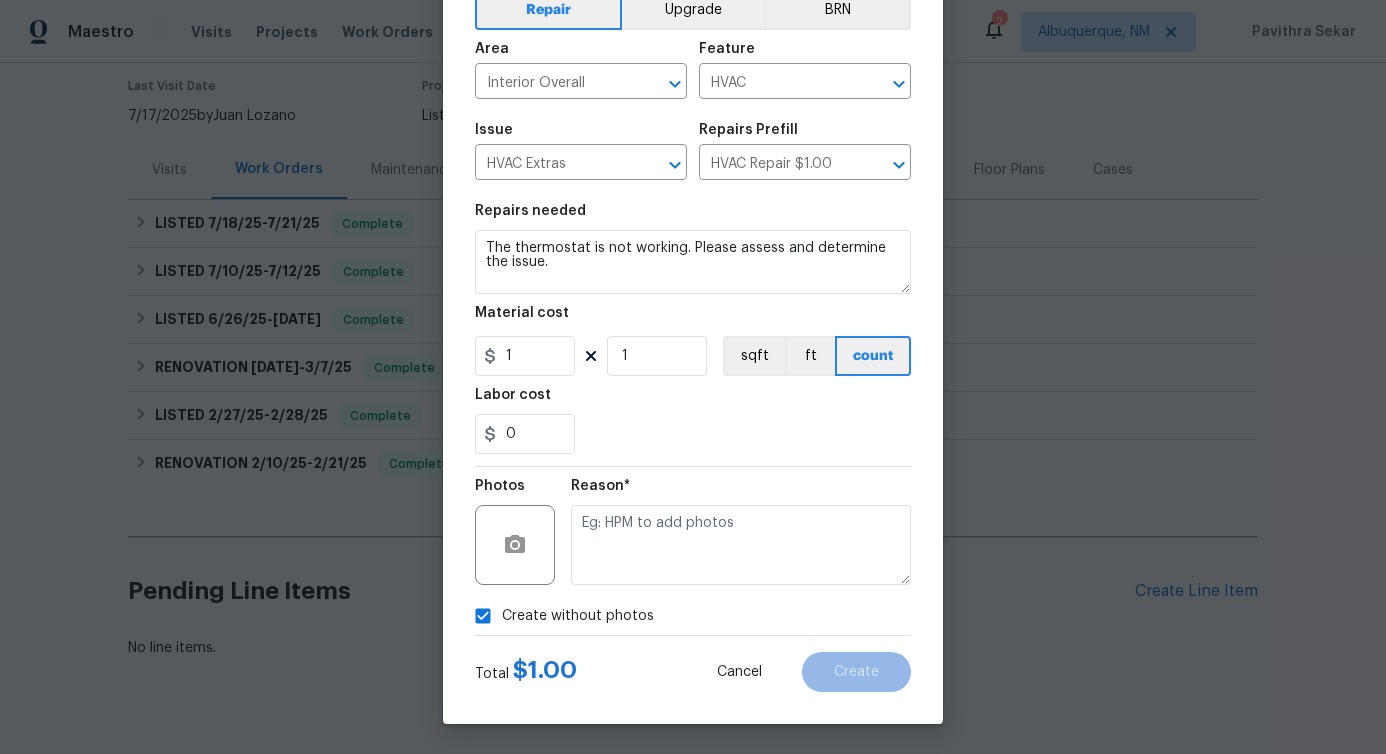 click on "Create without photos" at bounding box center (483, 616) 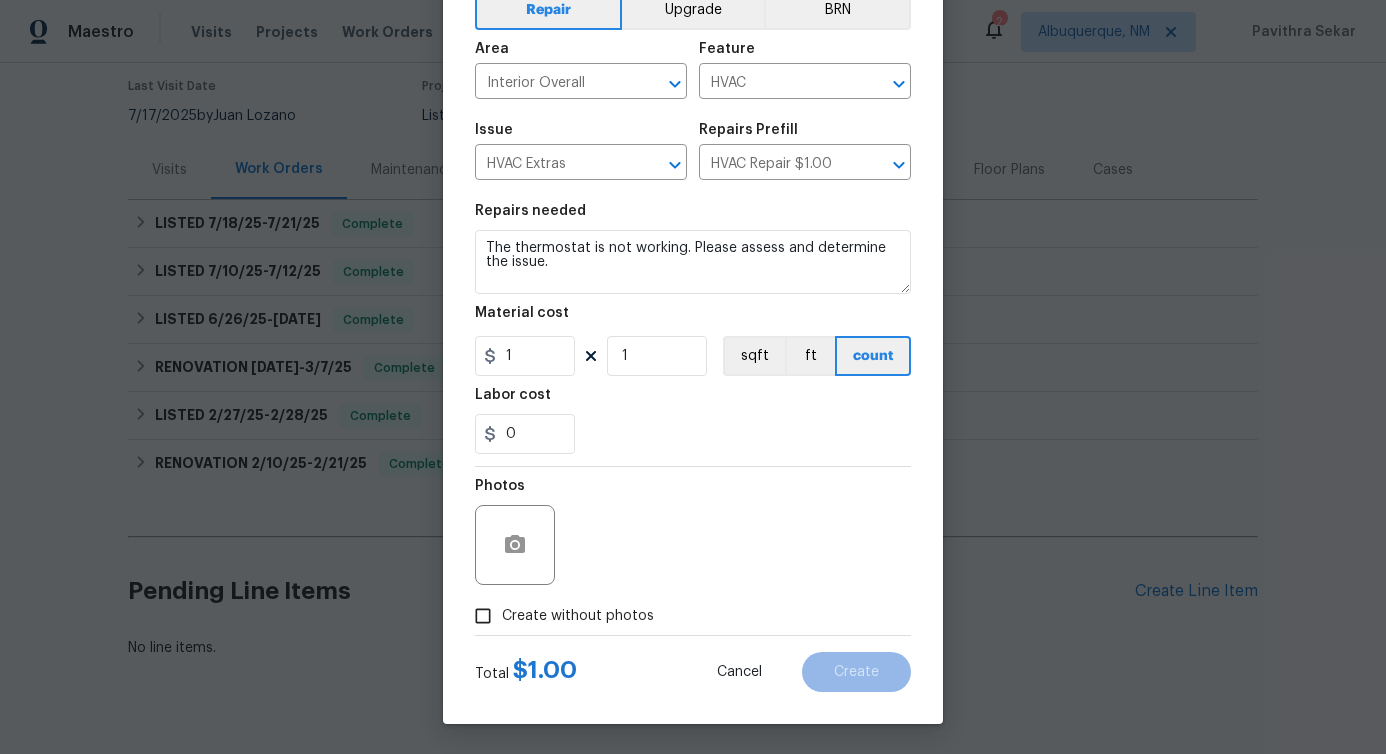 click on "Create without photos" at bounding box center (578, 616) 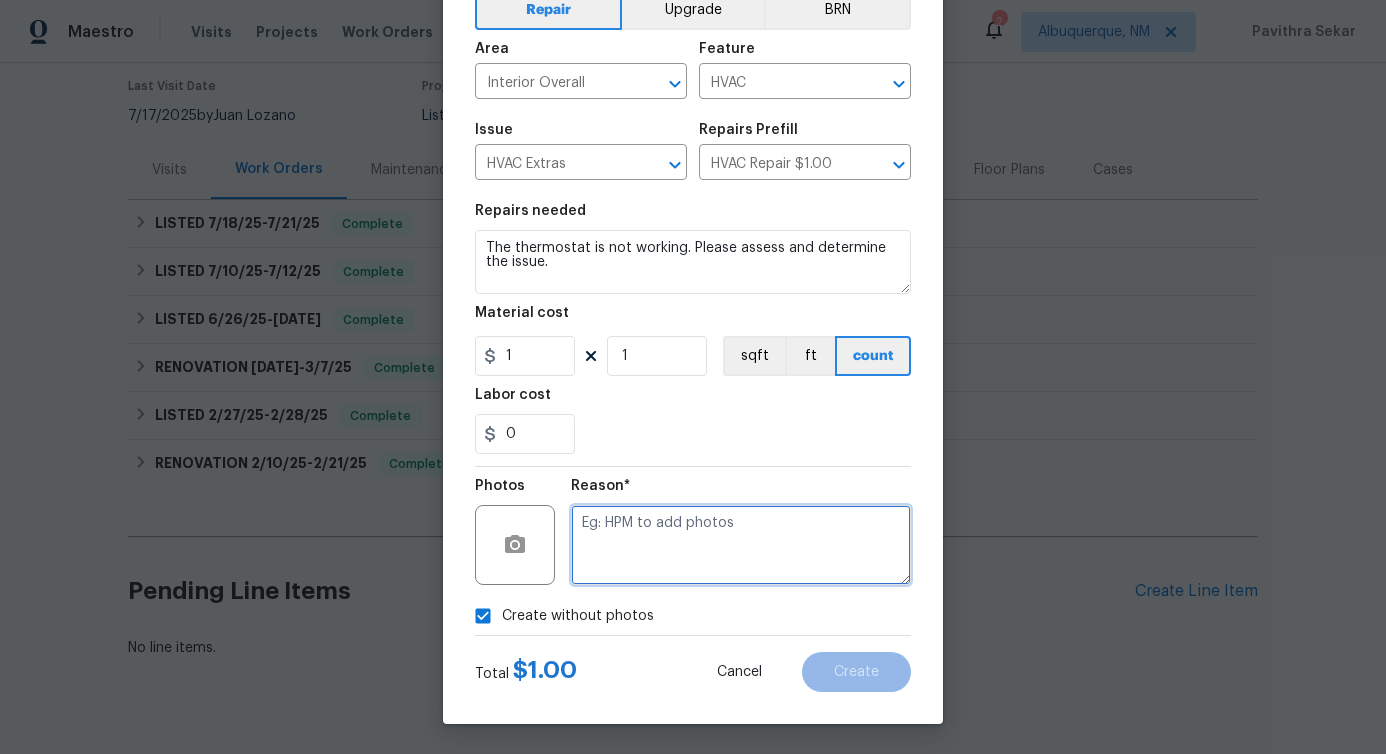 click at bounding box center (741, 545) 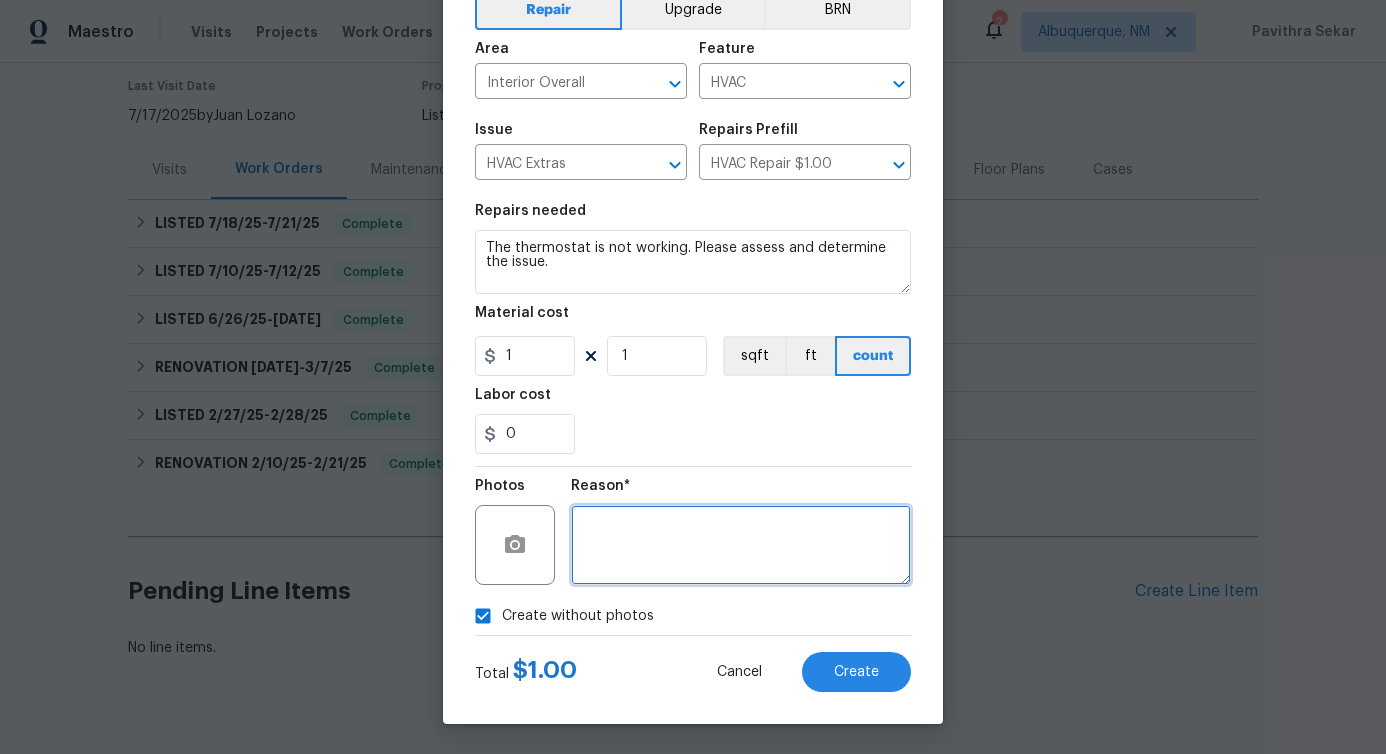 type 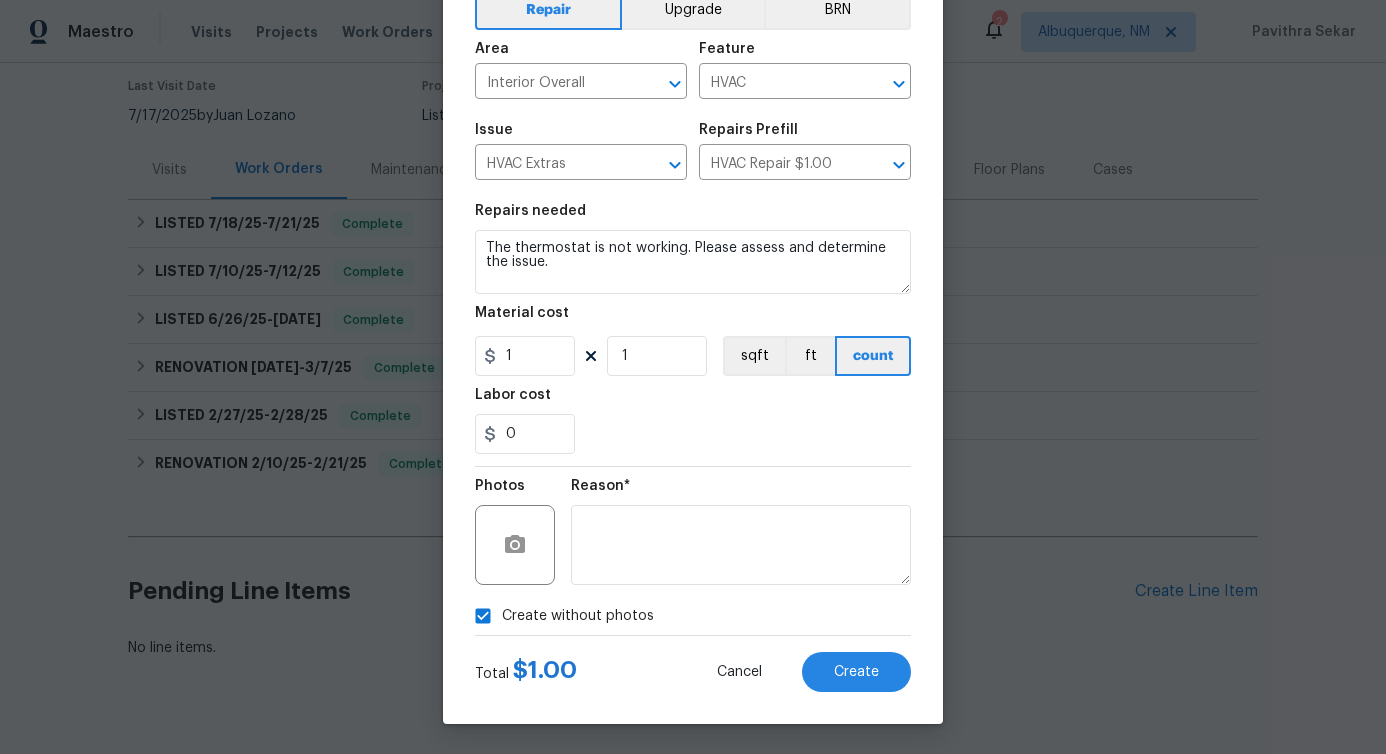 click on "Create Line Item Repair Upgrade BRN Area Interior Overall ​ Feature HVAC ​ Issue HVAC Extras ​ Repairs Prefill HVAC Repair $1.00 ​ Repairs needed The thermostat is not working. Please assess and determine the issue. Material cost 1 1 sqft ft count Labor cost 0 Photos Reason*   Create without photos Total   $ 1.00 Cancel Create" at bounding box center (693, 323) 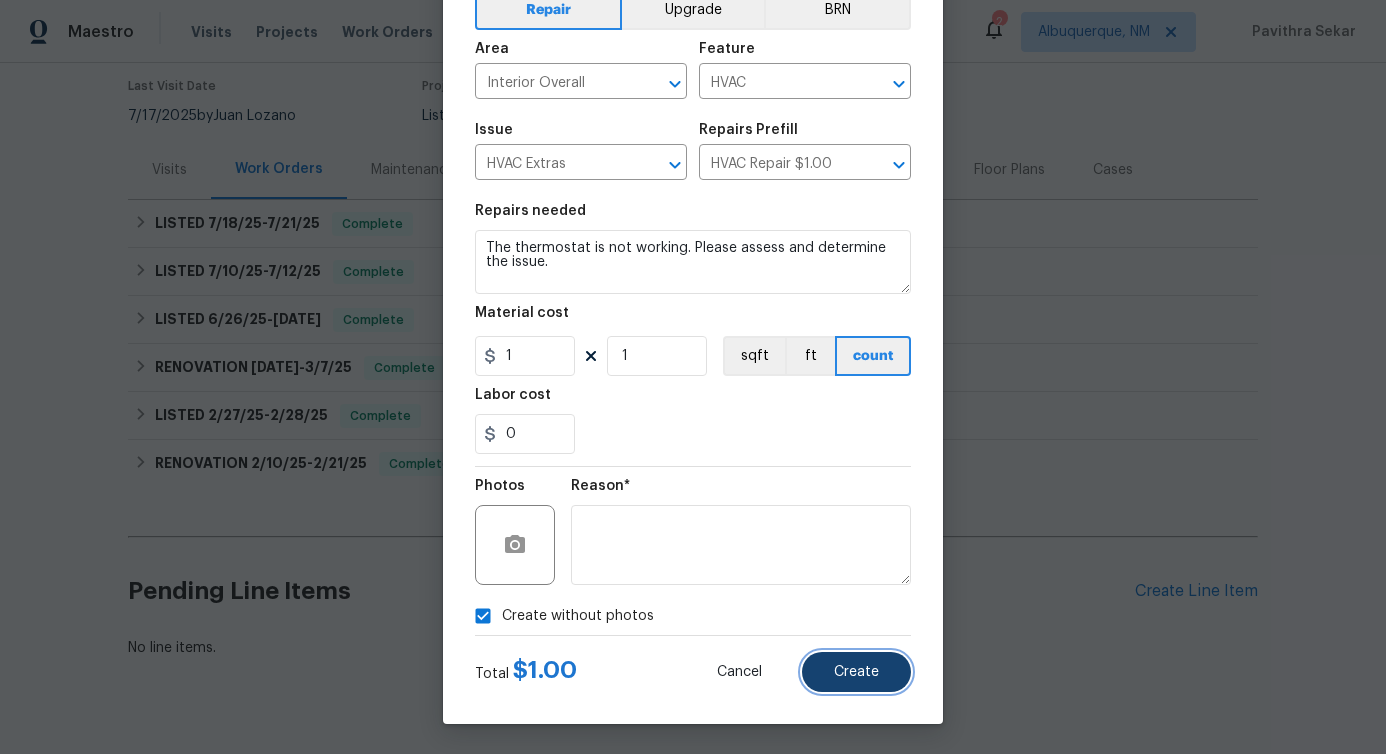 click on "Create" at bounding box center (856, 672) 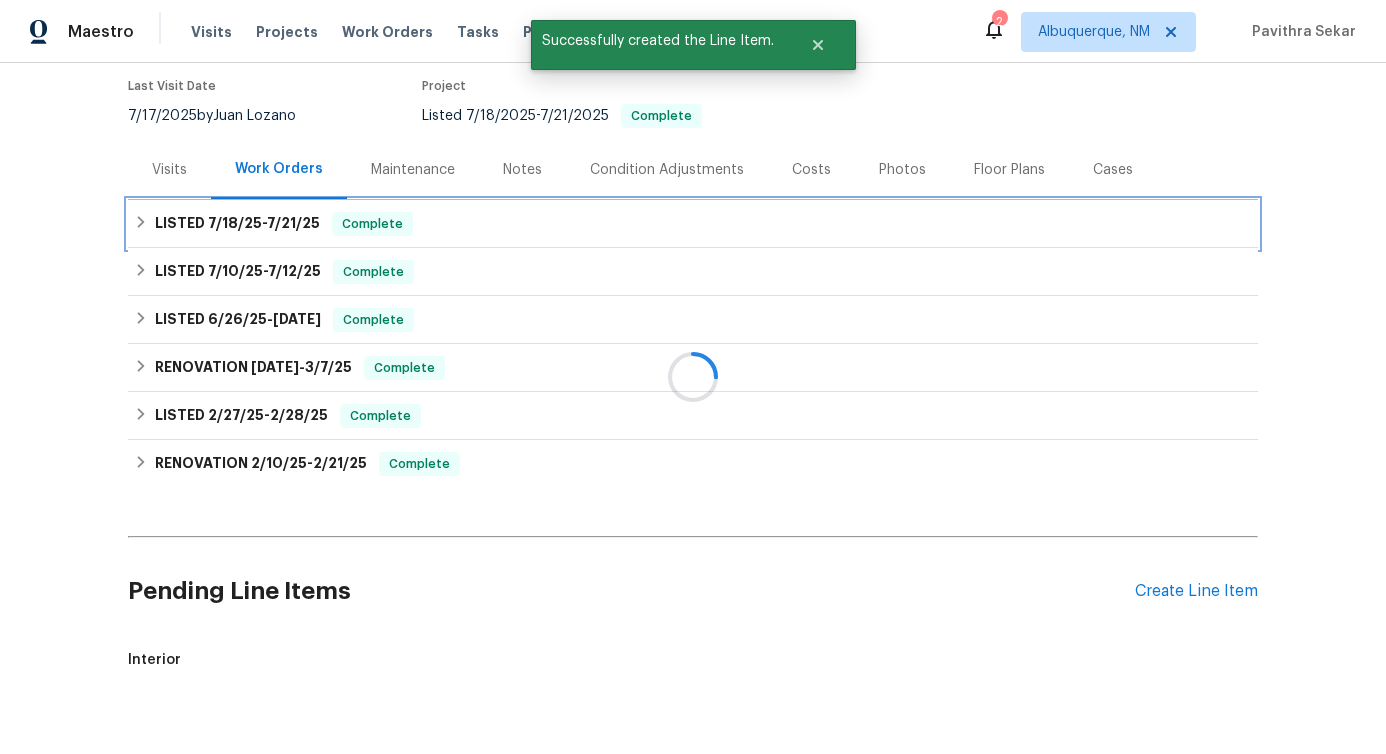 click on "7/21/25" at bounding box center (293, 223) 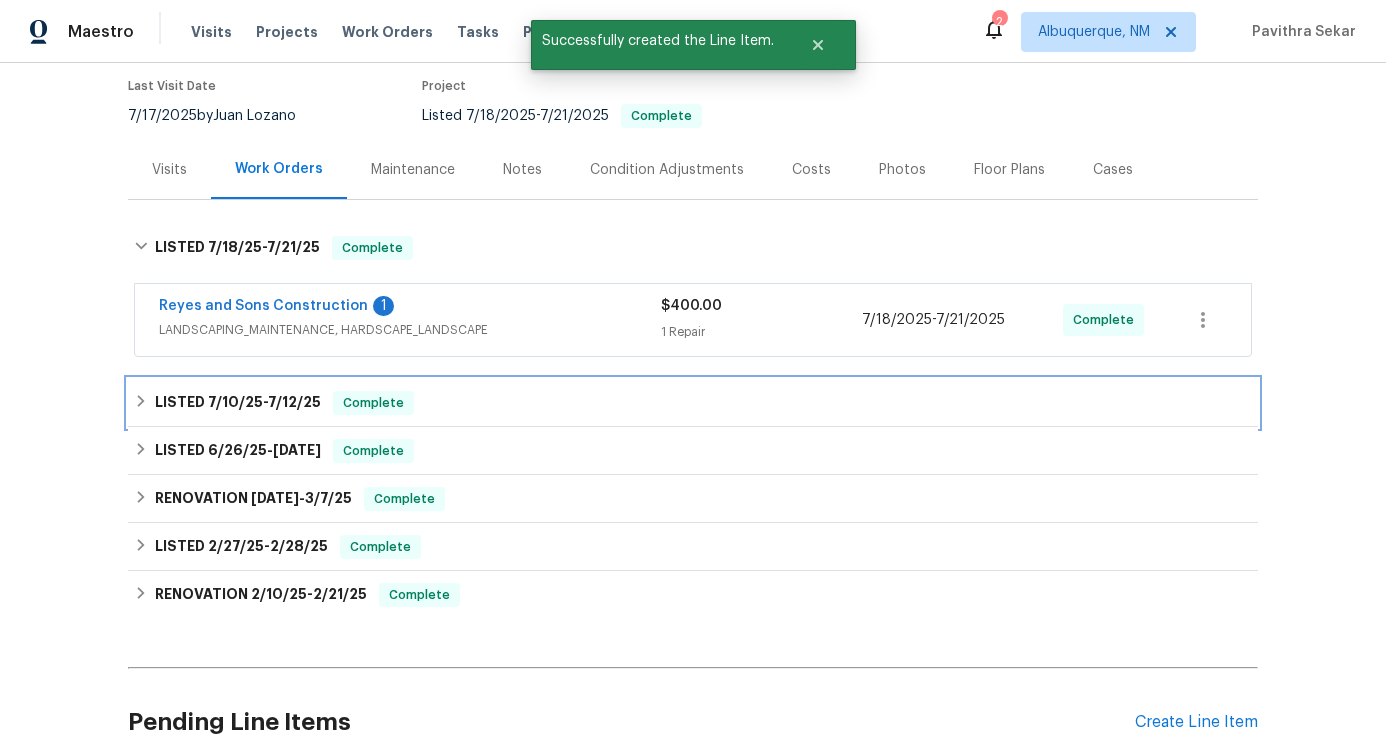 click on "7/12/25" at bounding box center [294, 402] 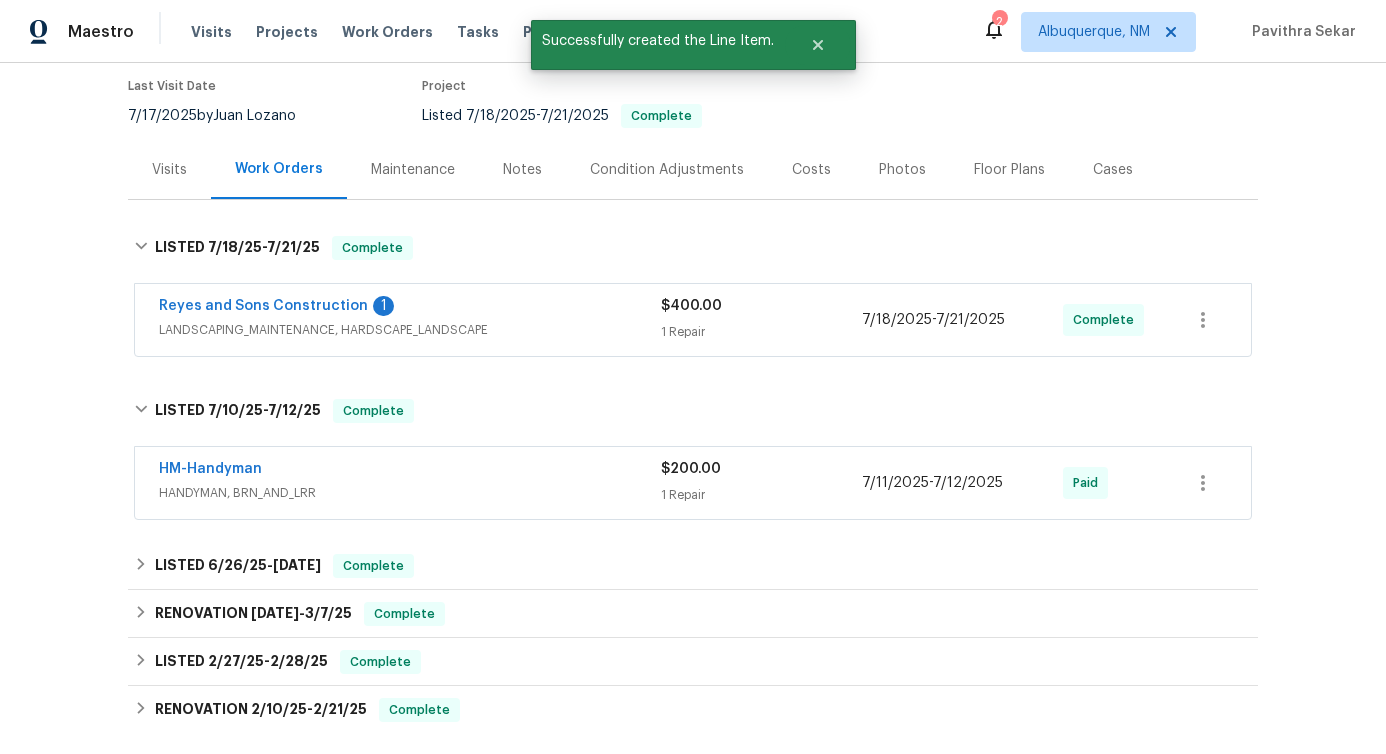 click on "HM-Handyman HANDYMAN, BRN_AND_LRR $[PRICE] [NUMBER] Repair [DATE]  -  [DATE] Paid" at bounding box center [693, 483] 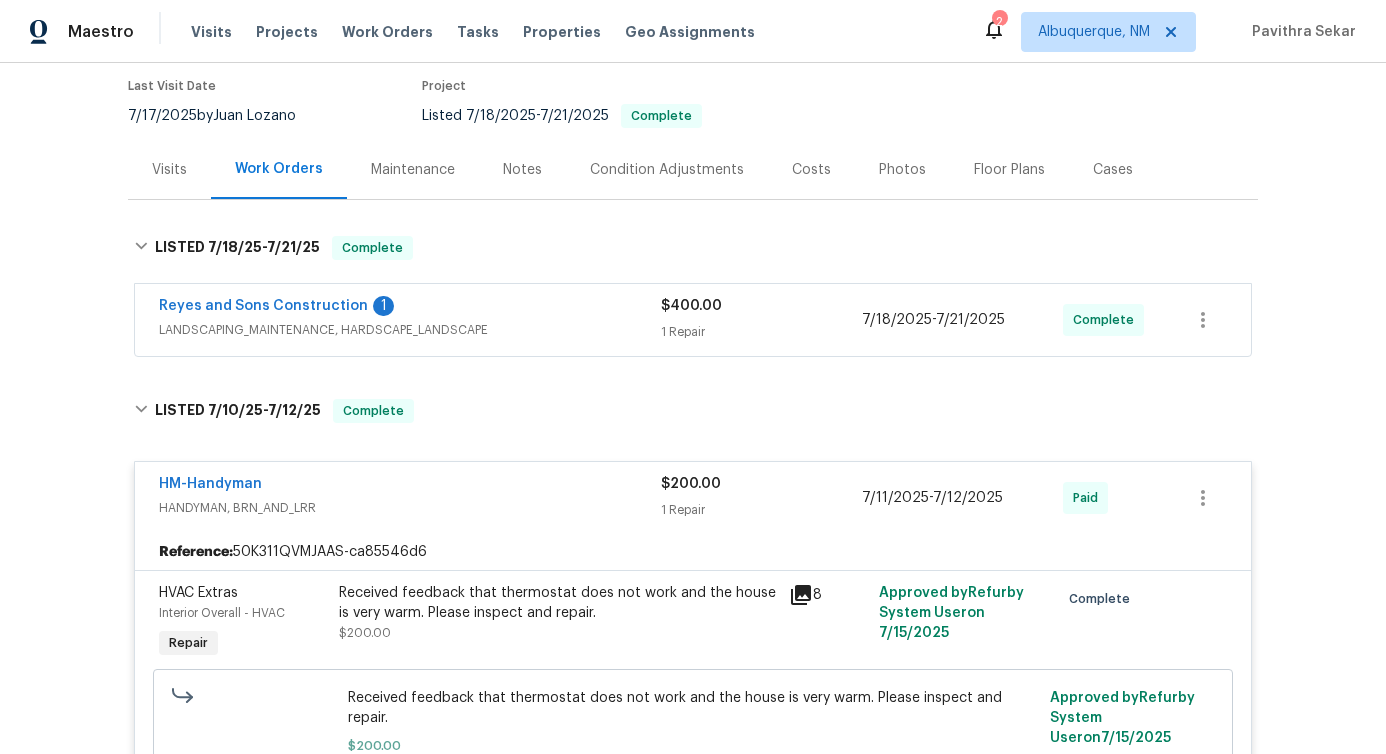 click on "Received feedback that thermostat does not work and the house is very warm. Please inspect and repair." at bounding box center [558, 603] 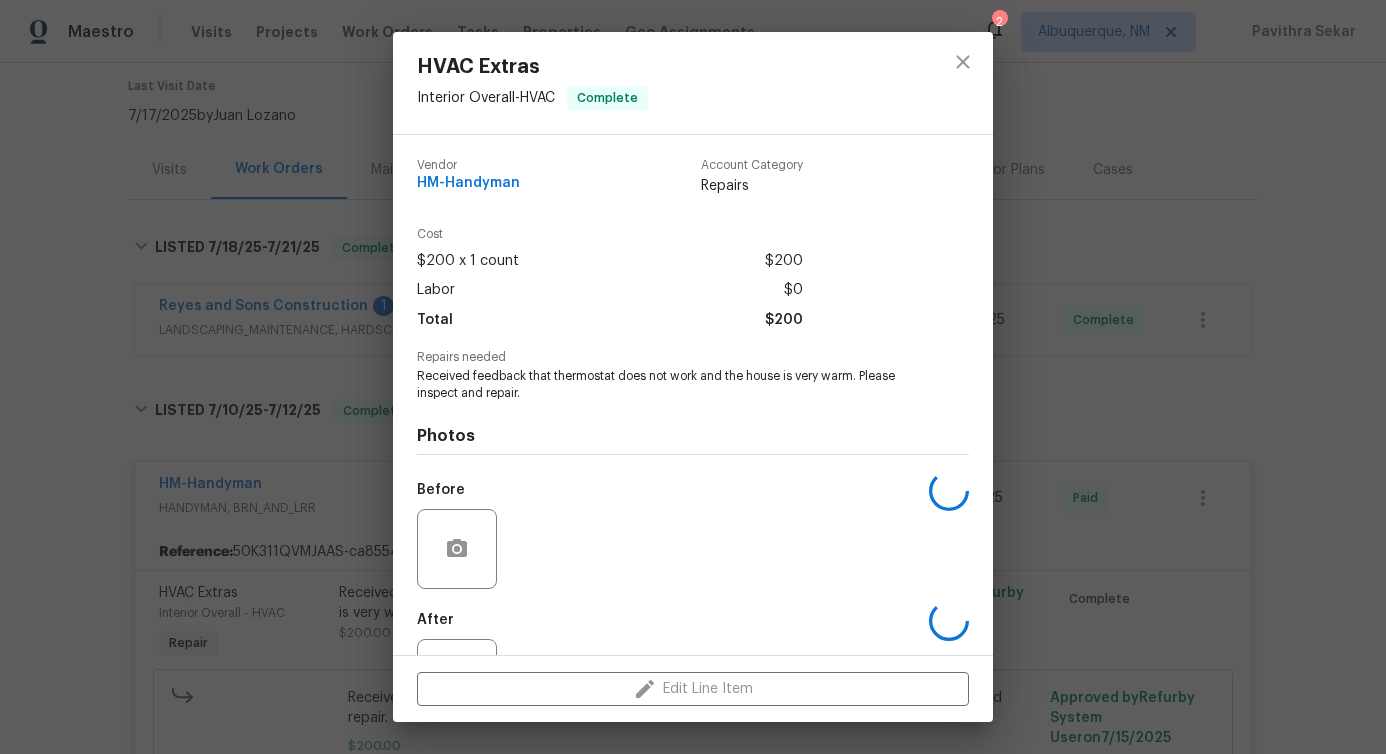 scroll, scrollTop: 84, scrollLeft: 0, axis: vertical 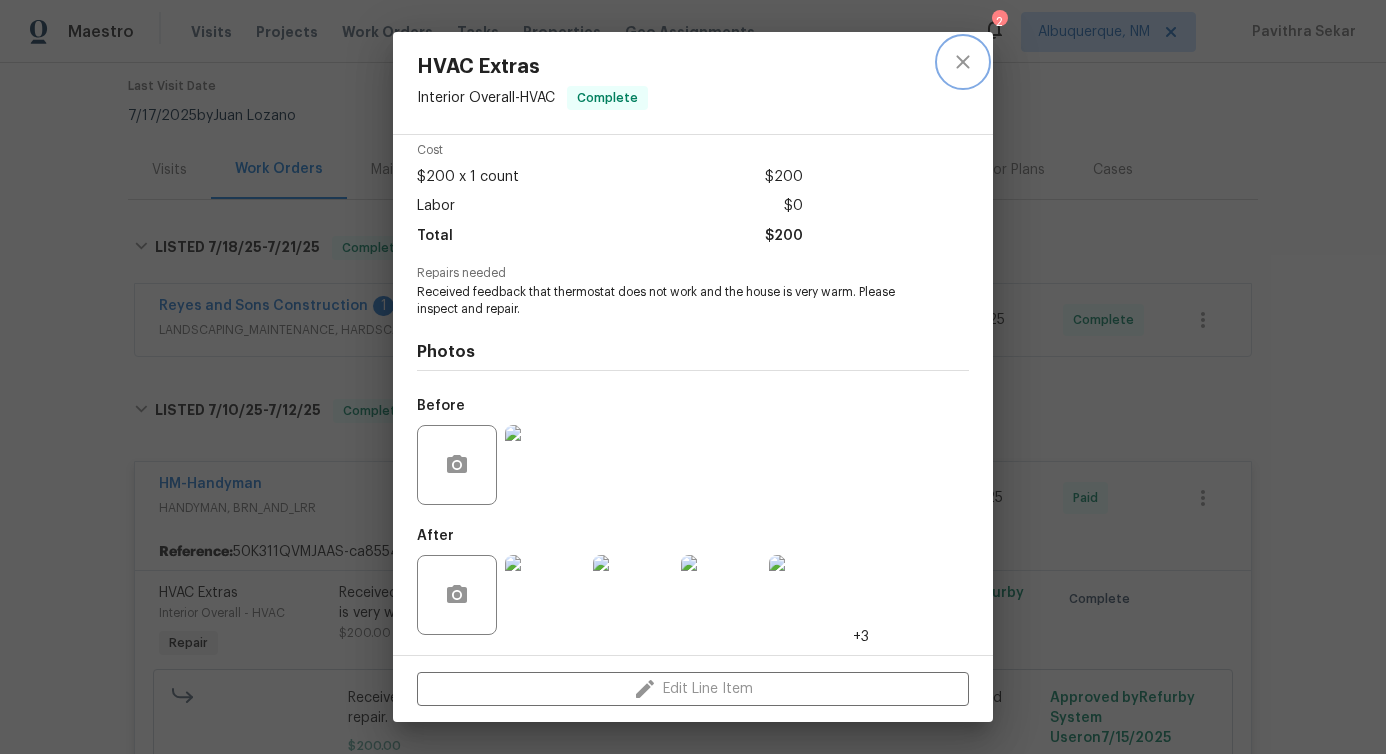 click 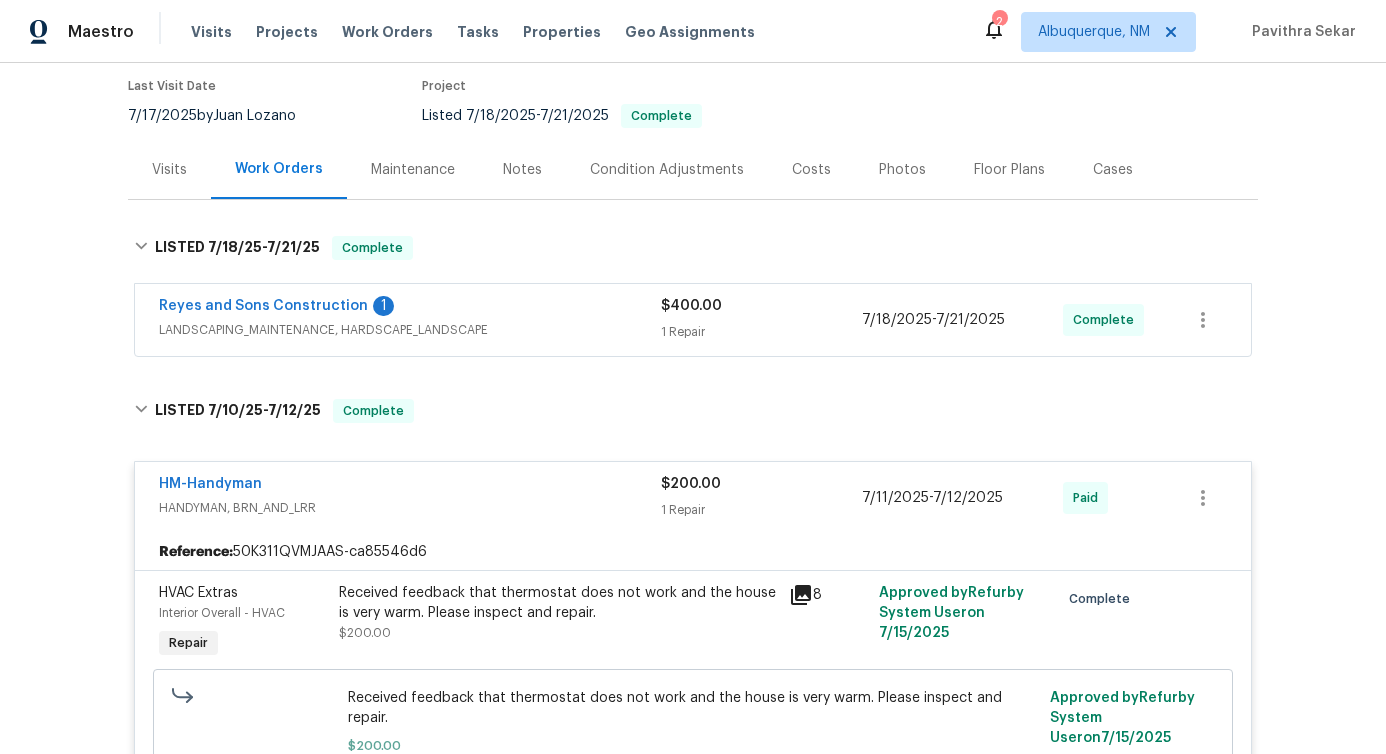 click on "HM-Handyman" at bounding box center (410, 486) 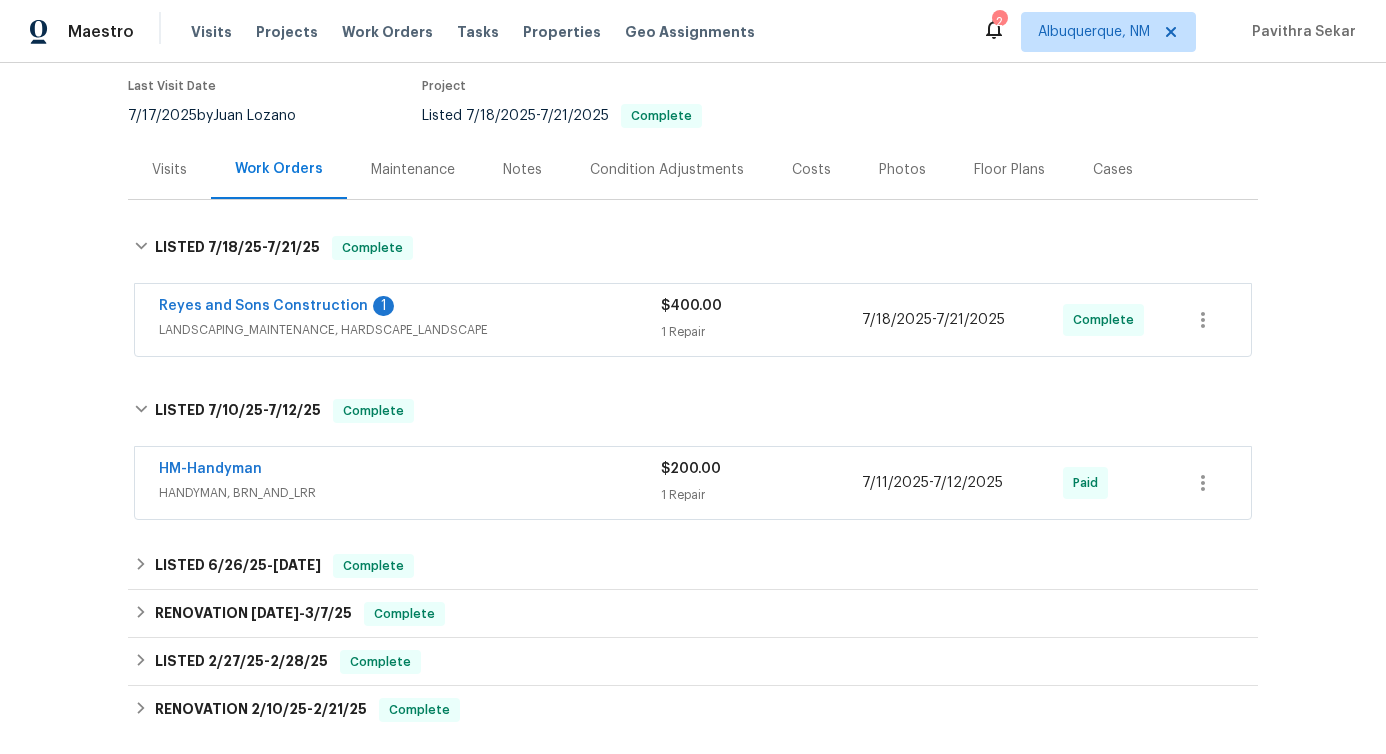 scroll, scrollTop: 677, scrollLeft: 0, axis: vertical 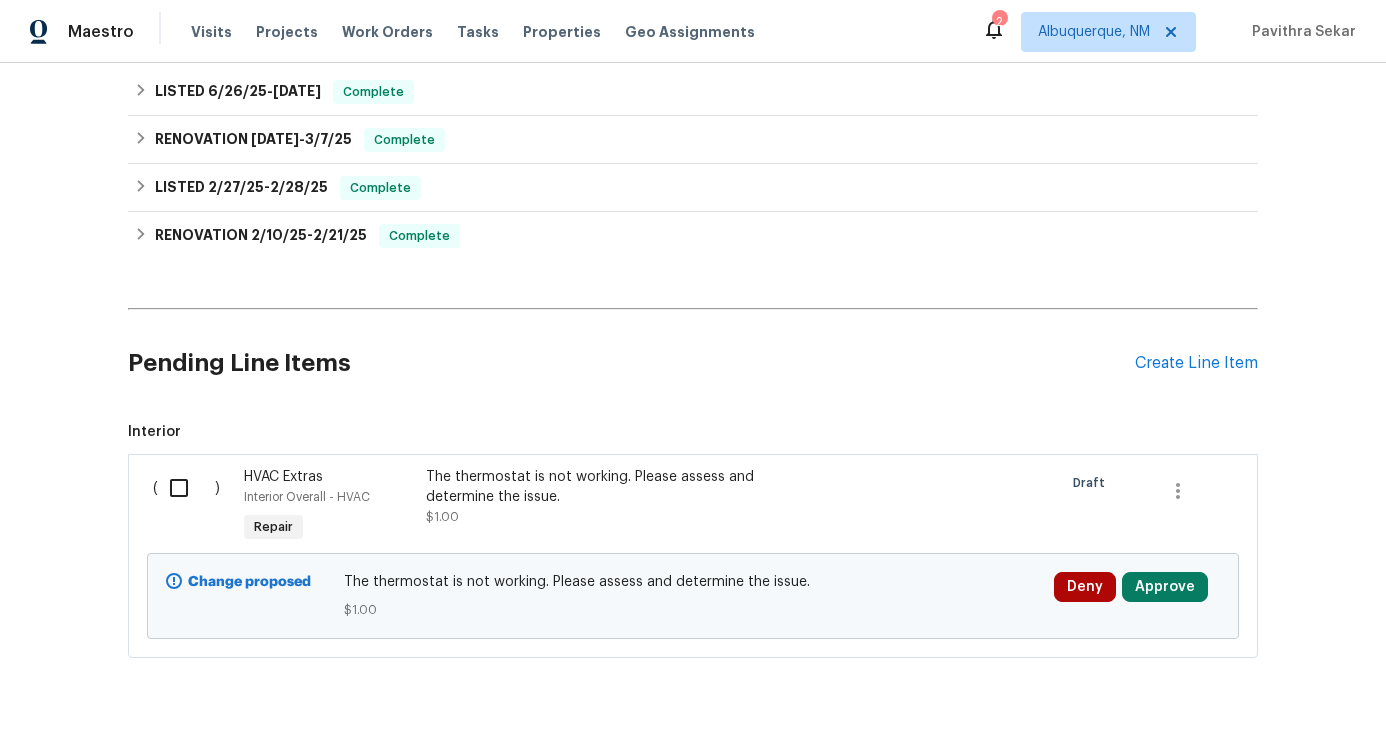 click at bounding box center [186, 488] 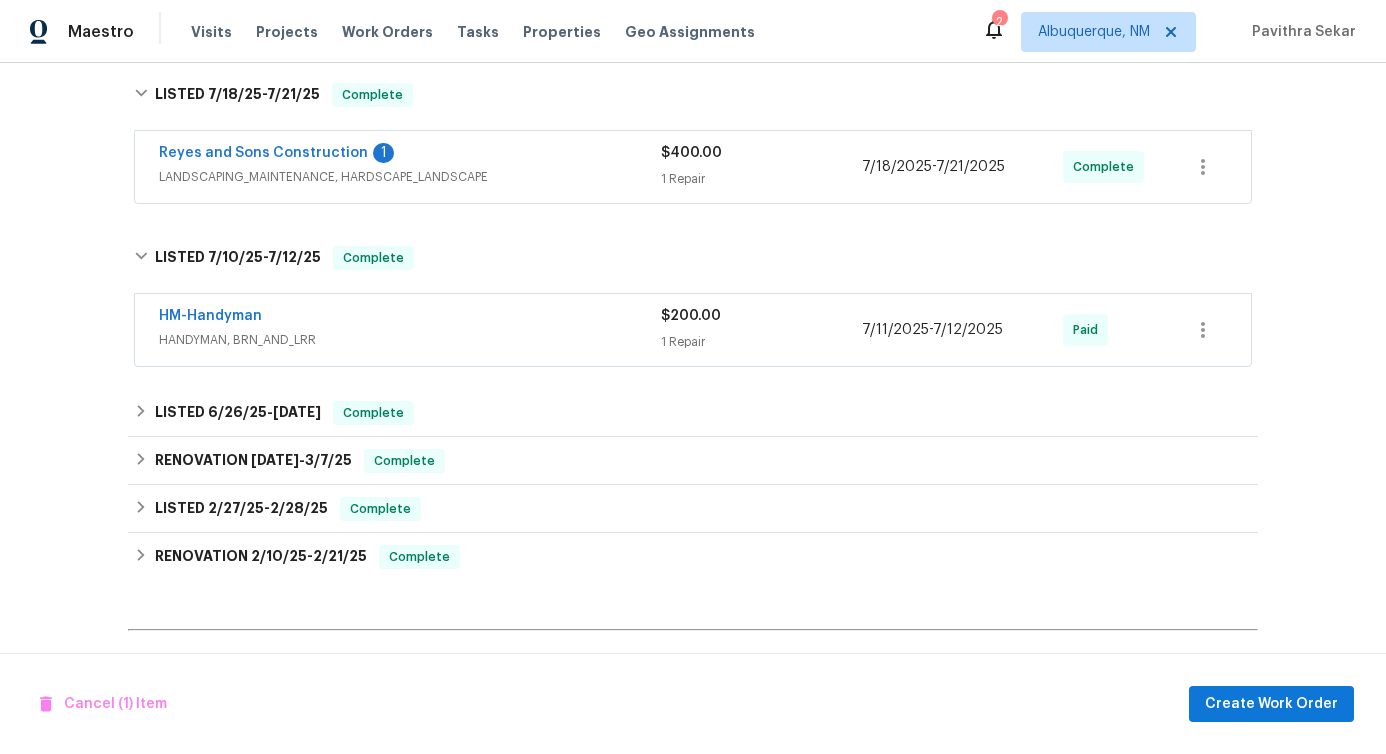 scroll, scrollTop: 677, scrollLeft: 0, axis: vertical 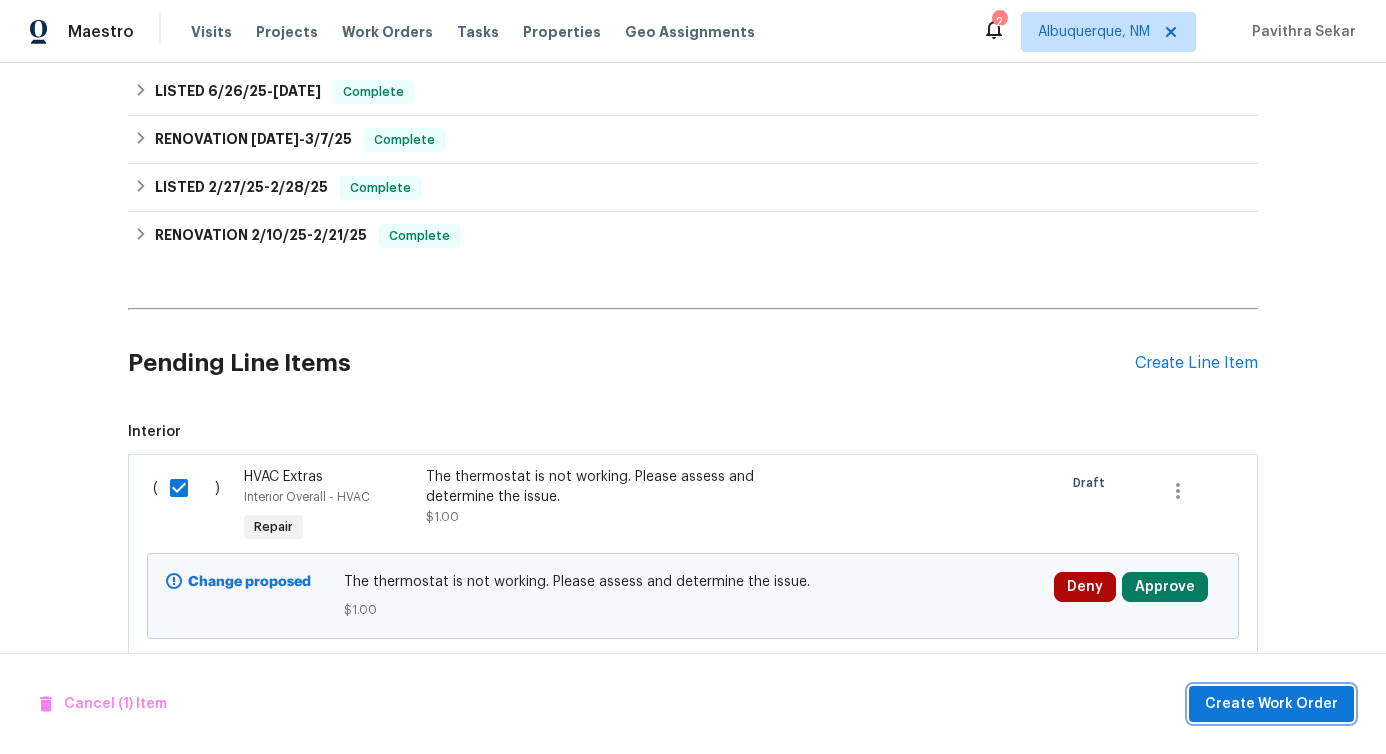 click on "Create Work Order" at bounding box center [1271, 704] 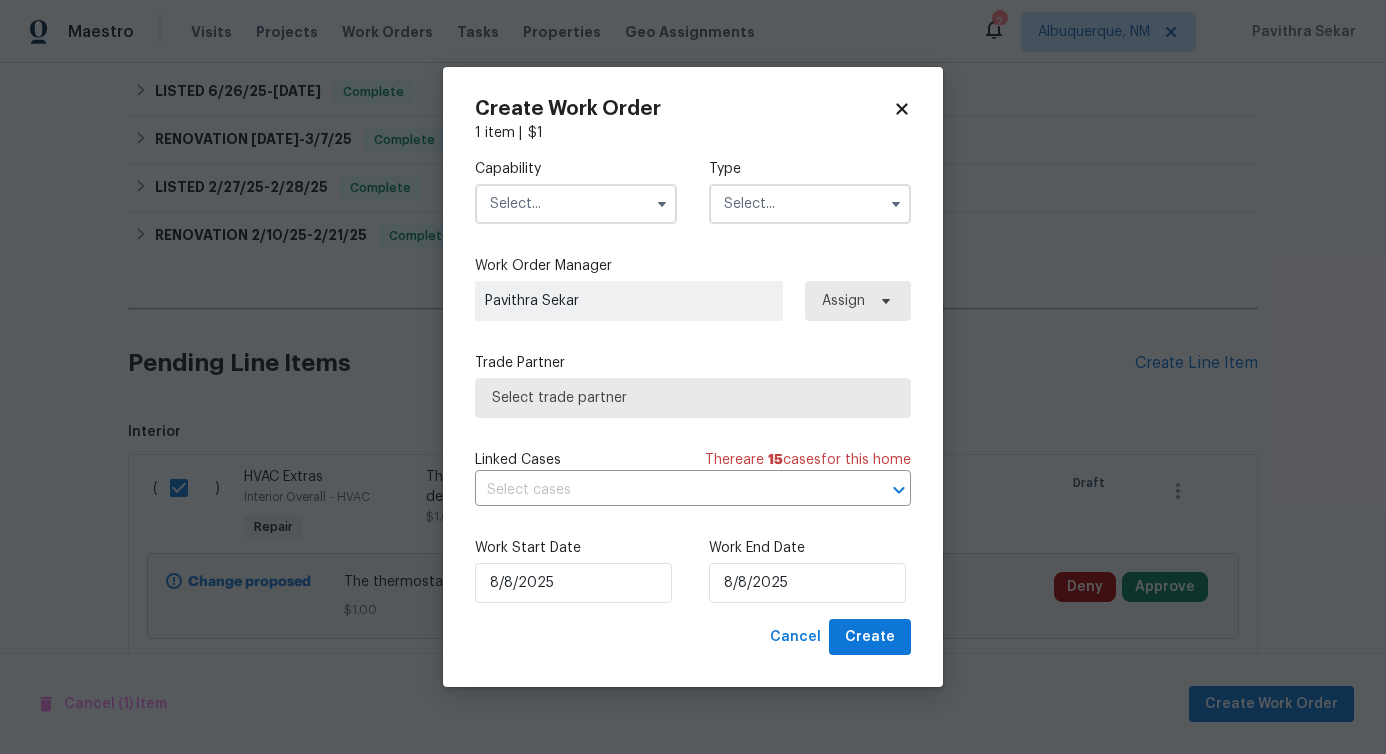 click at bounding box center [576, 204] 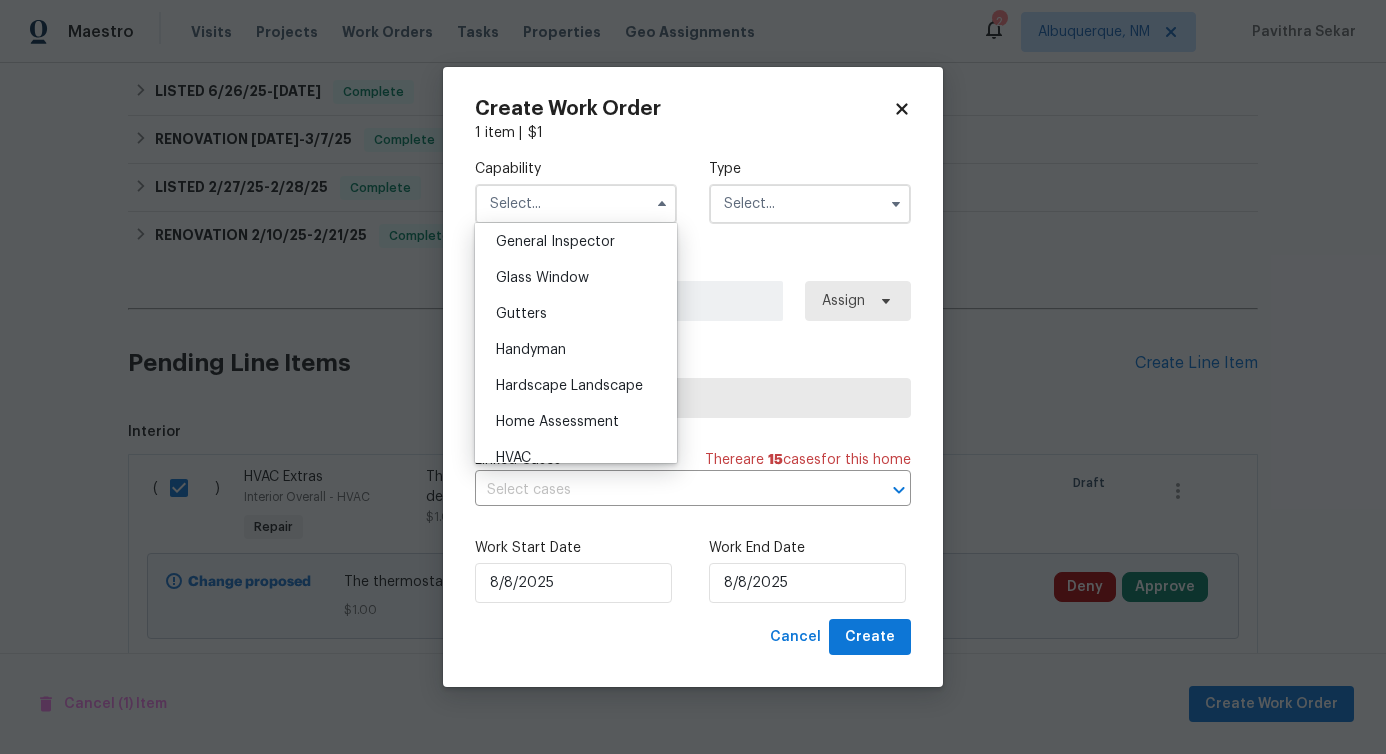 scroll, scrollTop: 1011, scrollLeft: 0, axis: vertical 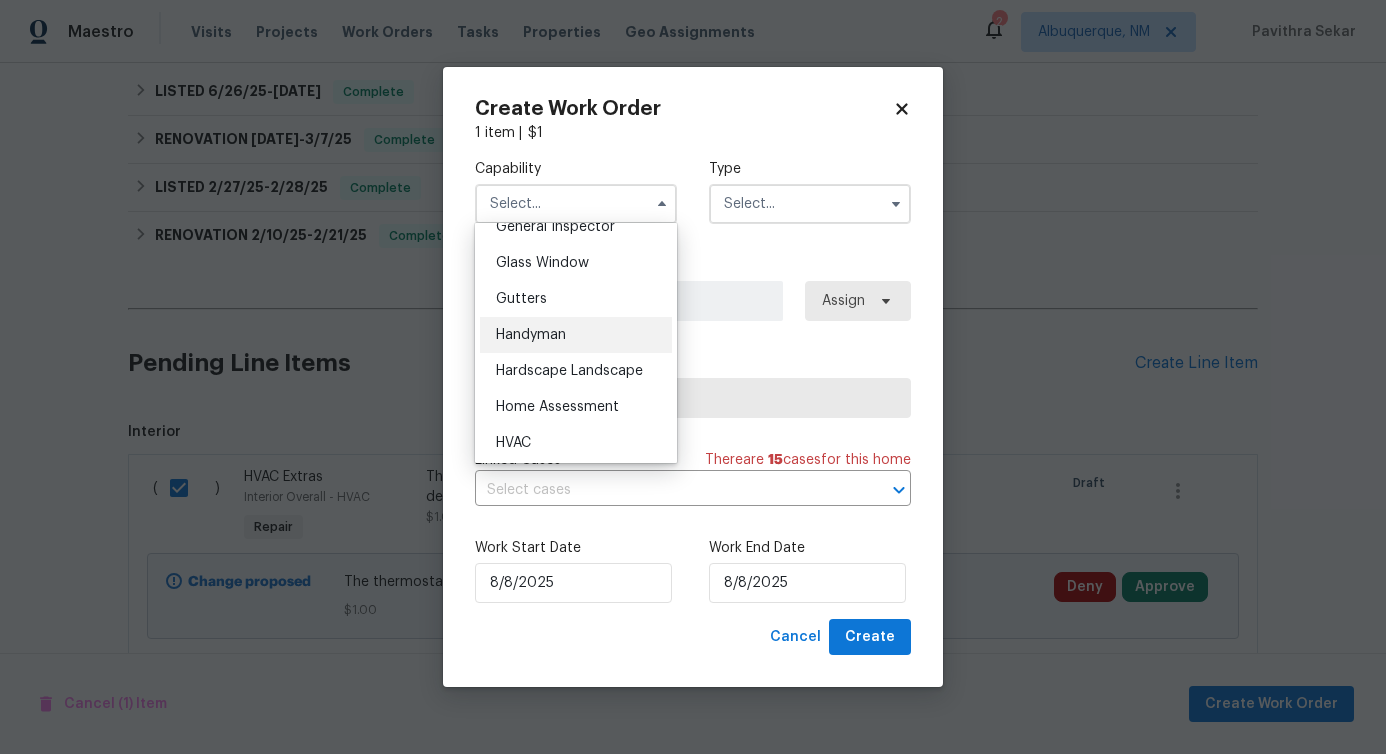 click on "Handyman" at bounding box center (576, 335) 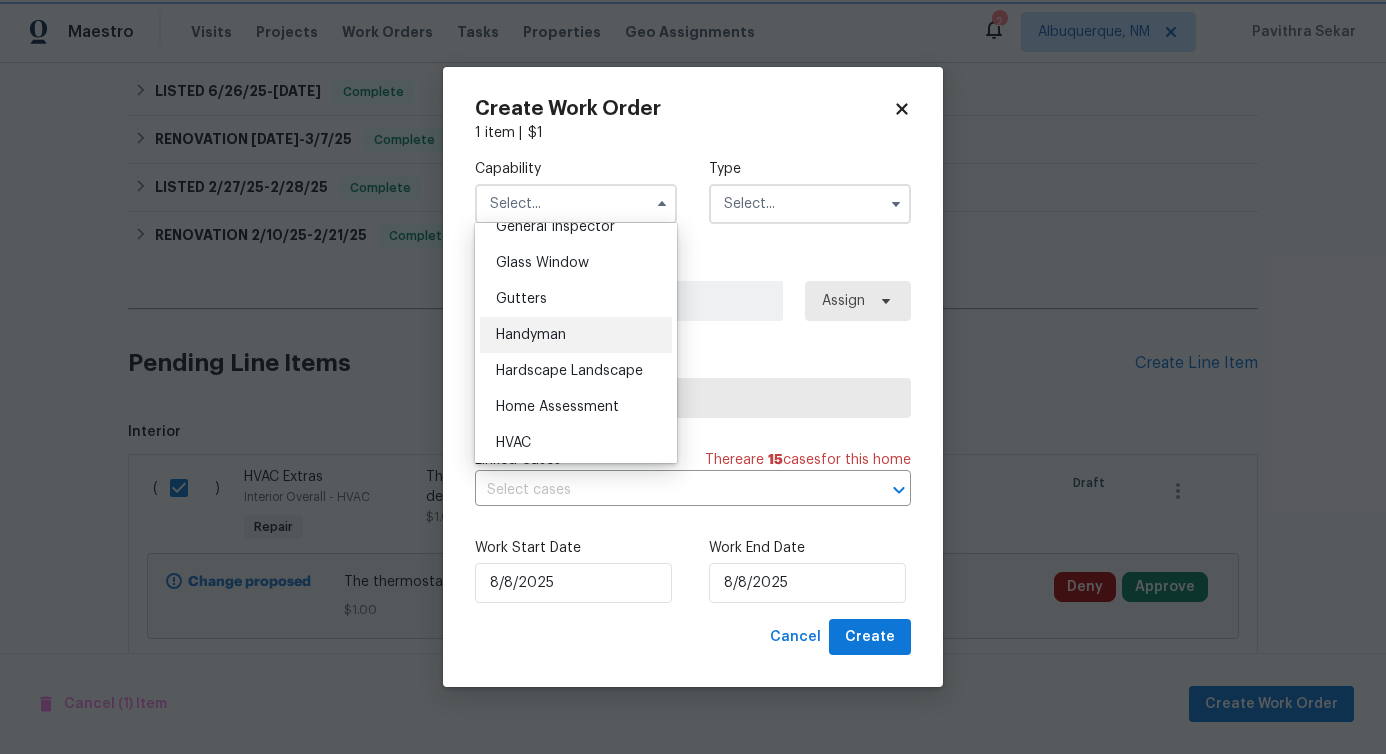 type on "Handyman" 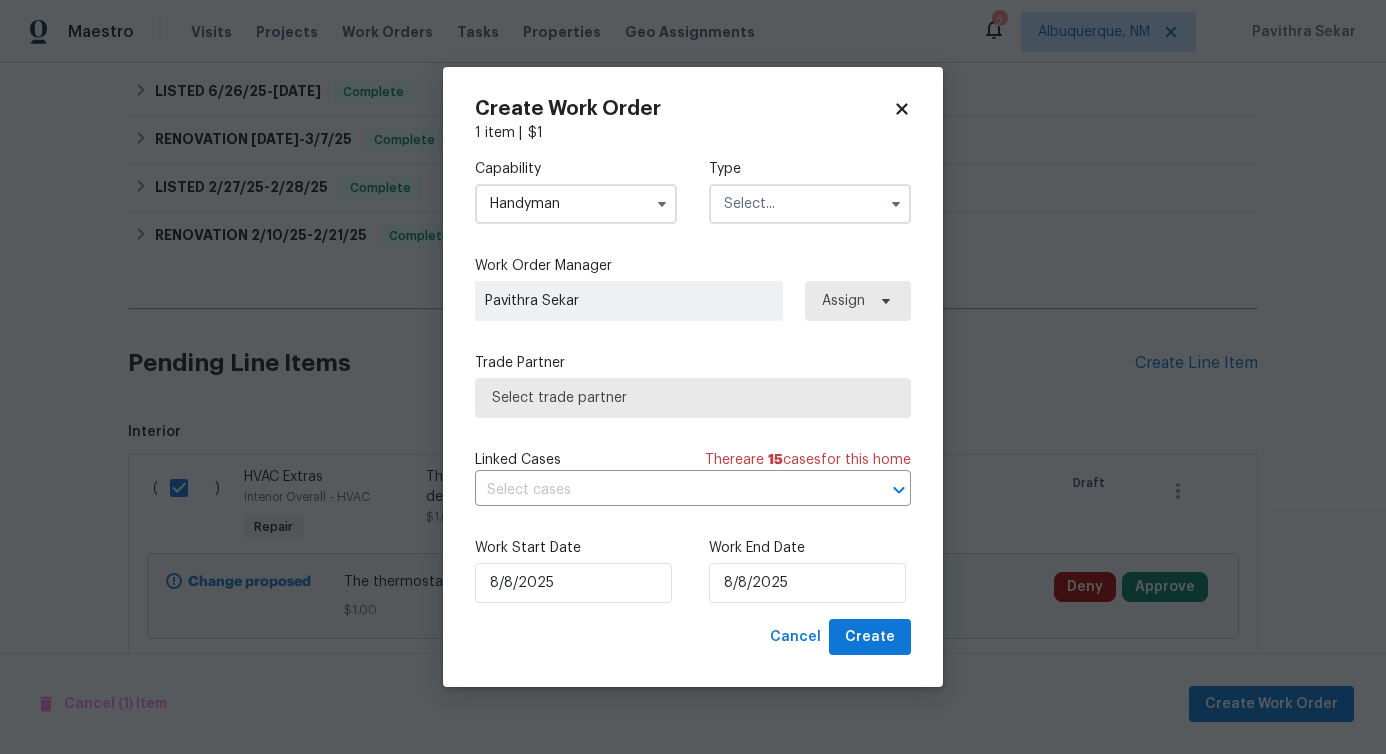 click at bounding box center [810, 204] 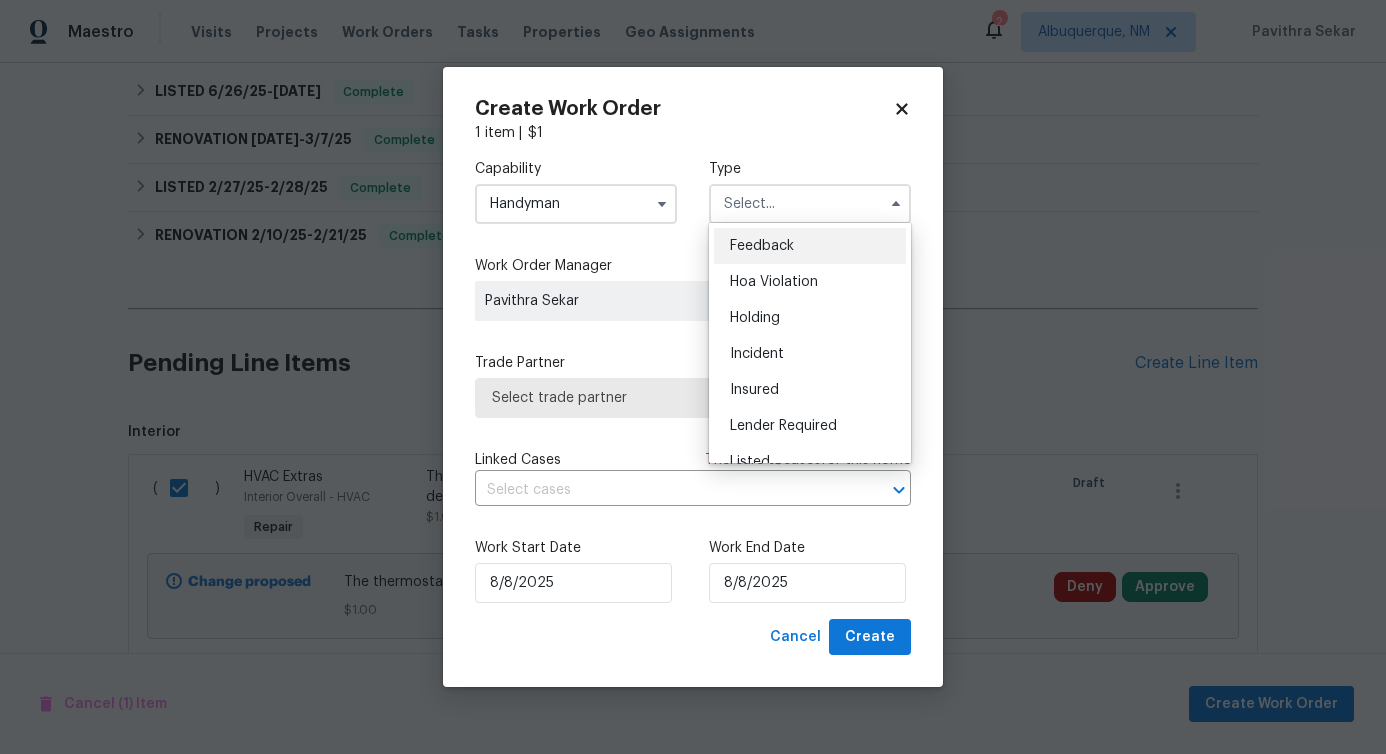 click on "Feedback" at bounding box center [762, 246] 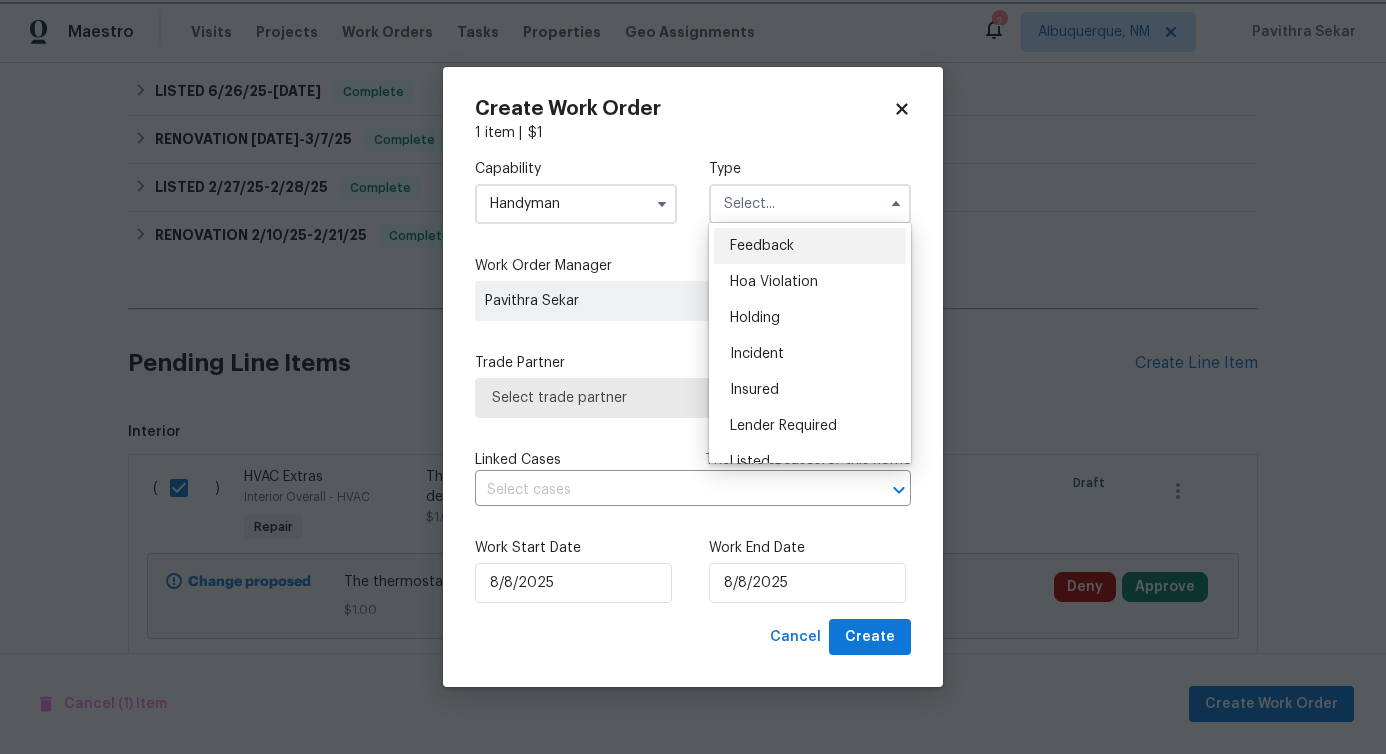 type on "Feedback" 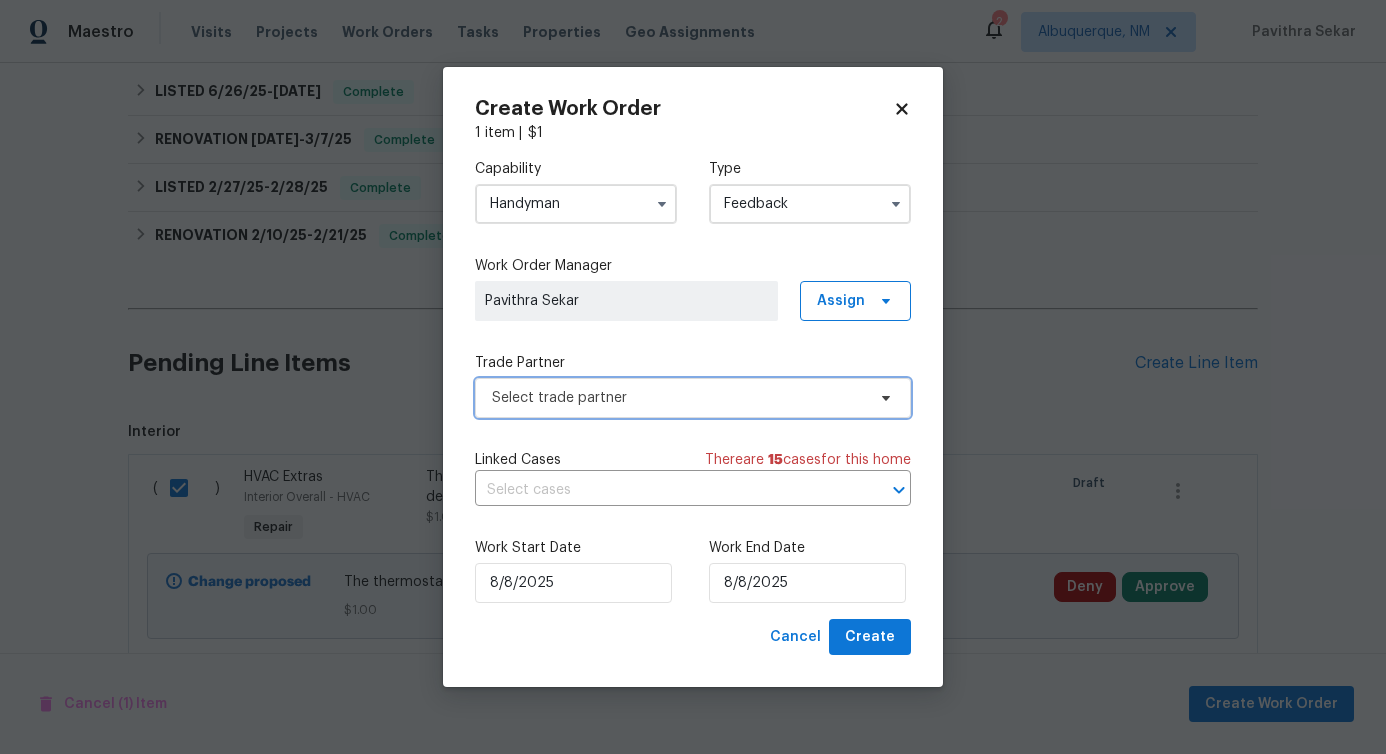click on "Select trade partner" at bounding box center [678, 398] 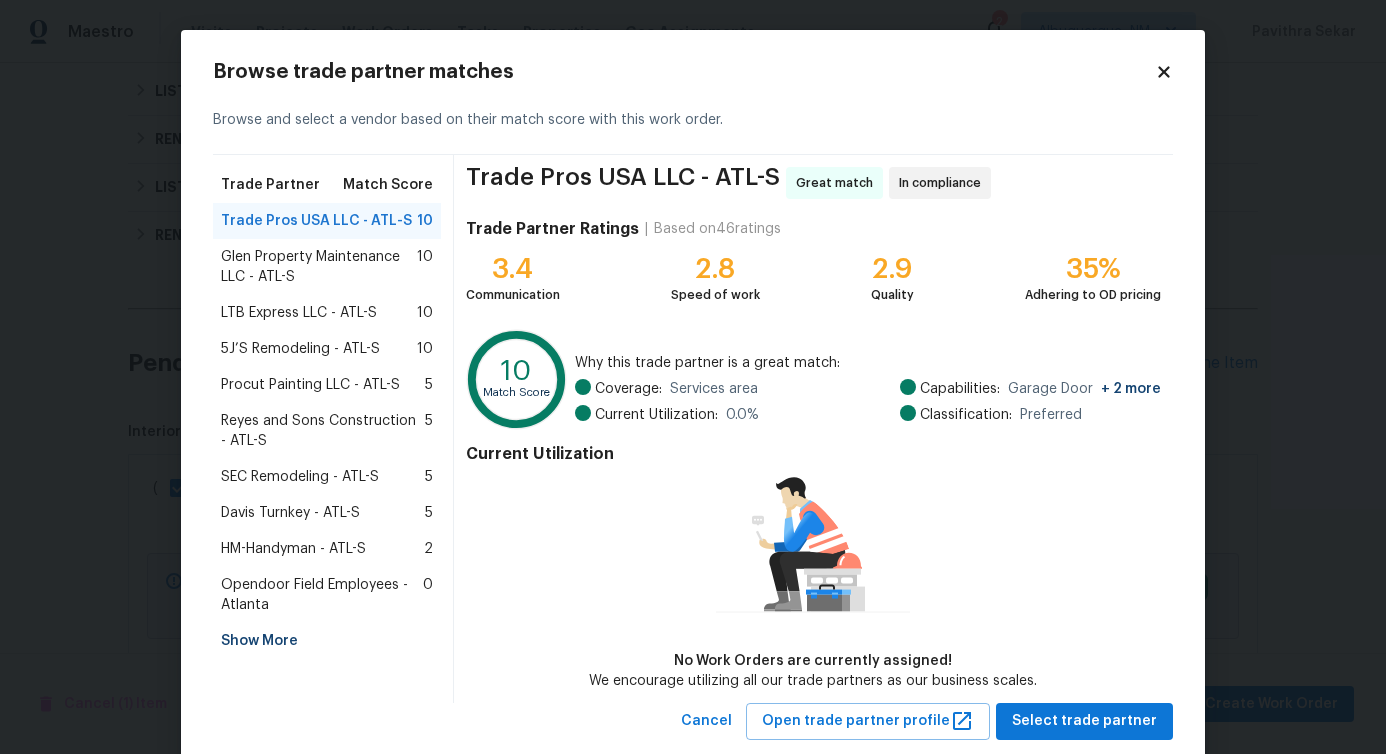 click on "HM-Handyman - ATL-S" at bounding box center [293, 549] 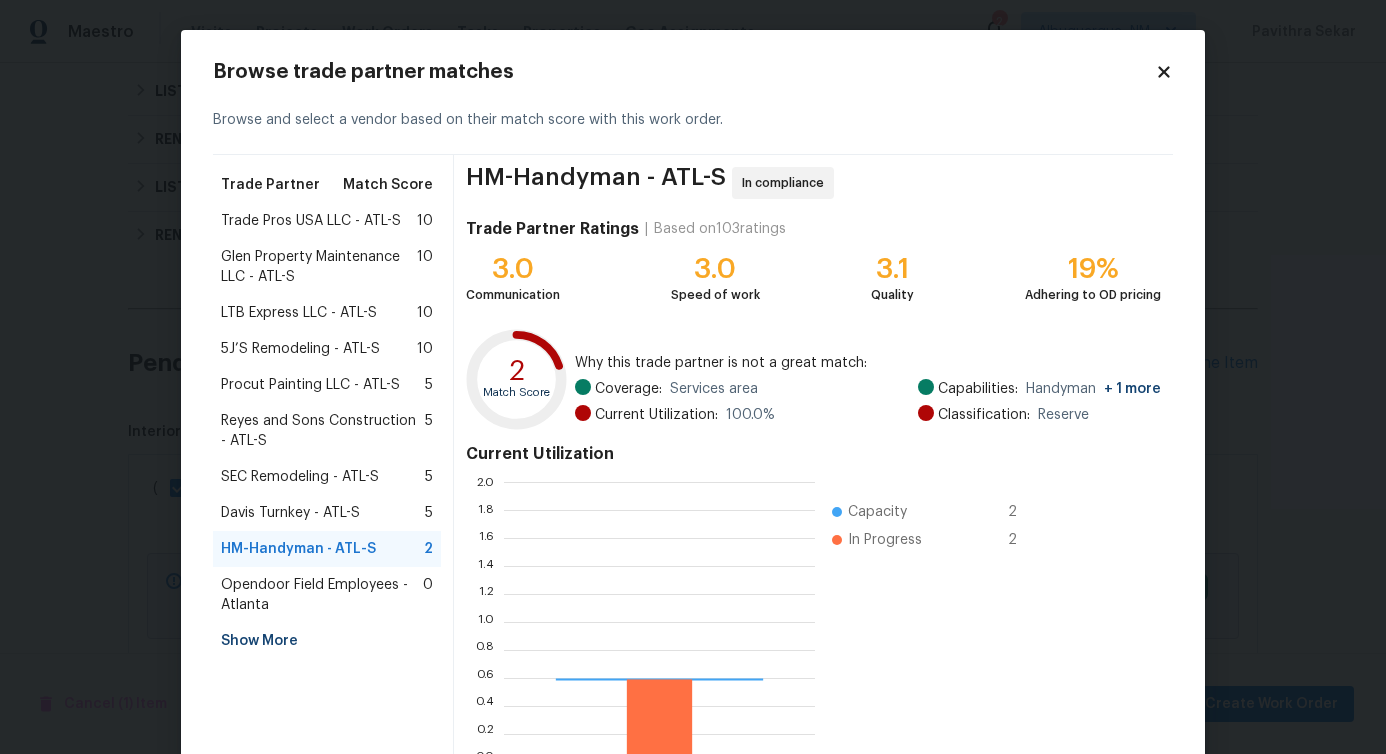 scroll, scrollTop: 2, scrollLeft: 1, axis: both 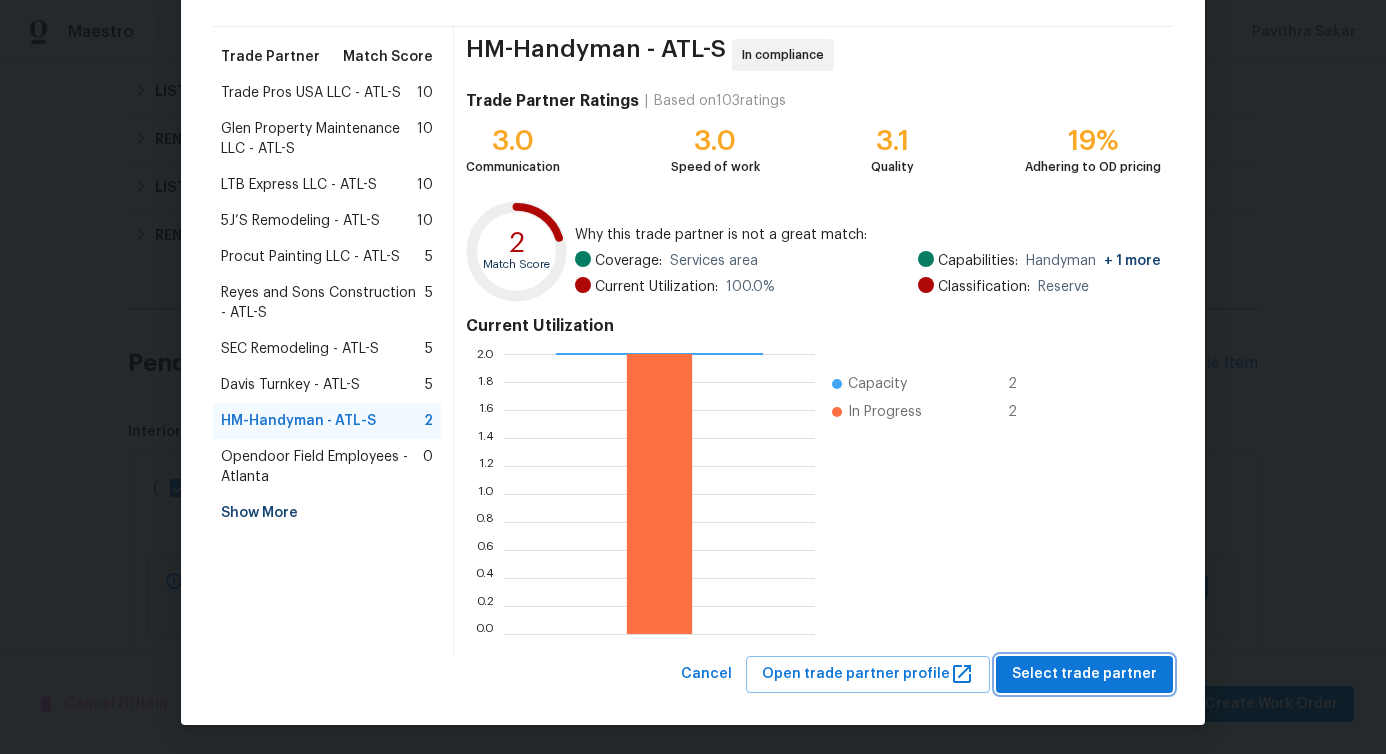 click on "Select trade partner" at bounding box center (1084, 674) 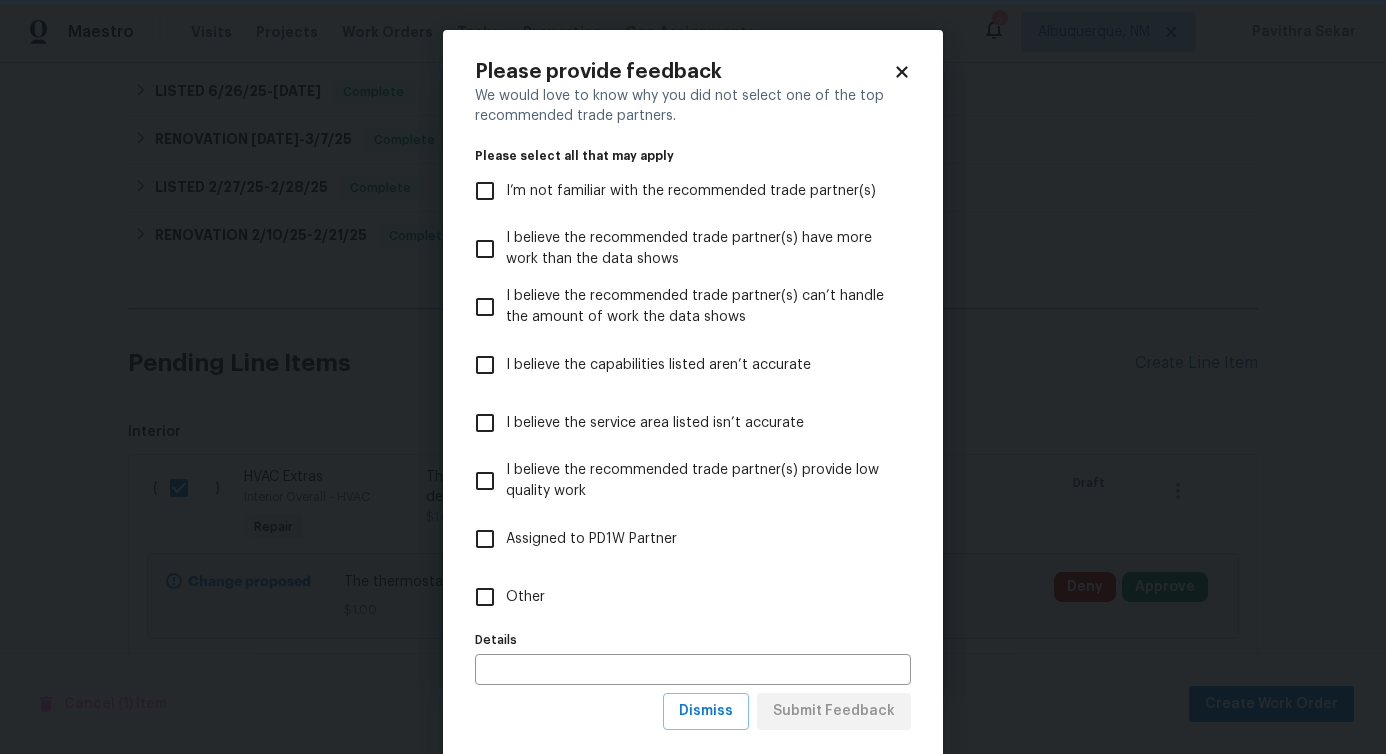 scroll, scrollTop: 0, scrollLeft: 0, axis: both 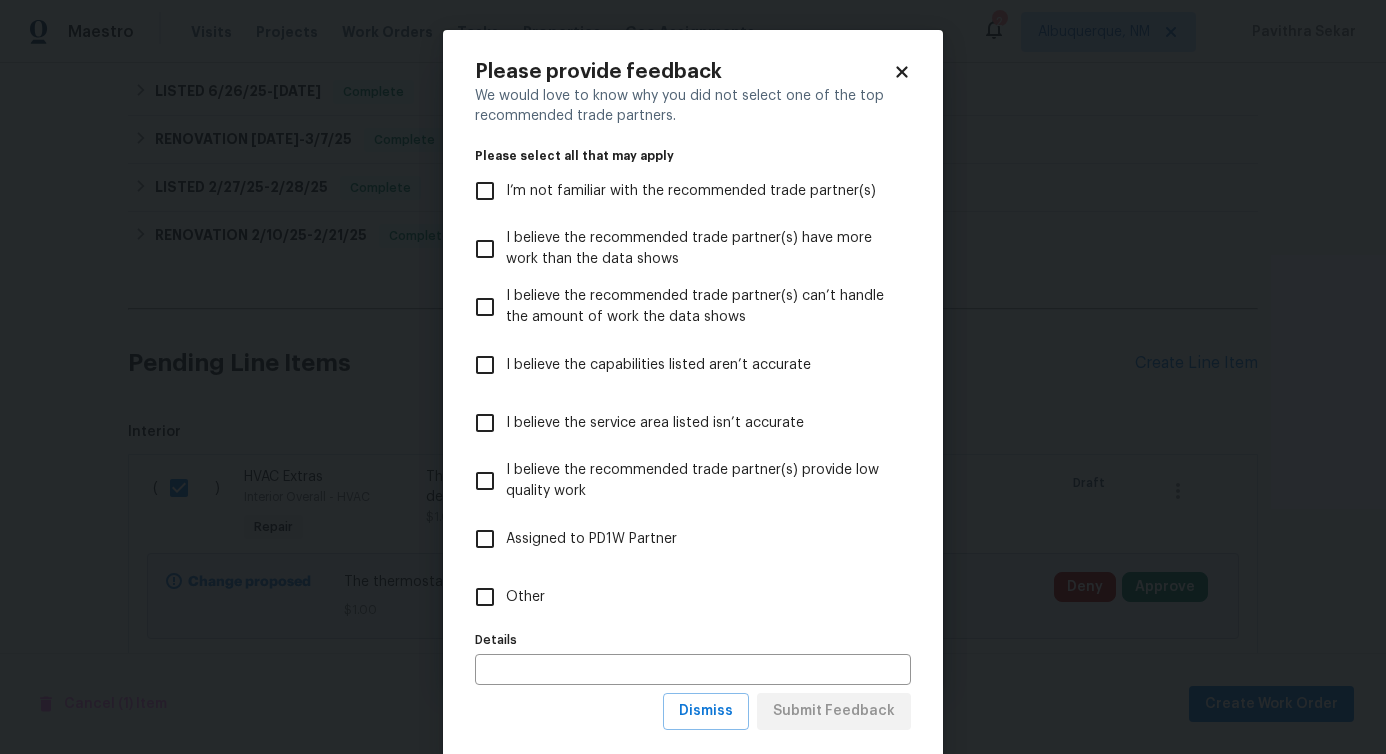 click on "Other" at bounding box center (525, 597) 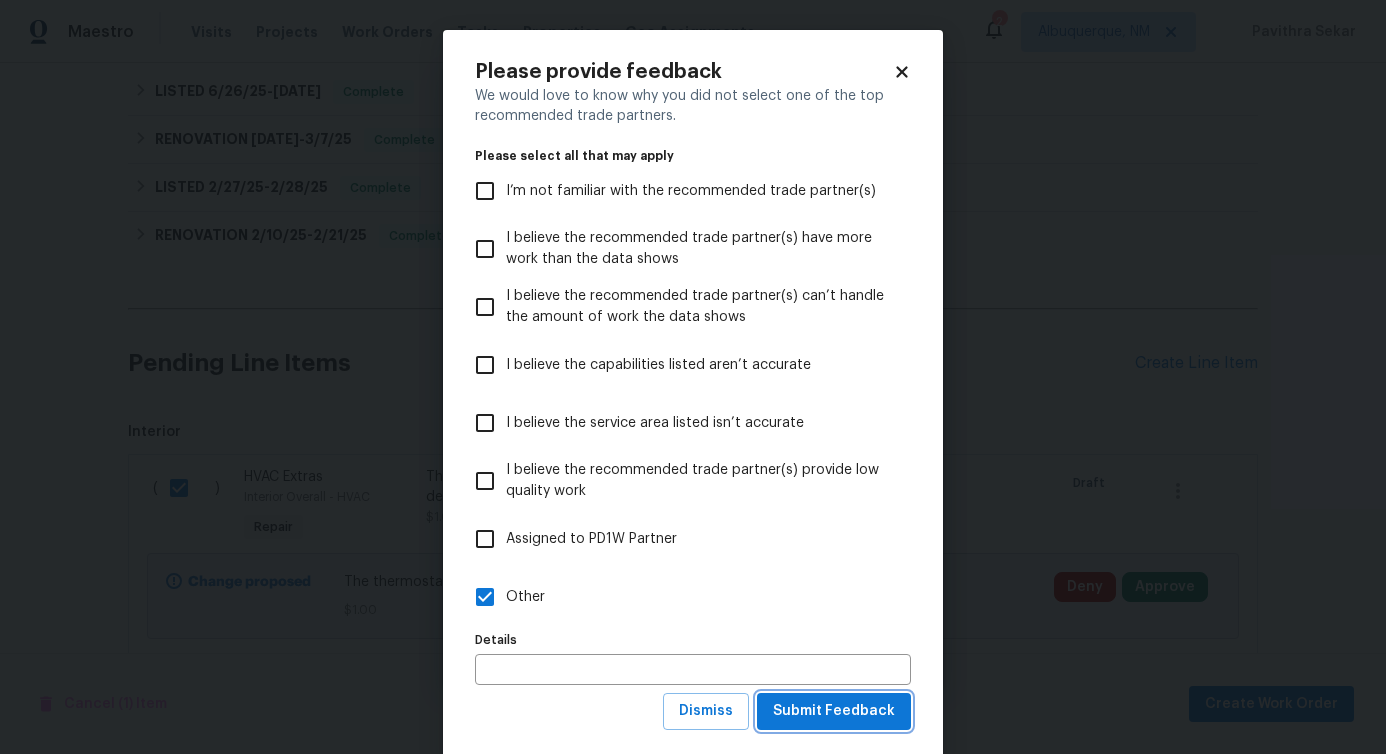 click on "Submit Feedback" at bounding box center [834, 711] 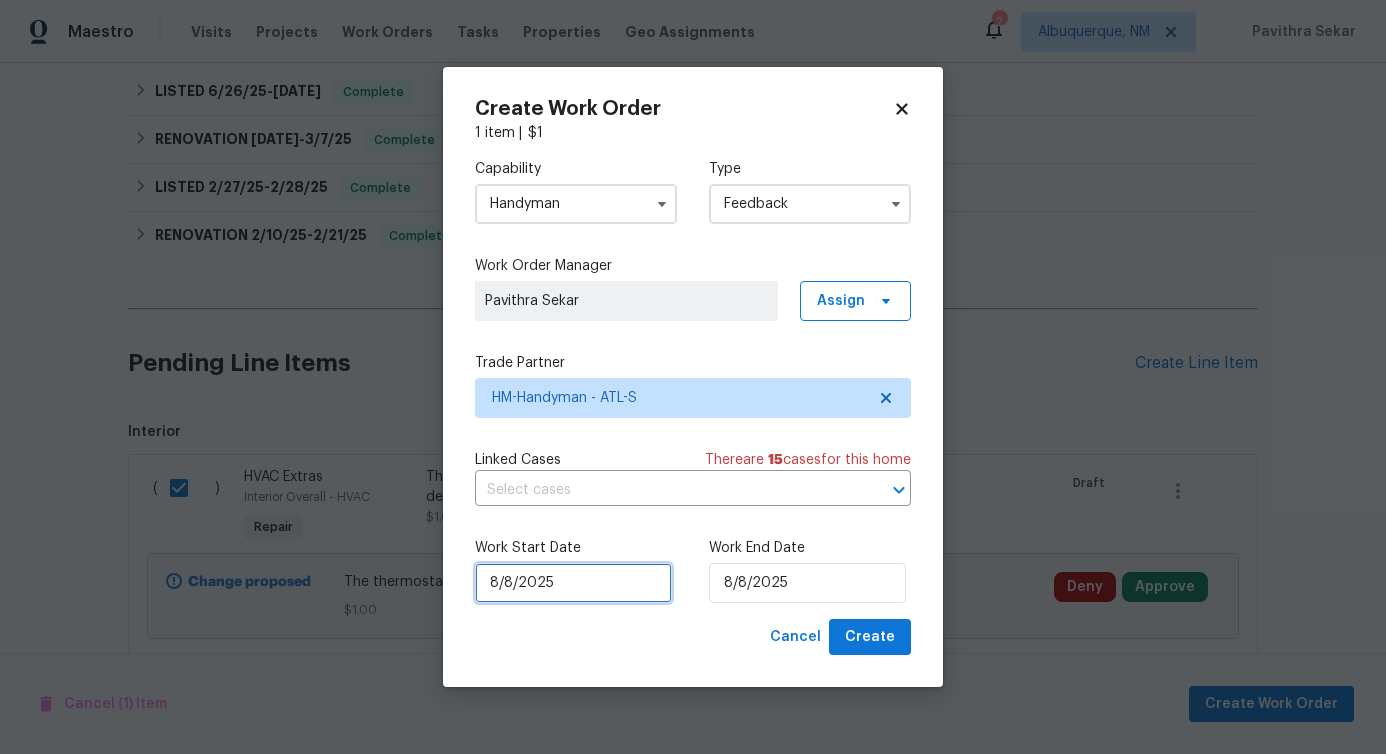 click on "8/8/2025" at bounding box center (573, 583) 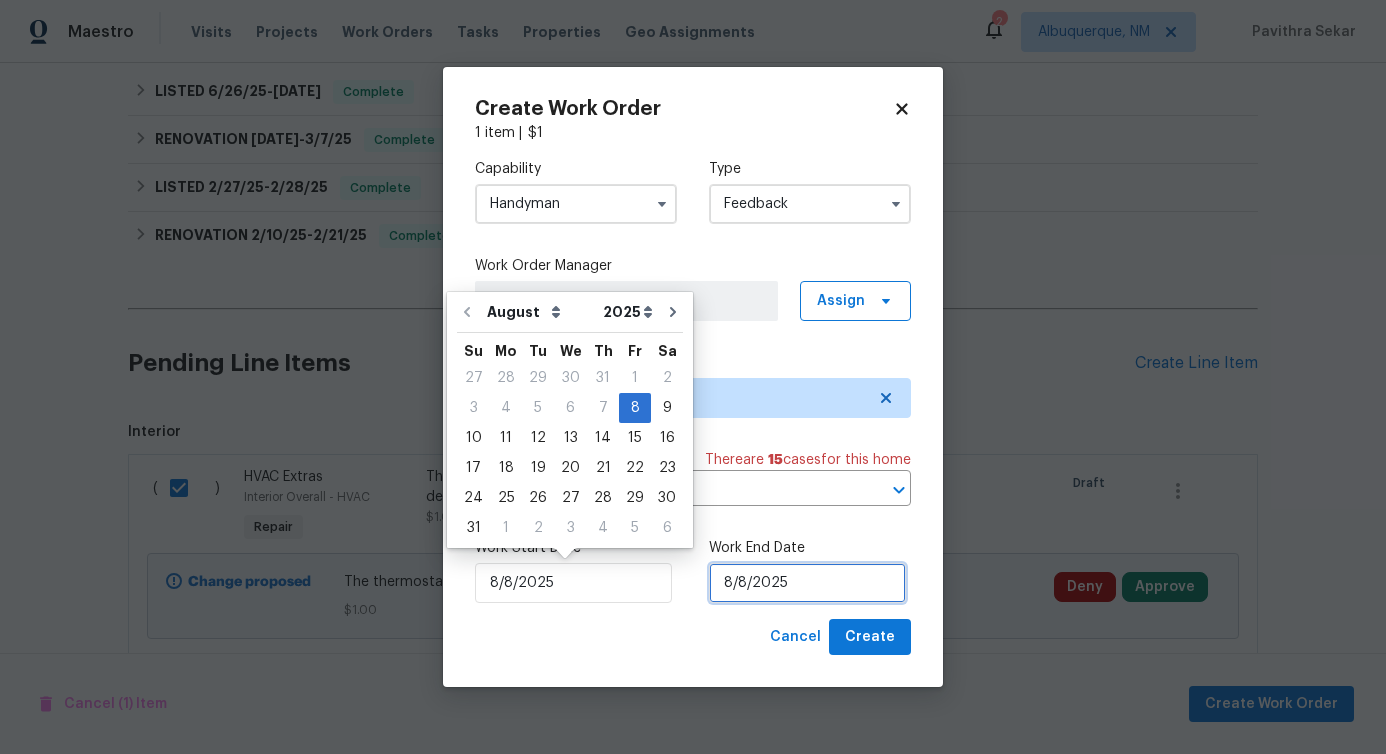 click on "8/8/2025" at bounding box center [807, 583] 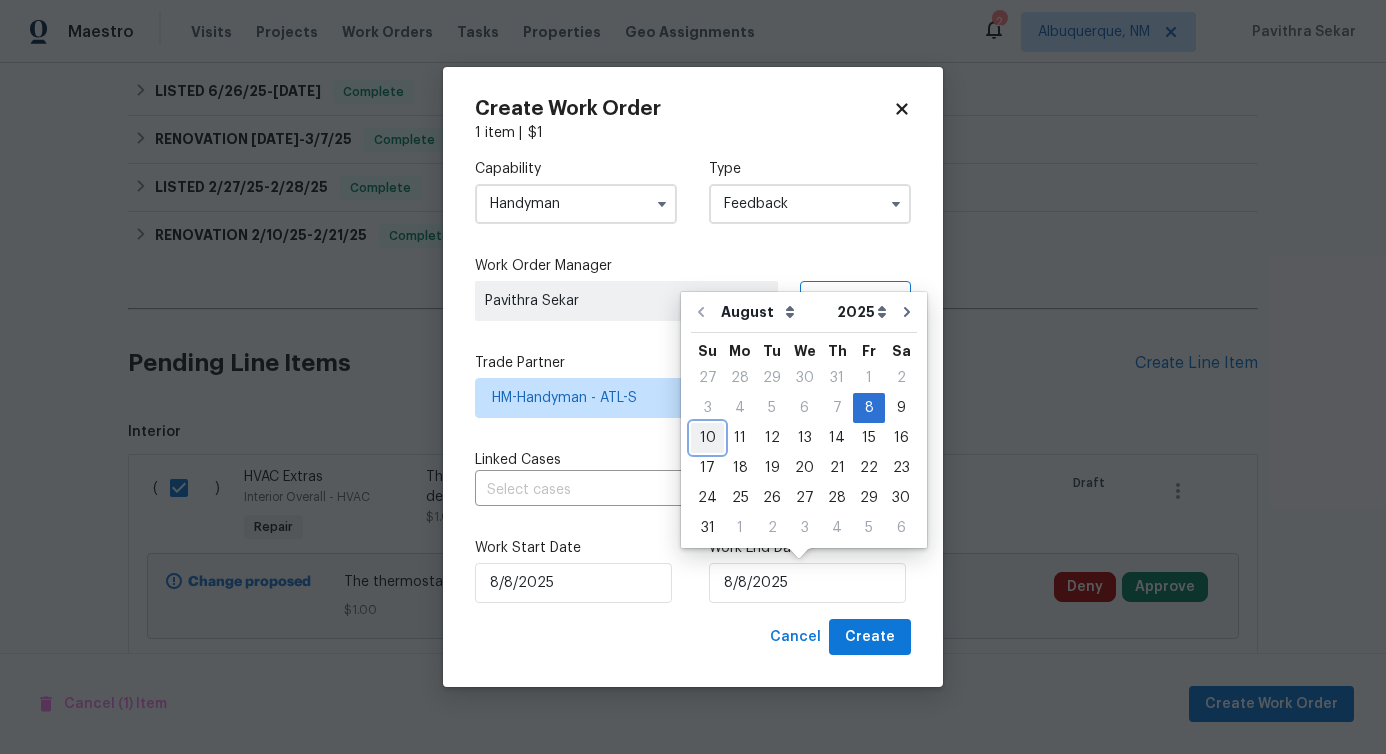 click on "10" at bounding box center (707, 438) 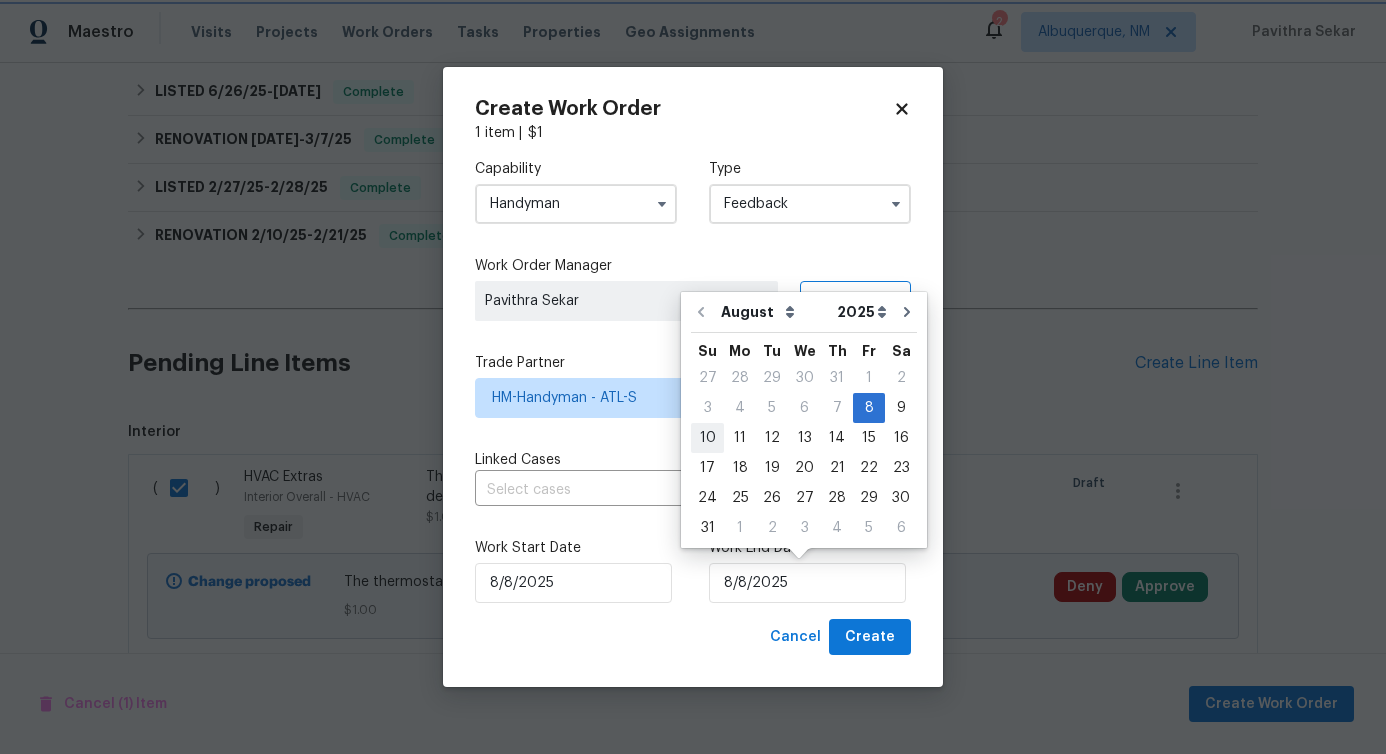 type on "8/10/2025" 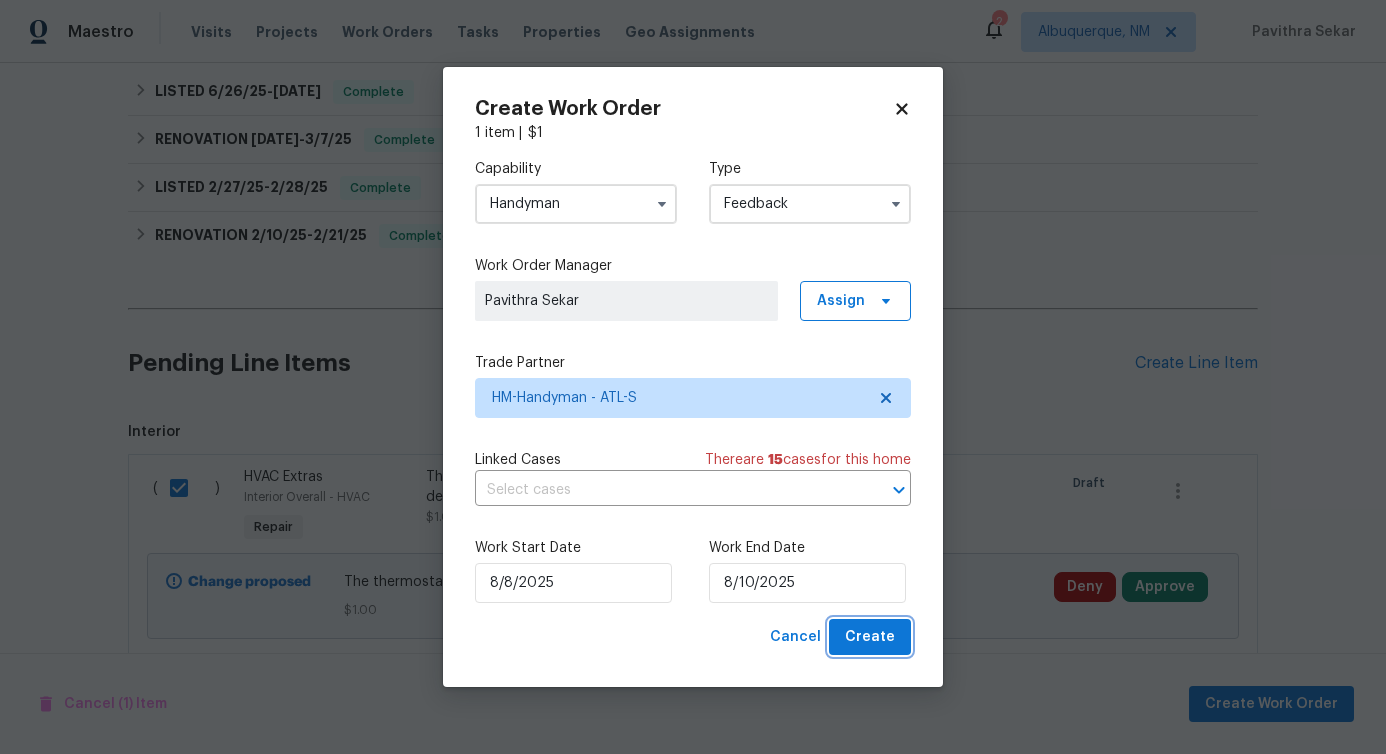 click on "Create" at bounding box center [870, 637] 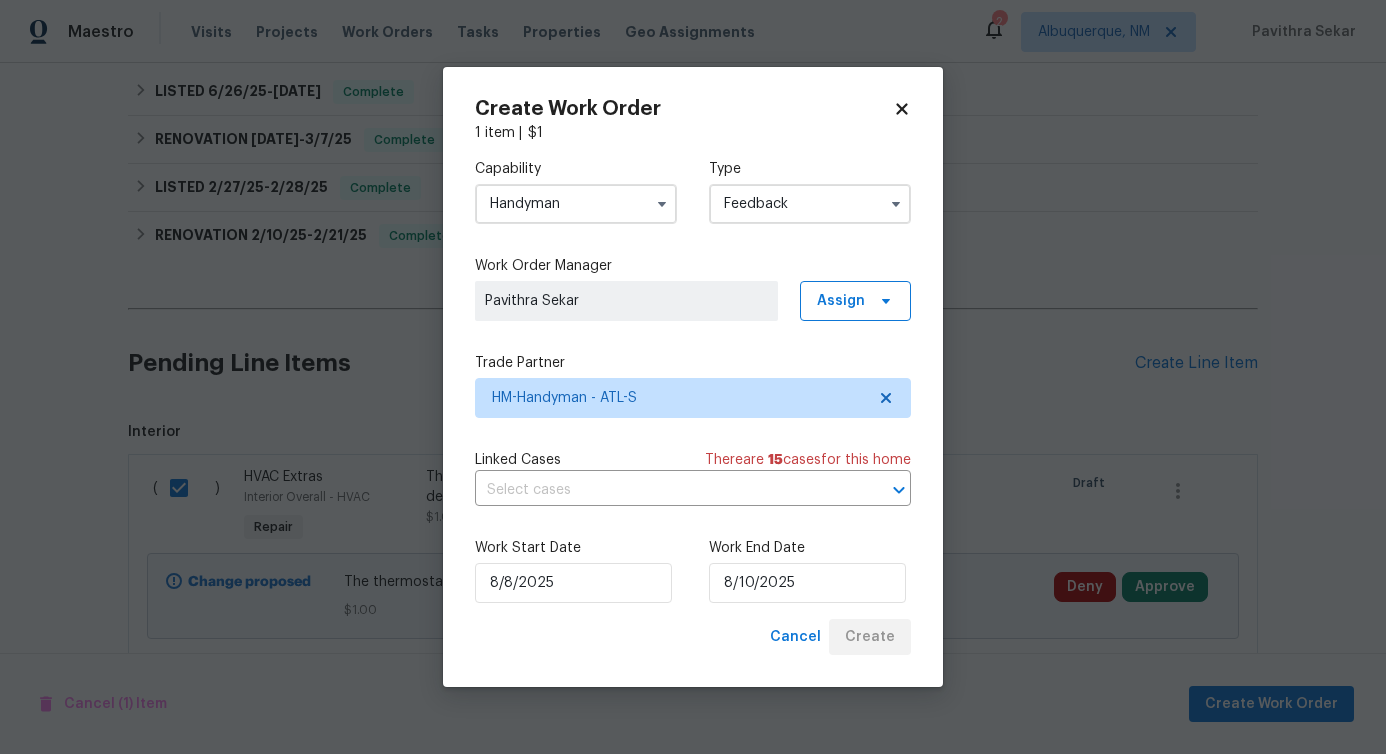 checkbox on "false" 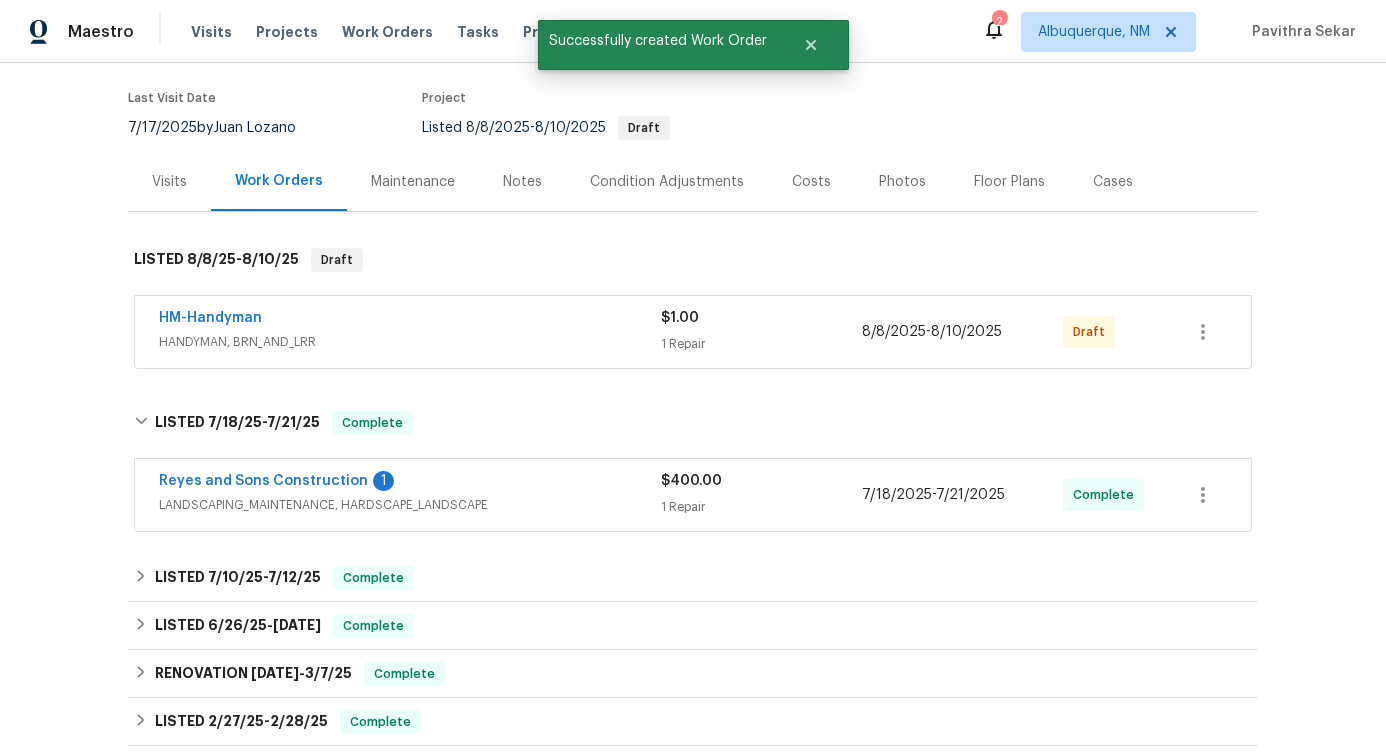 scroll, scrollTop: 198, scrollLeft: 0, axis: vertical 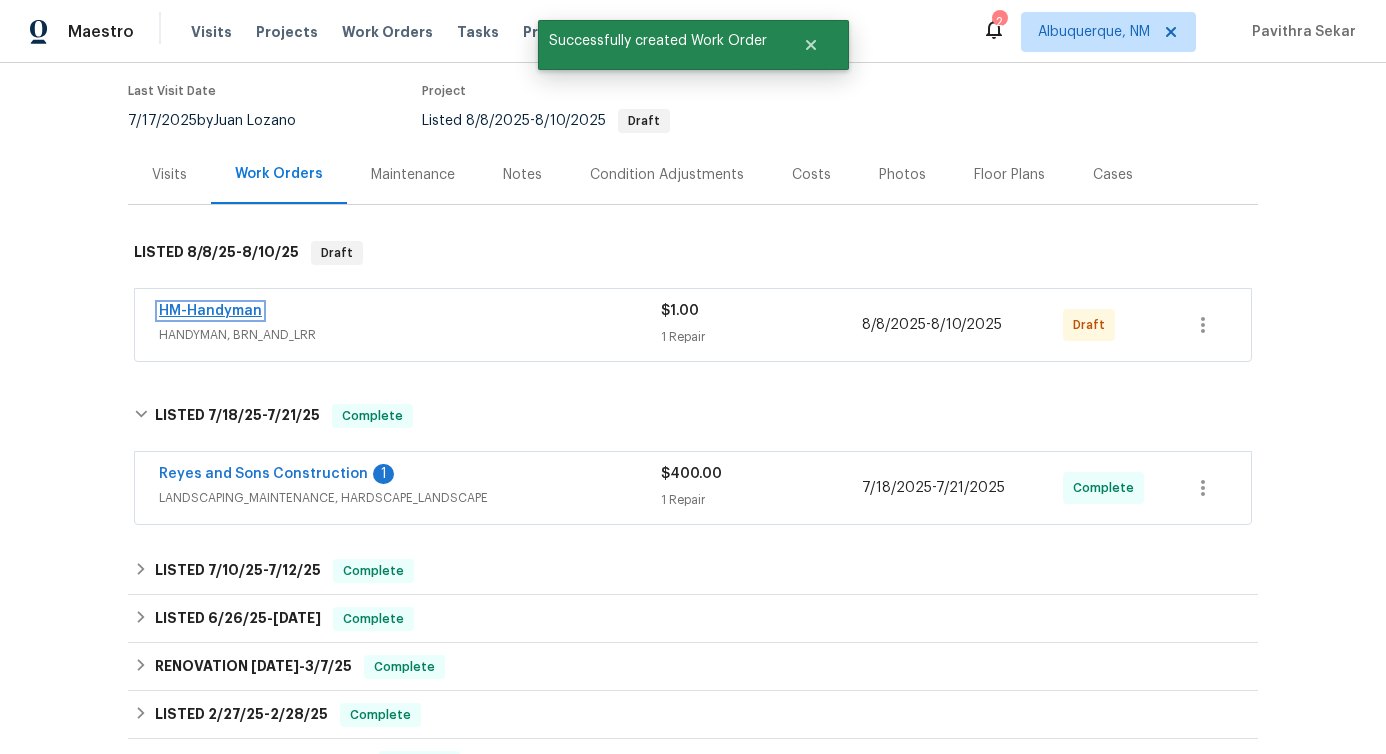 click on "HM-Handyman" at bounding box center (210, 311) 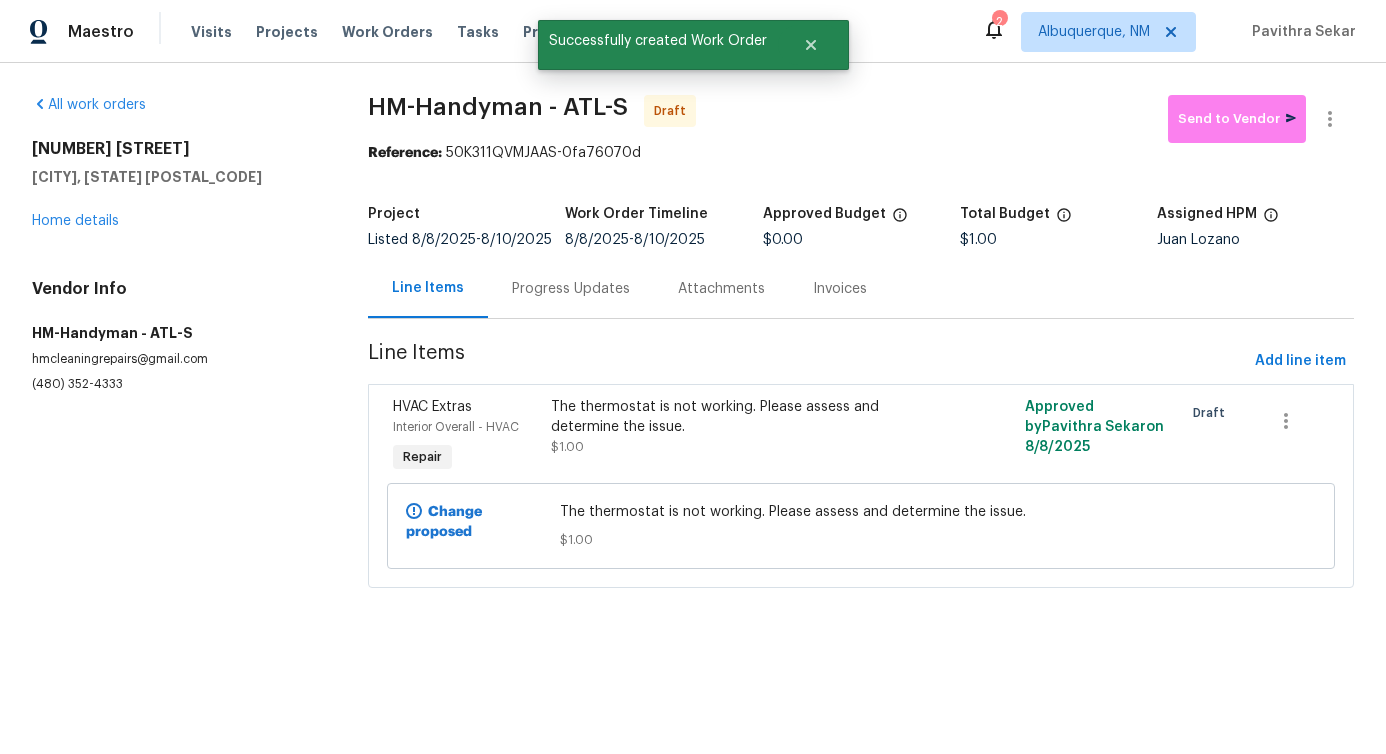 click on "The thermostat is not working. Please assess and determine the issue." at bounding box center [742, 417] 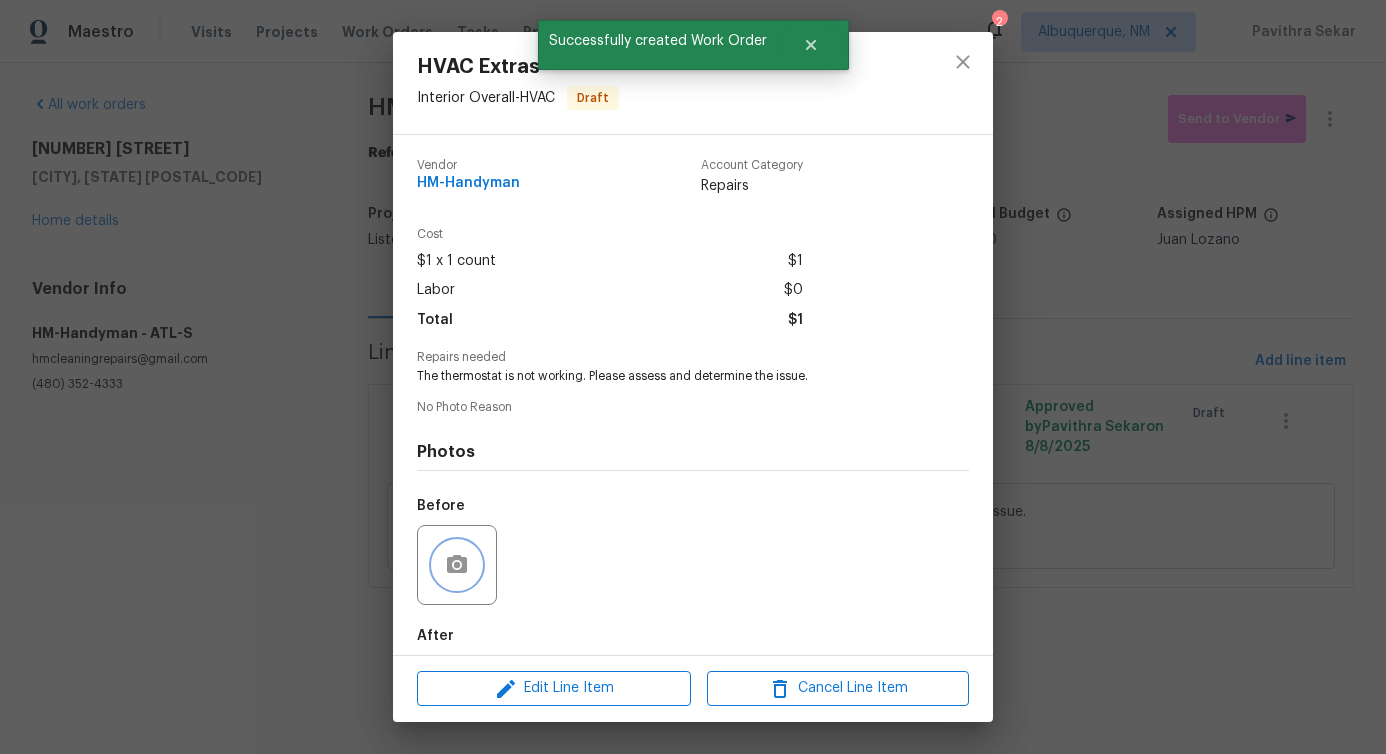 click 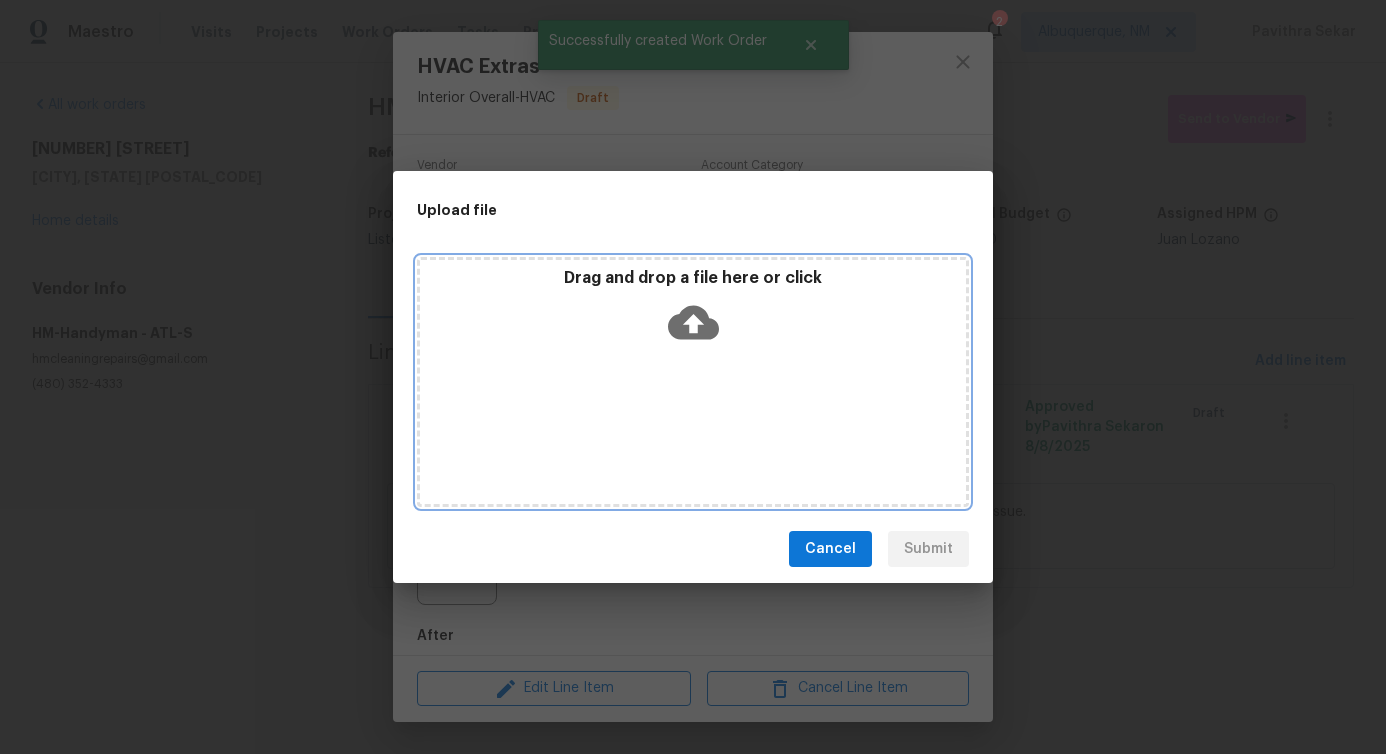click 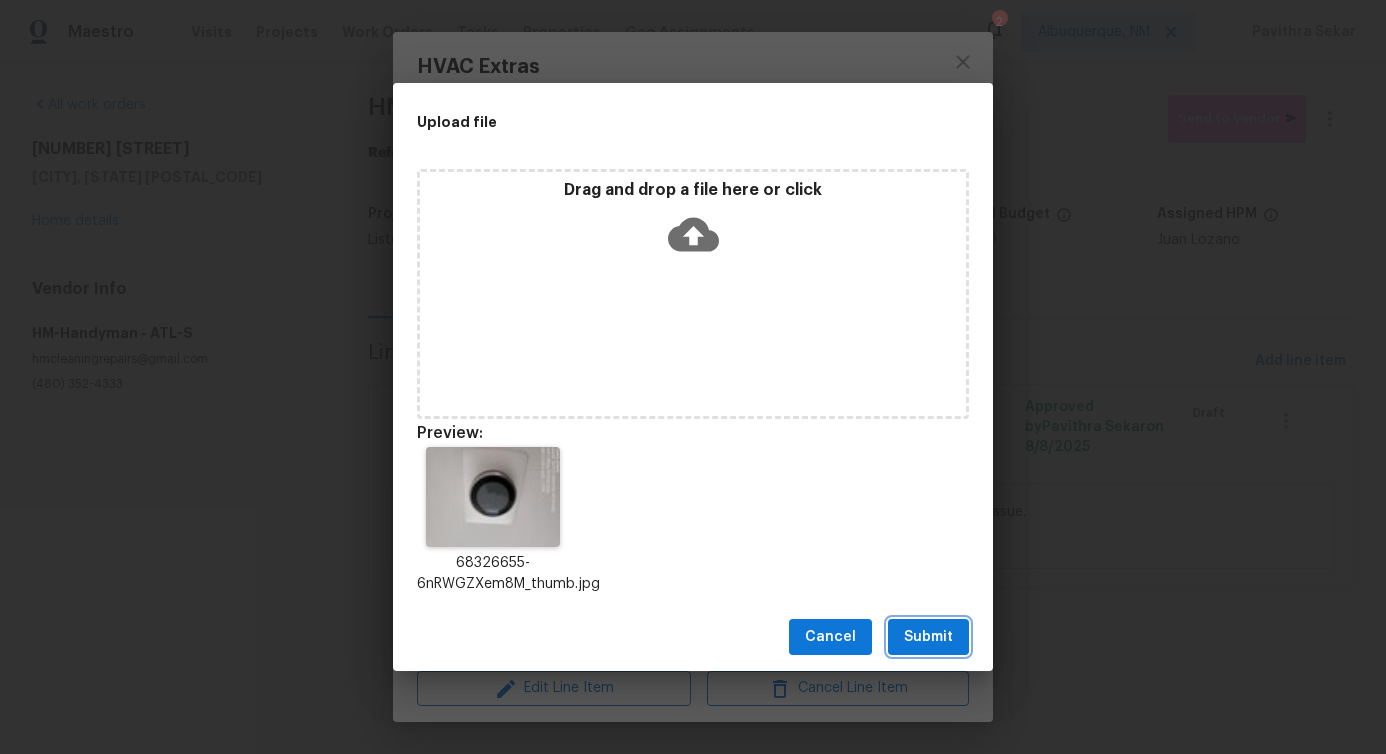 click on "Submit" at bounding box center [928, 637] 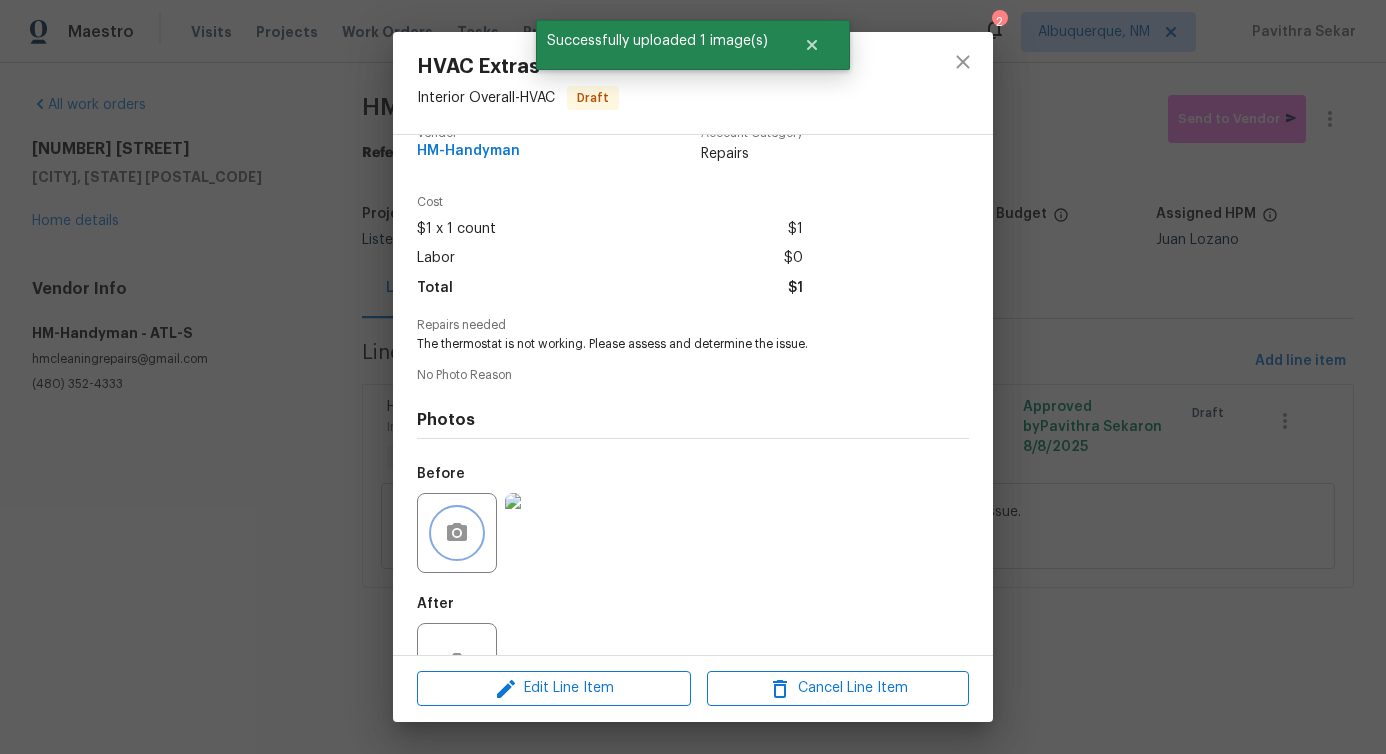 scroll, scrollTop: 100, scrollLeft: 0, axis: vertical 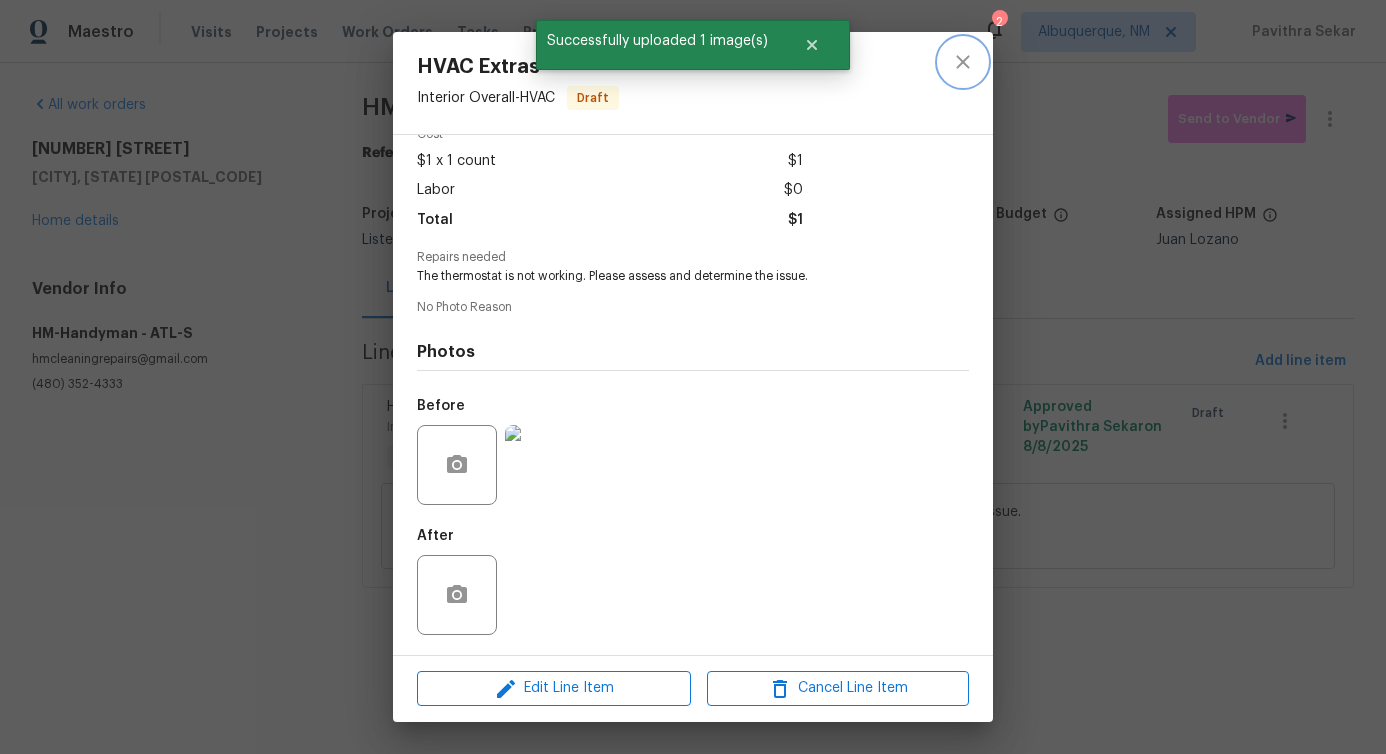click 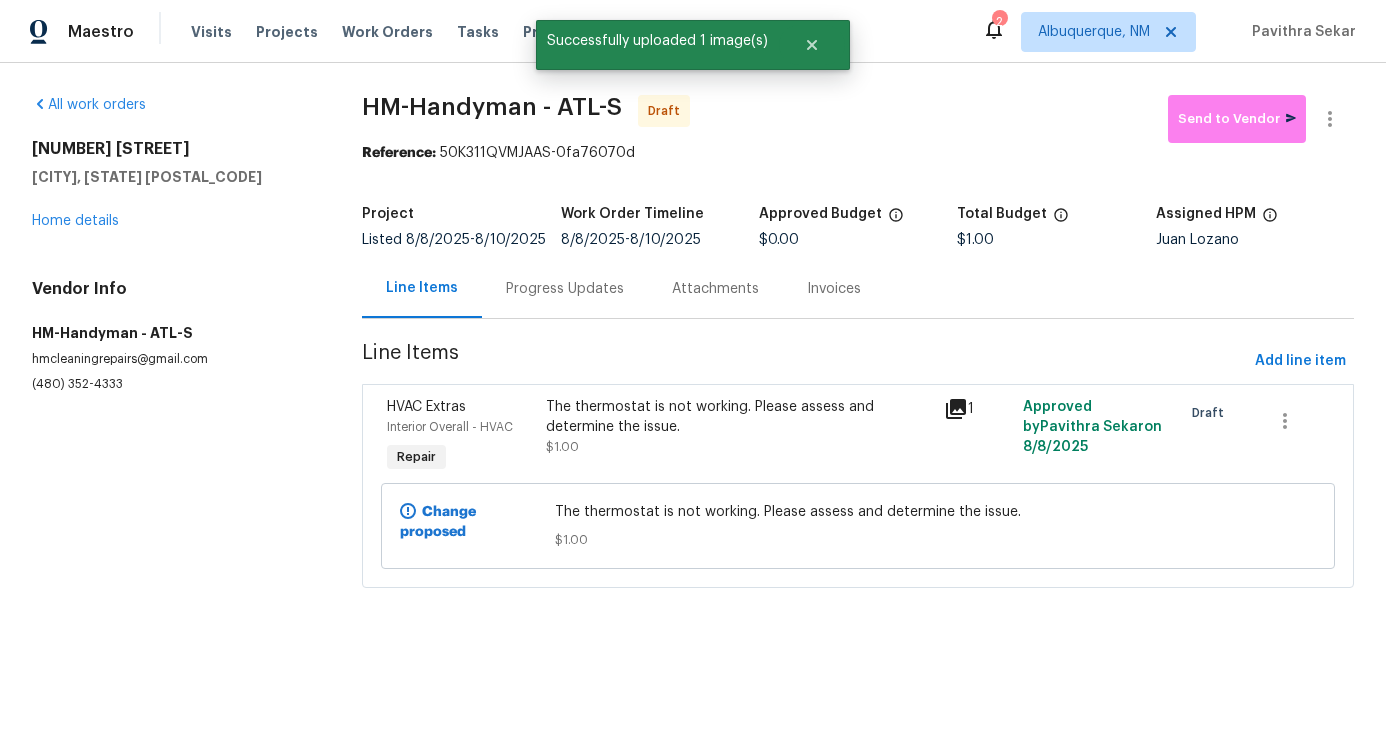 click on "Progress Updates" at bounding box center (565, 289) 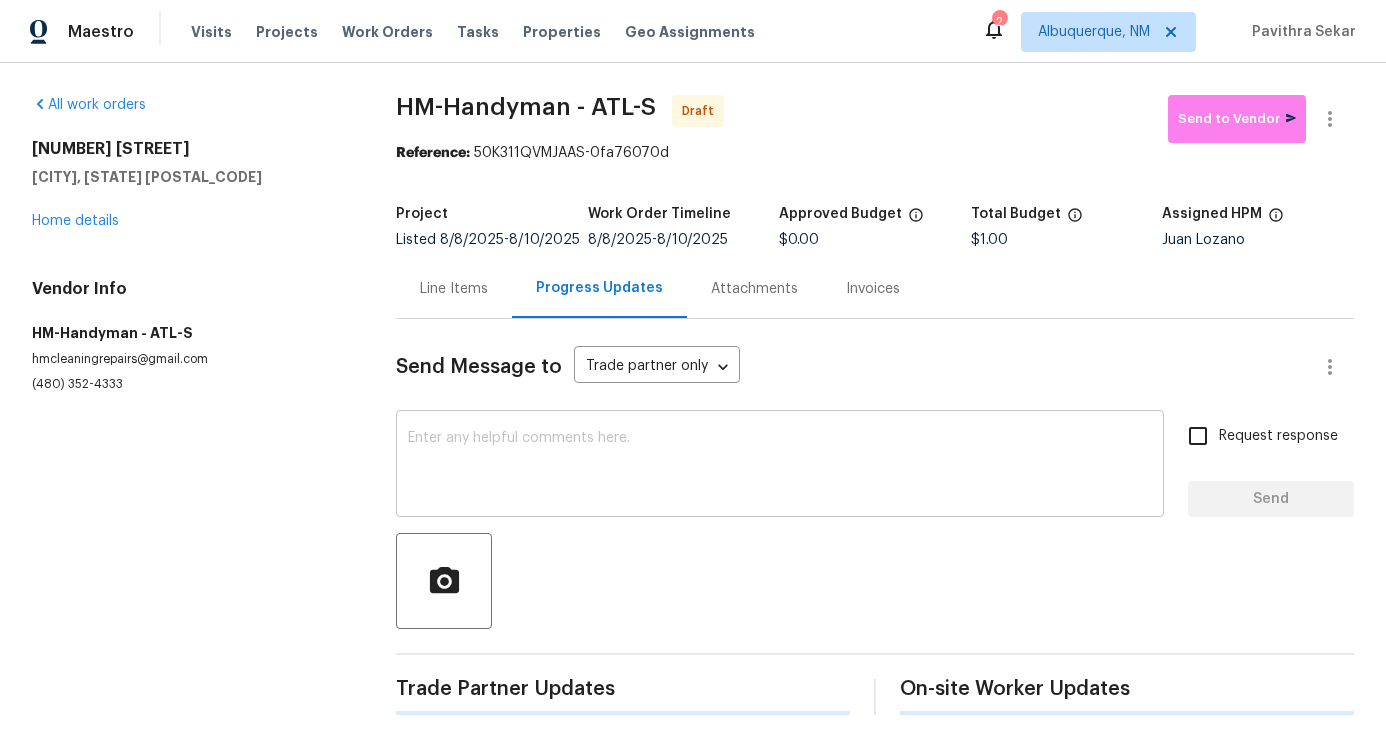 click at bounding box center [780, 466] 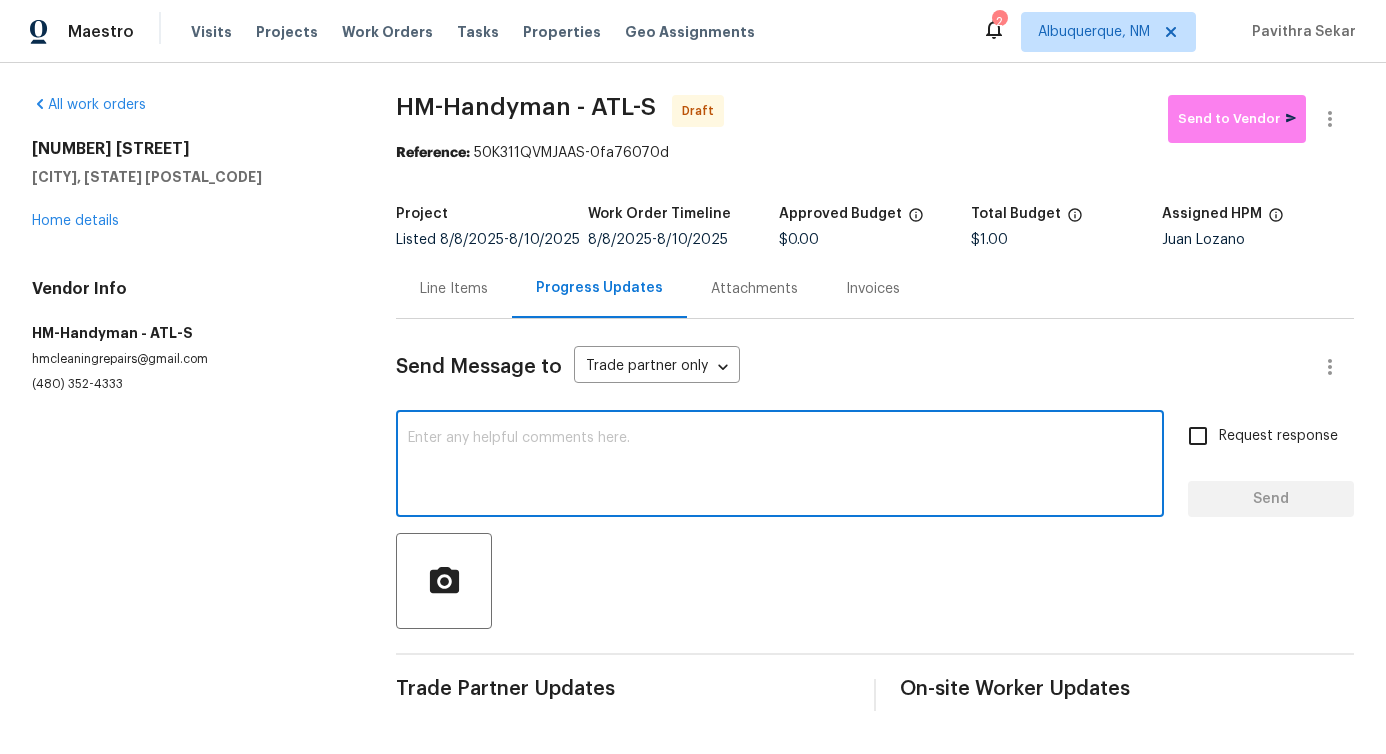 click at bounding box center [780, 466] 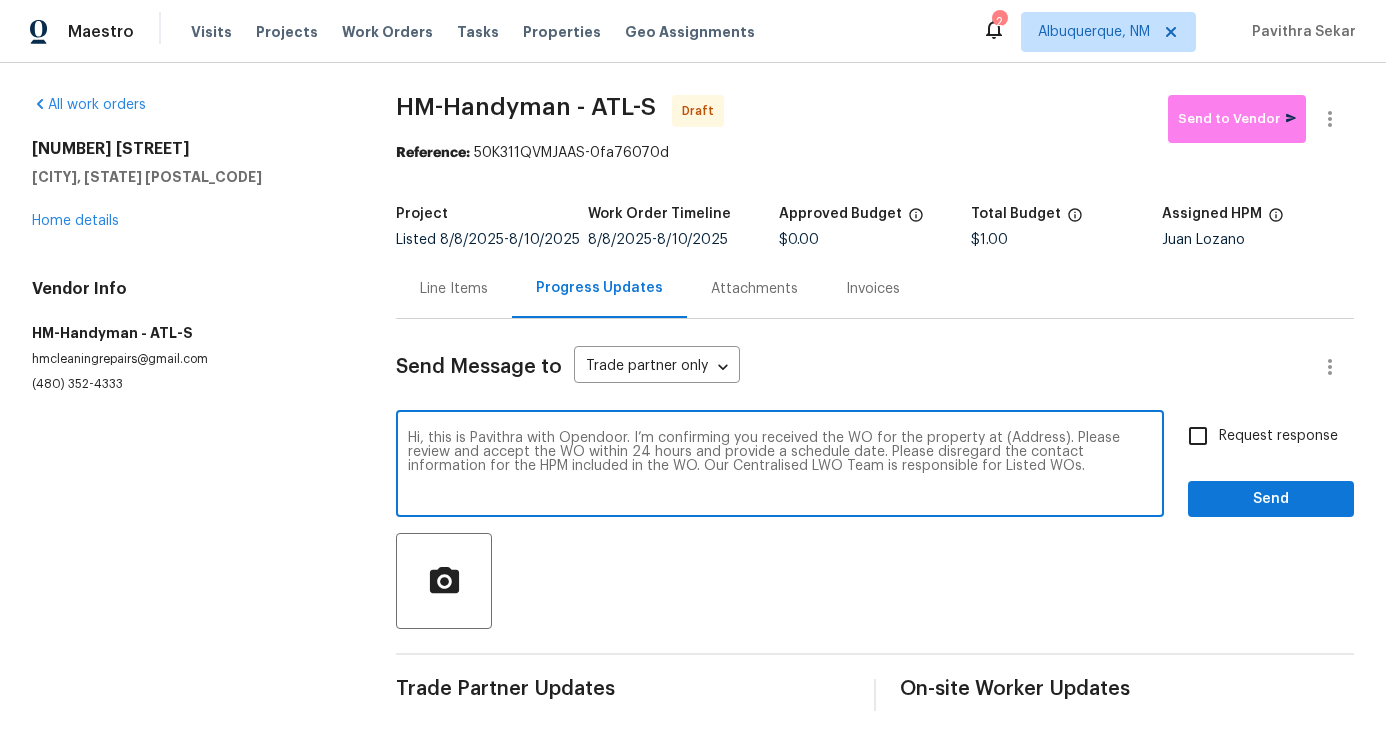 click on "Hi, this is Pavithra with Opendoor. I’m confirming you received the WO for the property at (Address). Please review and accept the WO within 24 hours and provide a schedule date. Please disregard the contact information for the HPM included in the WO. Our Centralised LWO Team is responsible for Listed WOs." at bounding box center [780, 466] 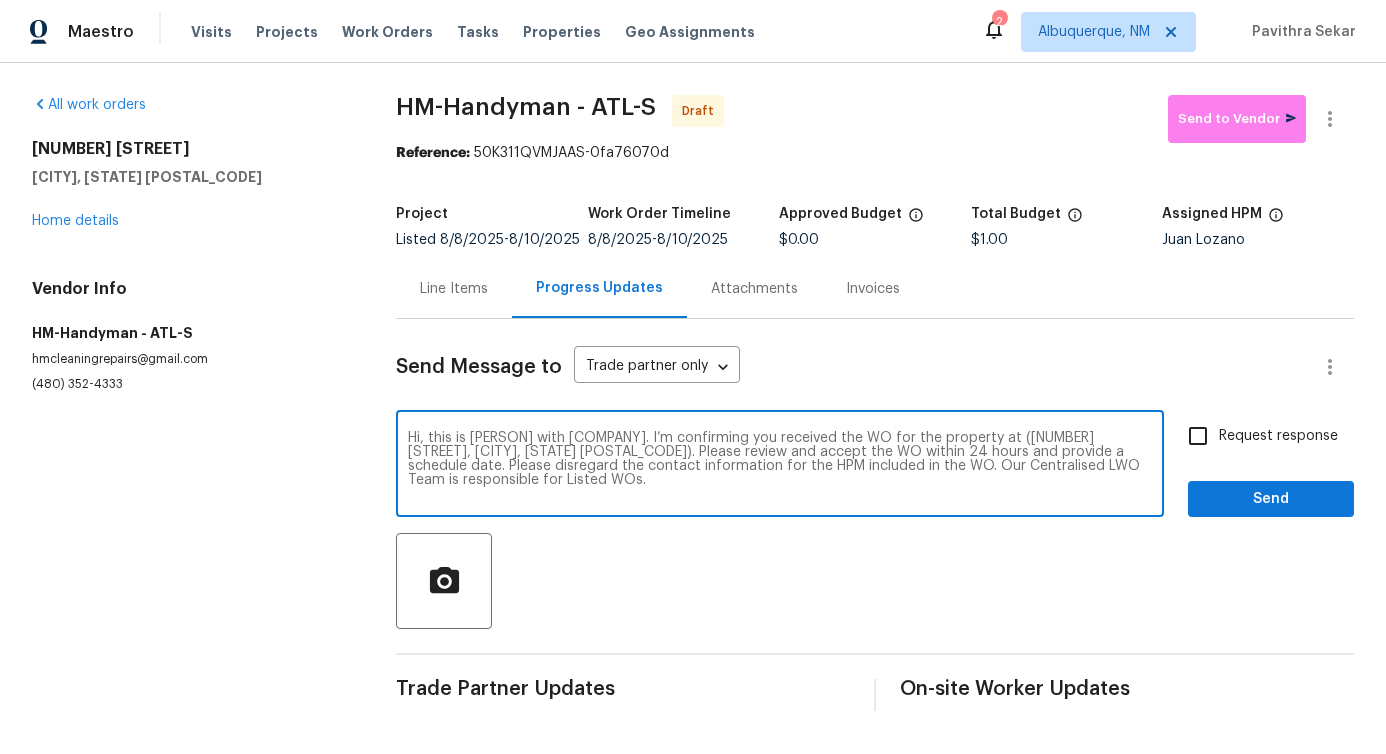 type on "Hi, this is [PERSON] with [COMPANY]. I’m confirming you received the WO for the property at ([NUMBER] [STREET], [CITY], [STATE] [POSTAL_CODE]). Please review and accept the WO within 24 hours and provide a schedule date. Please disregard the contact information for the HPM included in the WO. Our Centralised LWO Team is responsible for Listed WOs." 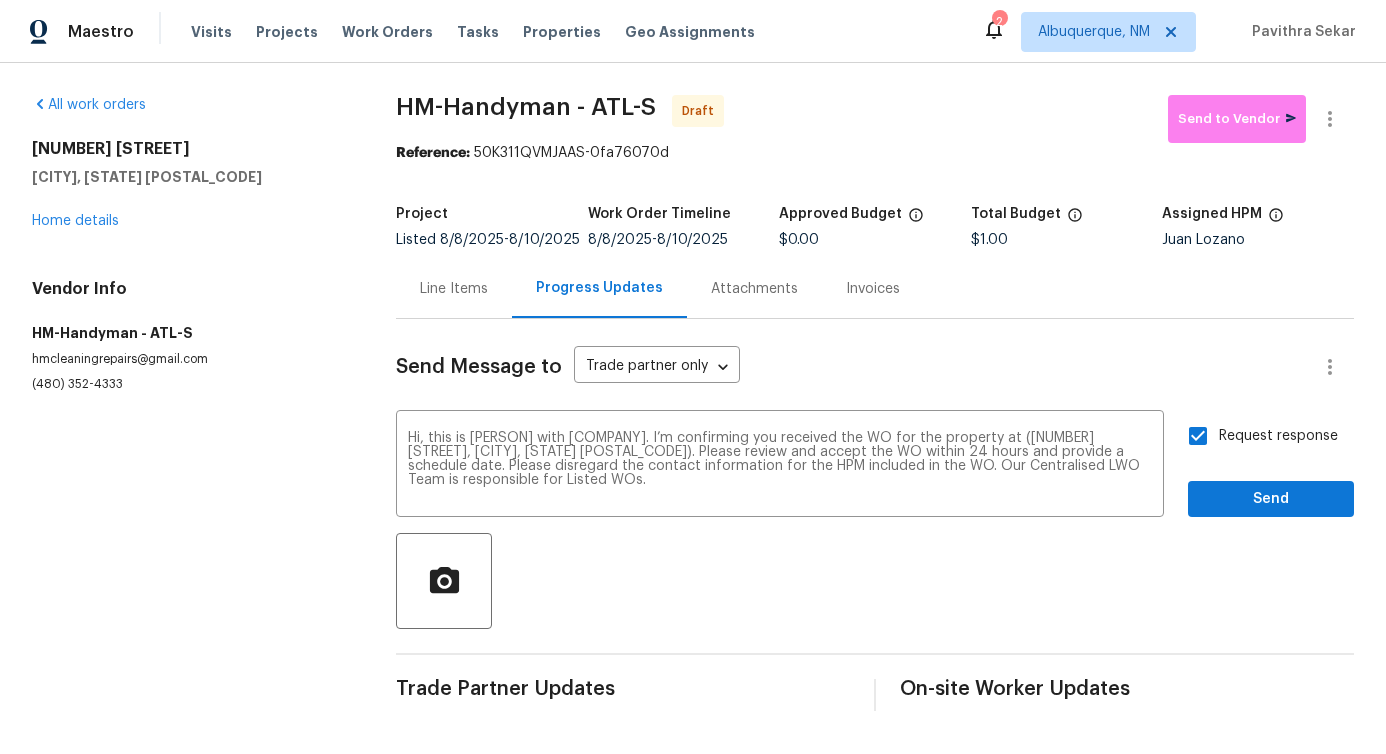 click on "Request response Send" at bounding box center [1271, 466] 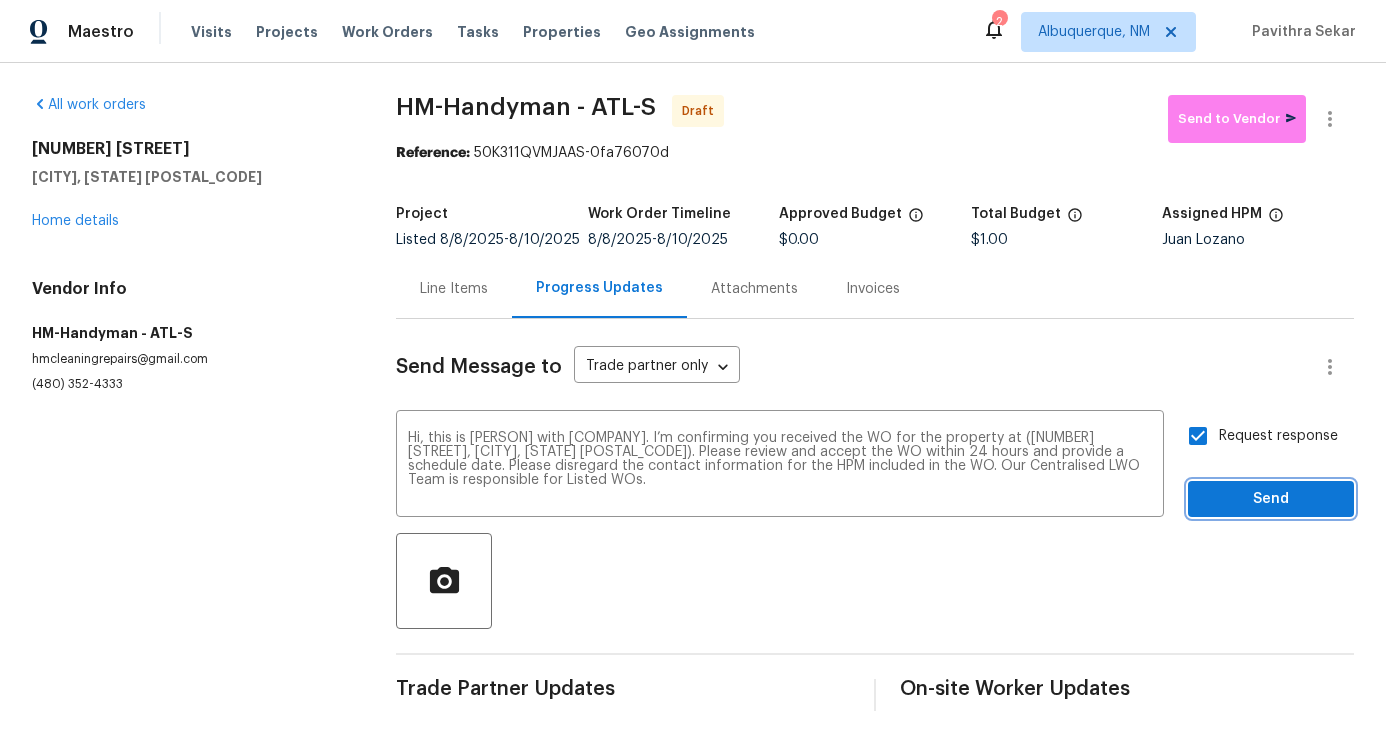 click on "Send" at bounding box center (1271, 499) 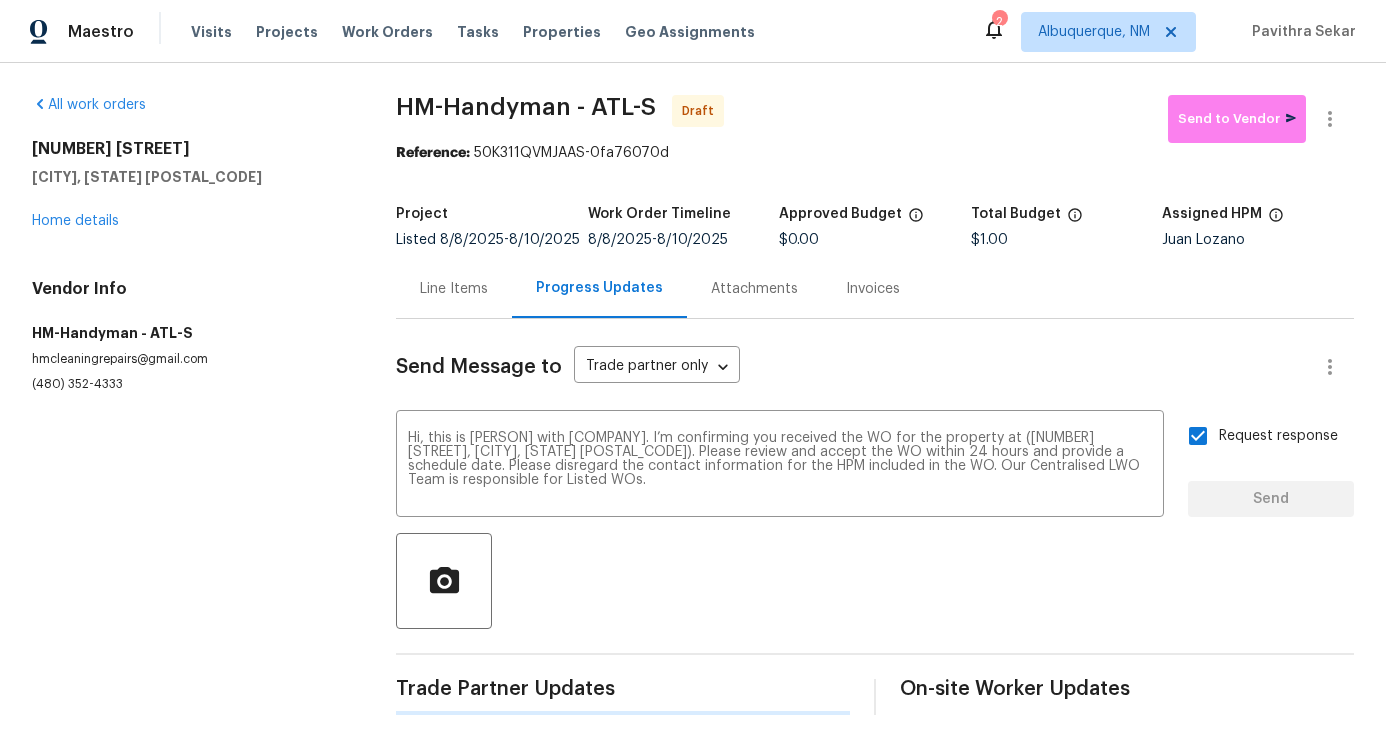 type 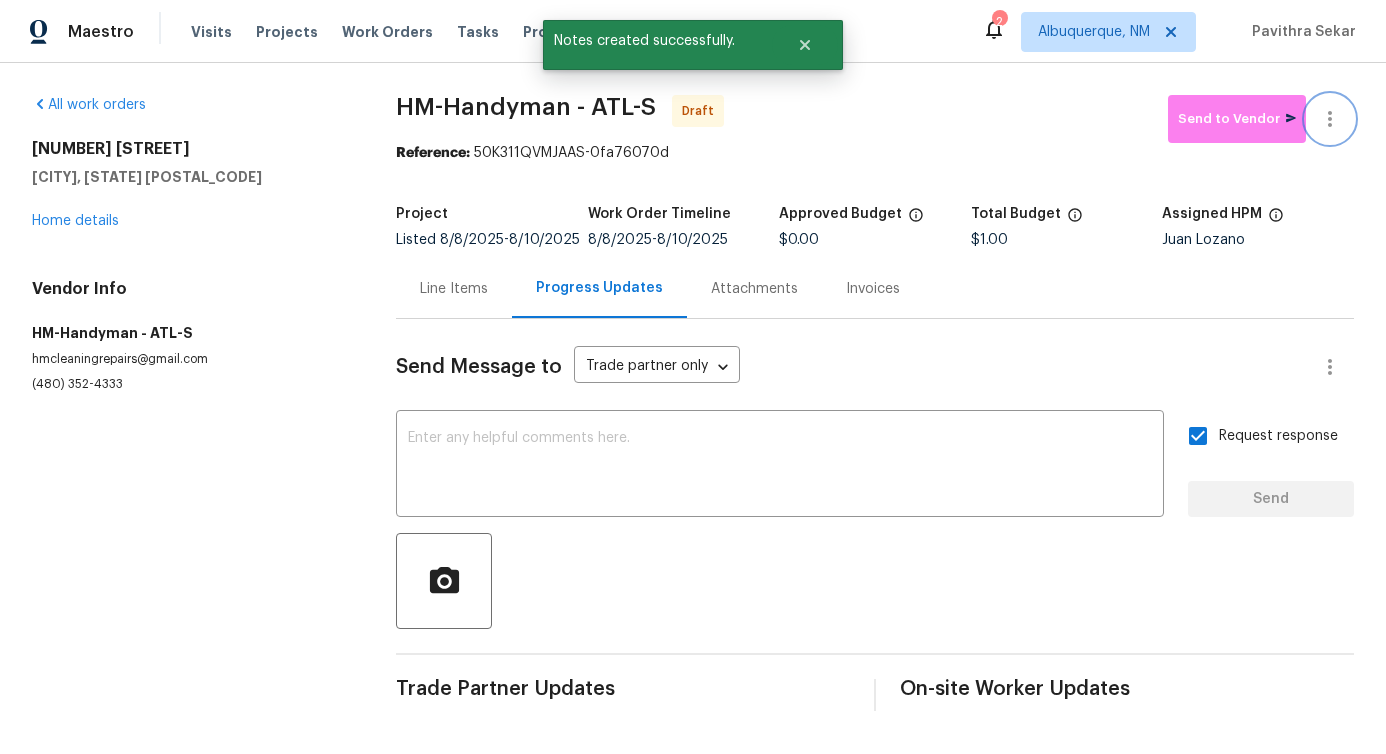 click 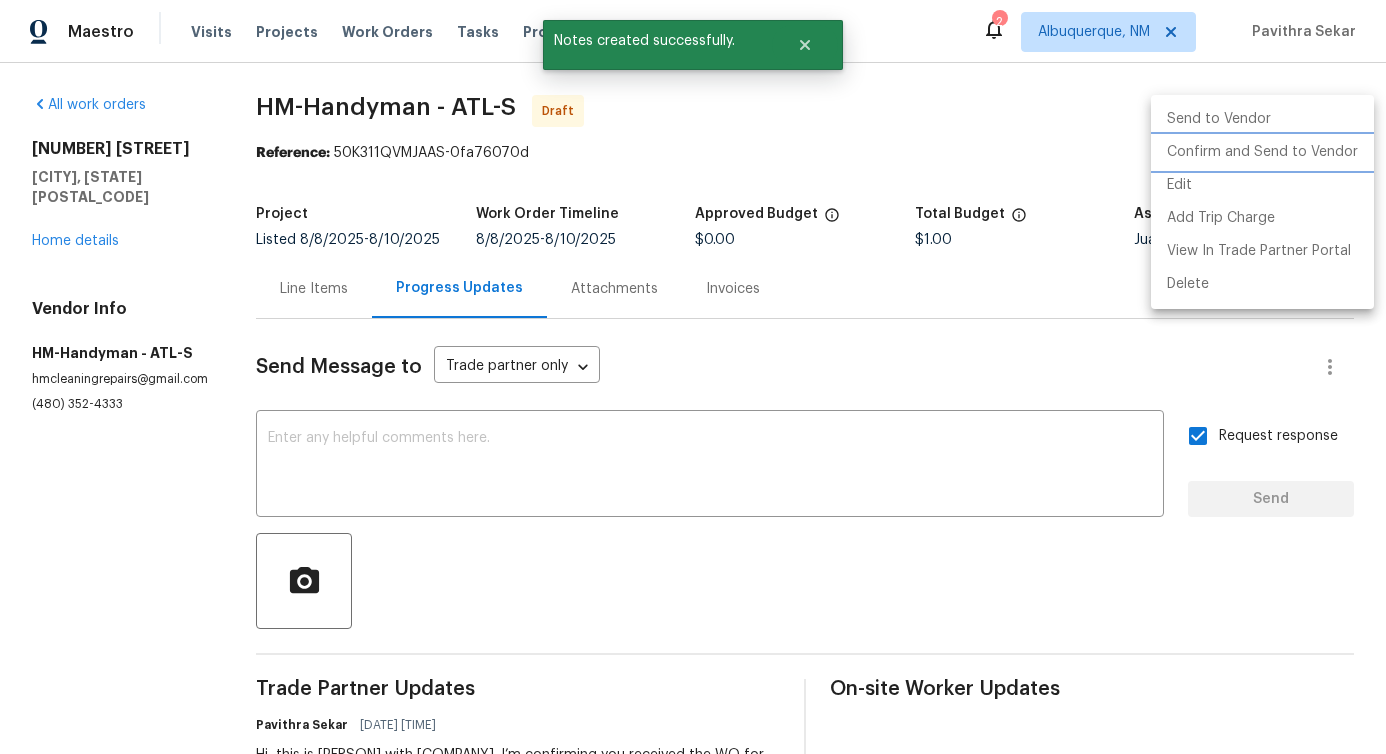 click on "Confirm and Send to Vendor" at bounding box center (1262, 152) 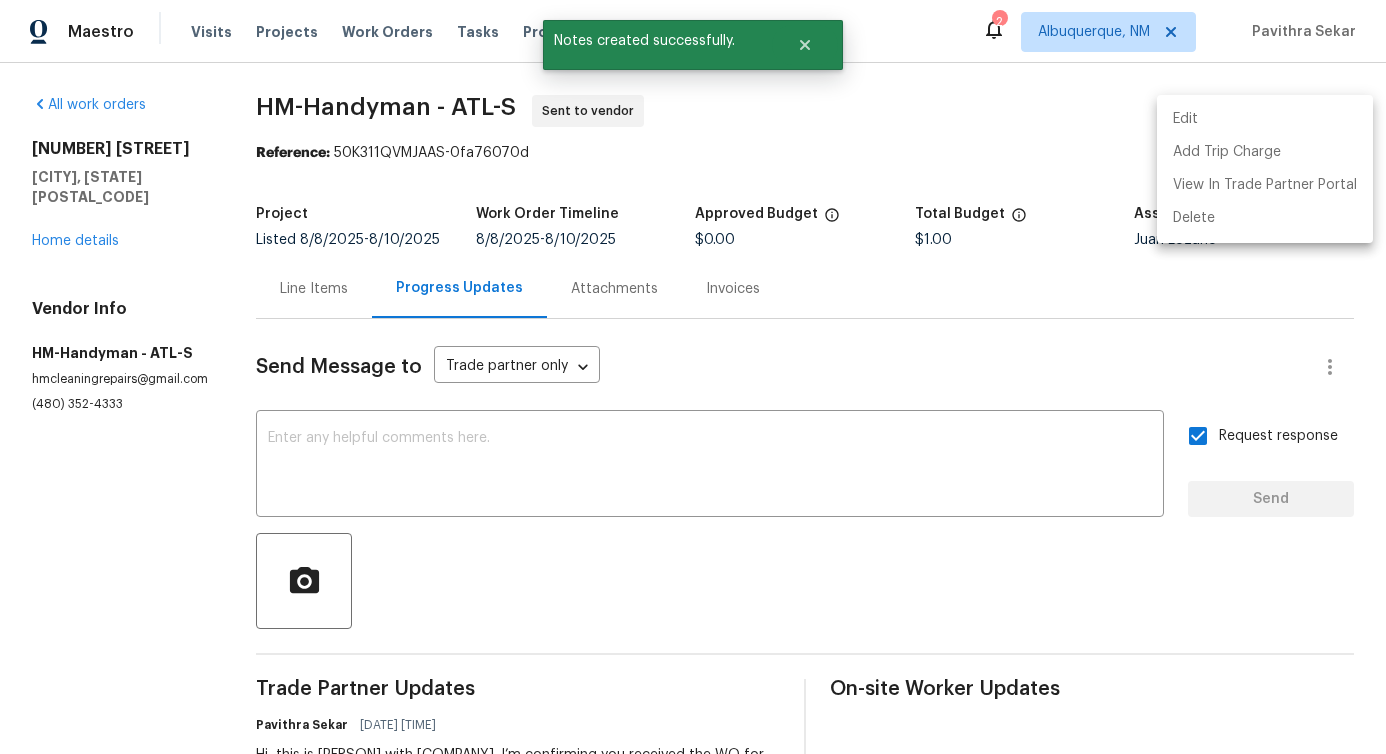 click at bounding box center [693, 377] 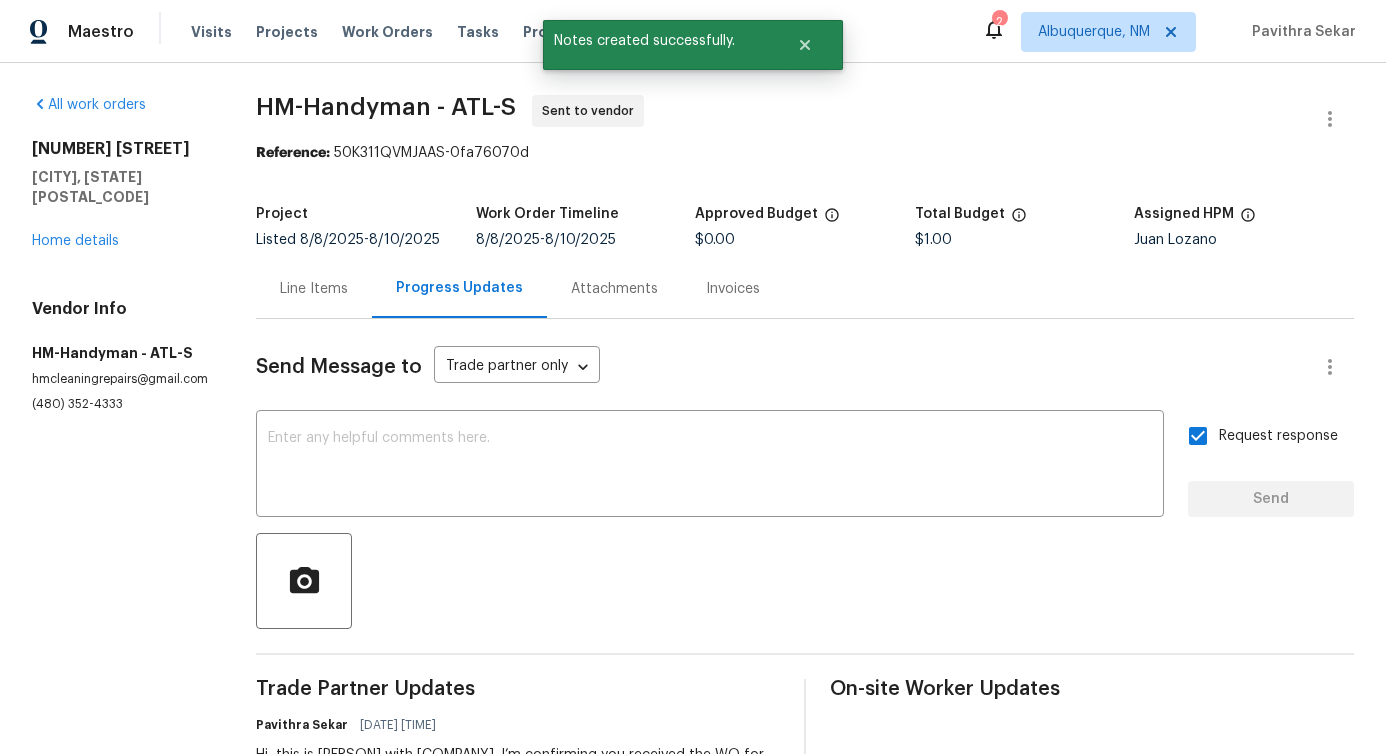click on "Line Items" at bounding box center [314, 288] 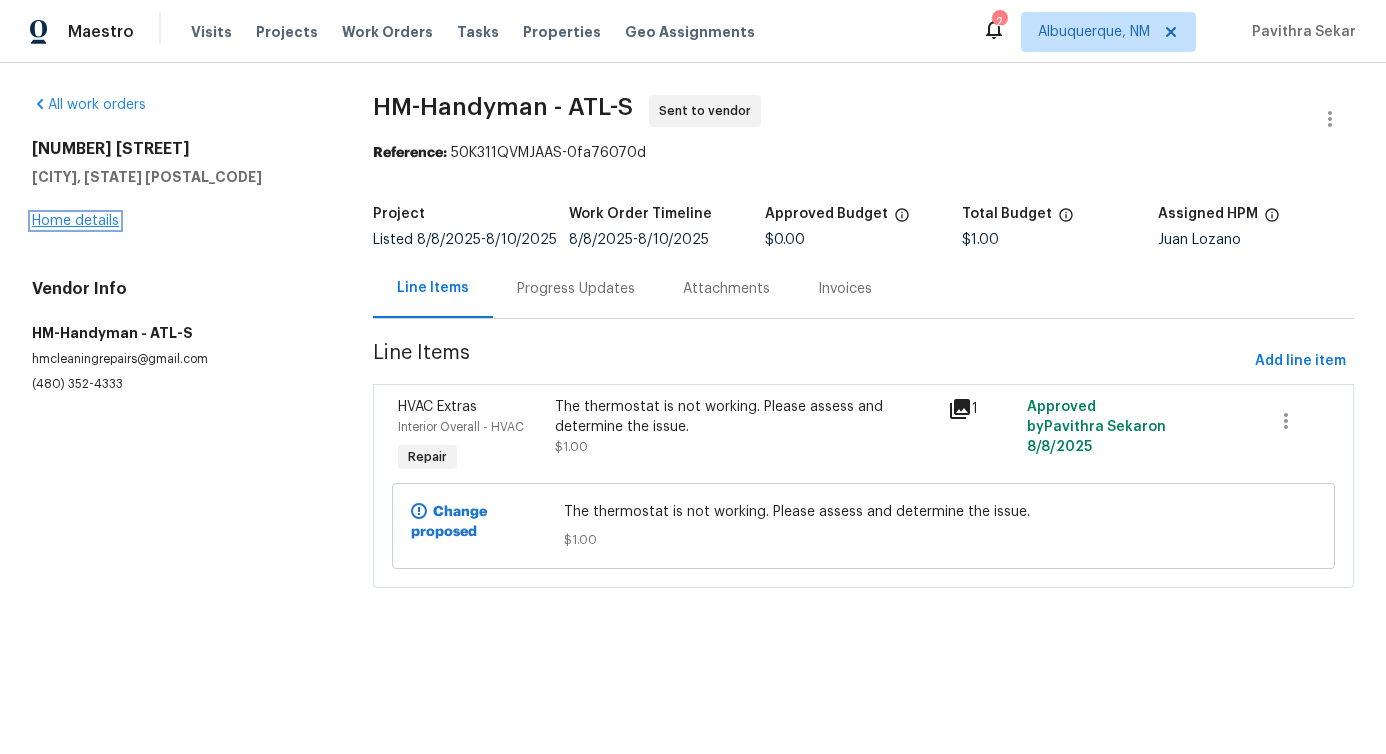 click on "Home details" at bounding box center (75, 221) 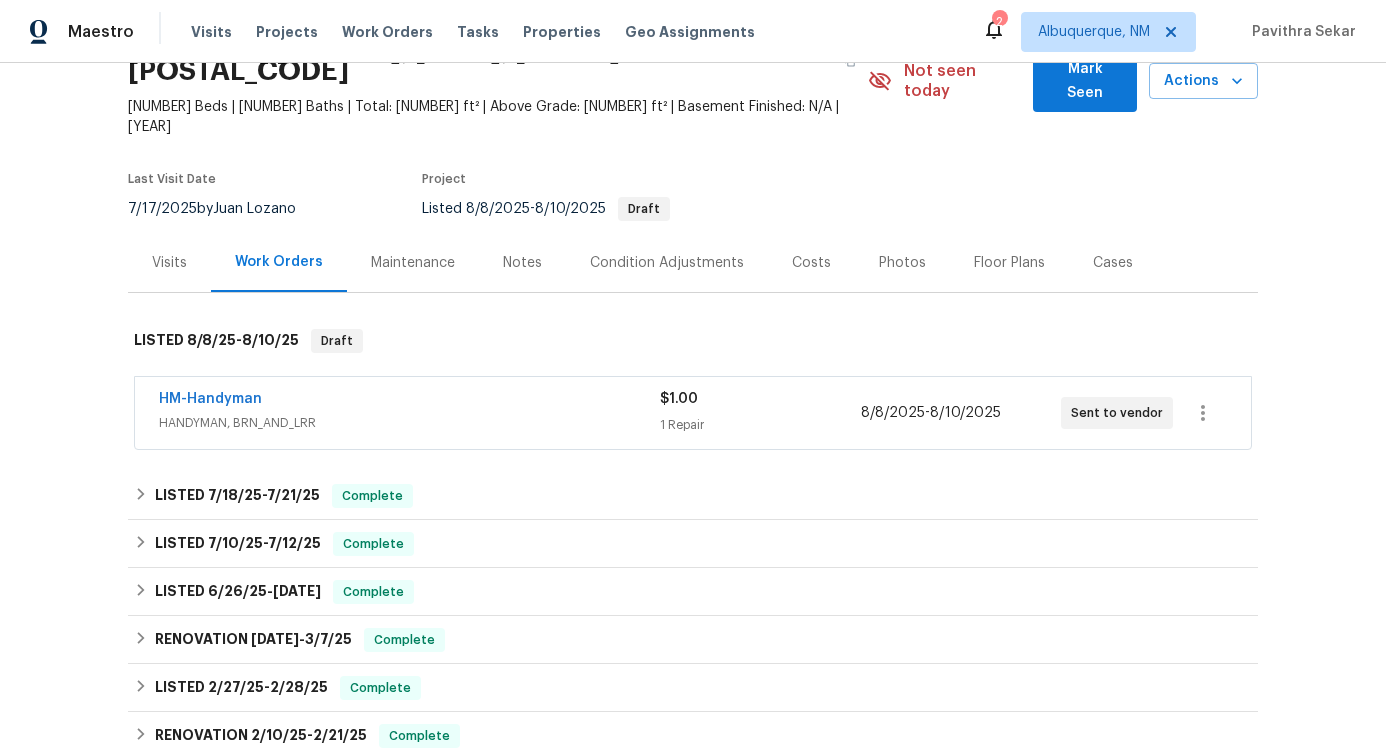 scroll, scrollTop: 0, scrollLeft: 0, axis: both 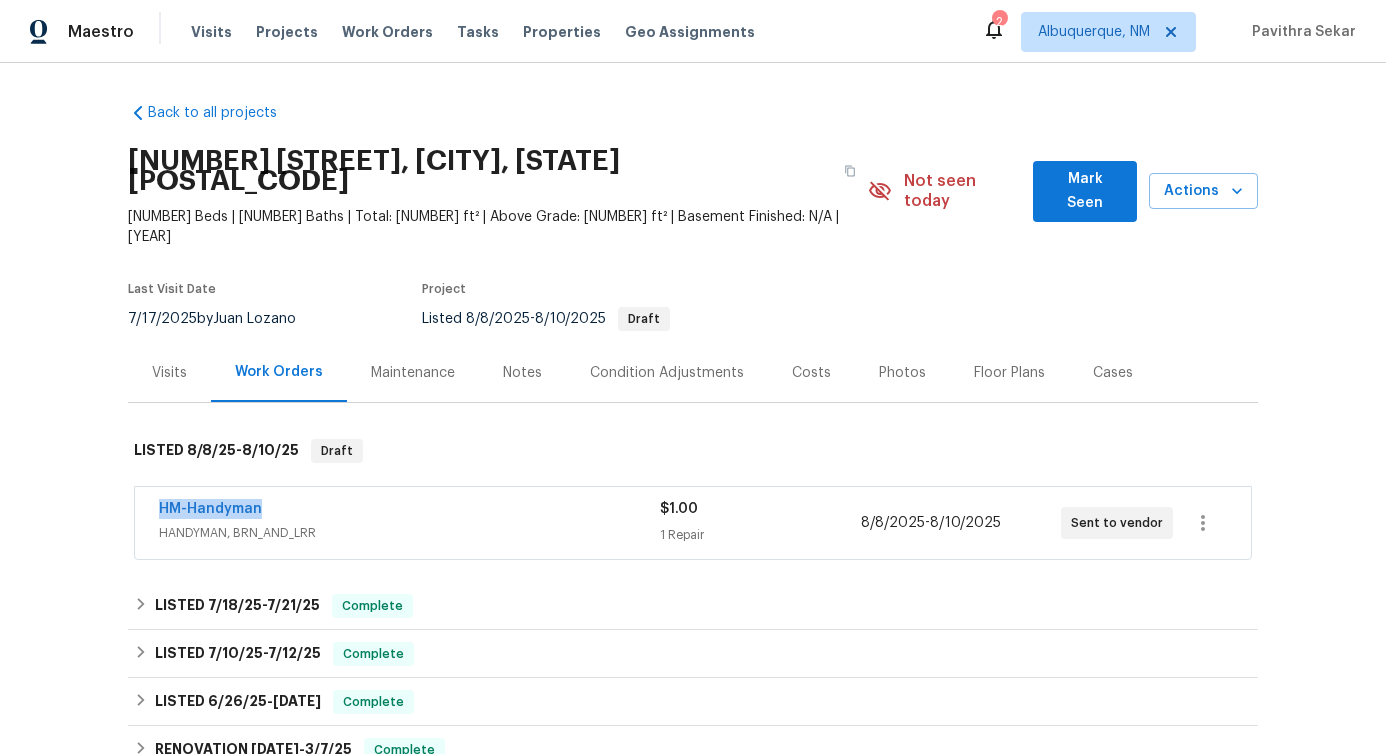 drag, startPoint x: 148, startPoint y: 469, endPoint x: 319, endPoint y: 468, distance: 171.00293 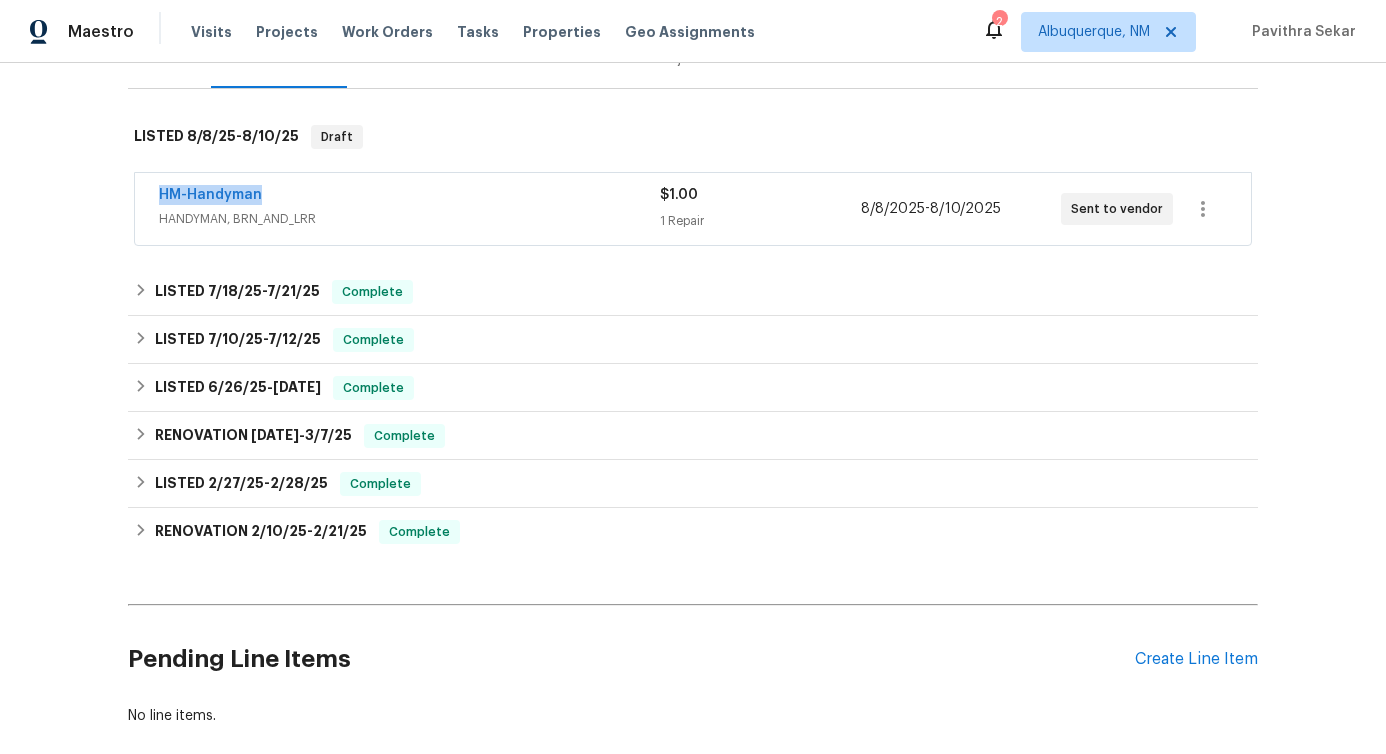 scroll, scrollTop: 382, scrollLeft: 0, axis: vertical 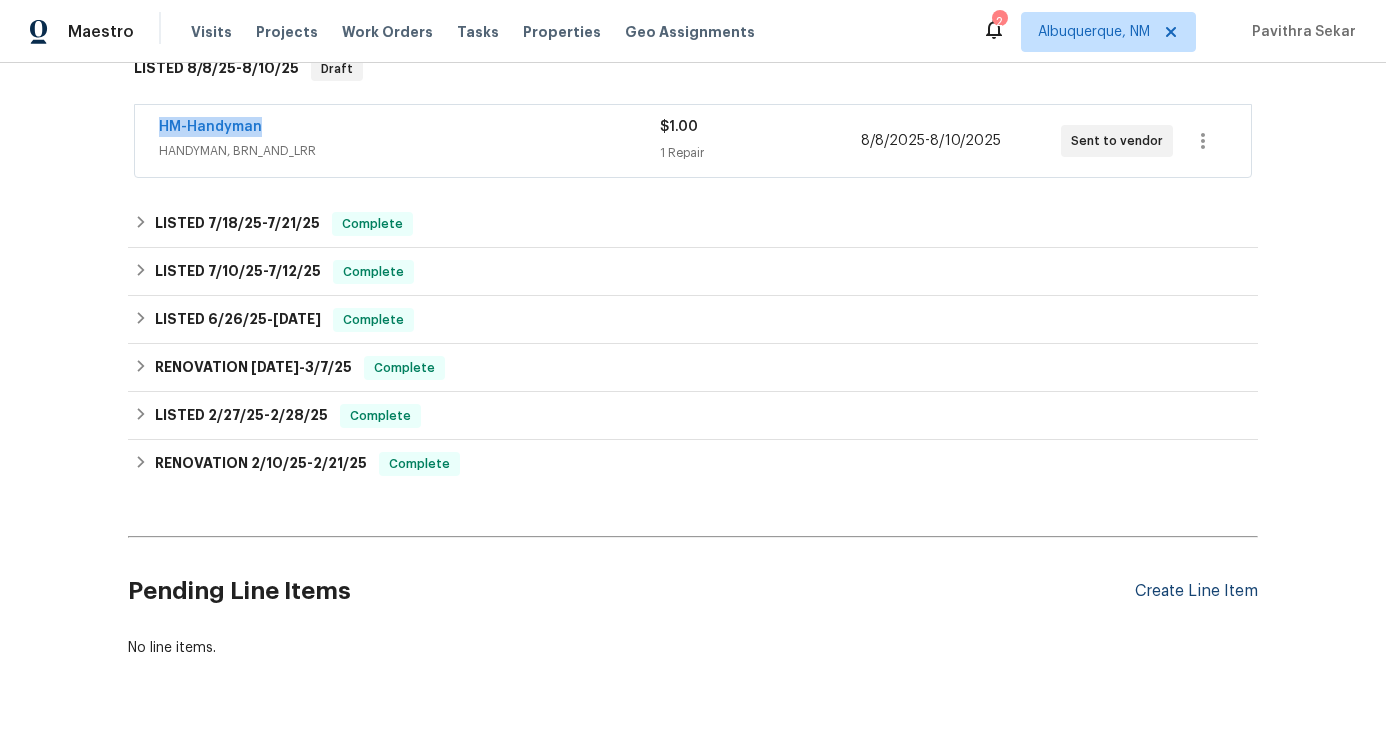 click on "Create Line Item" at bounding box center [1196, 591] 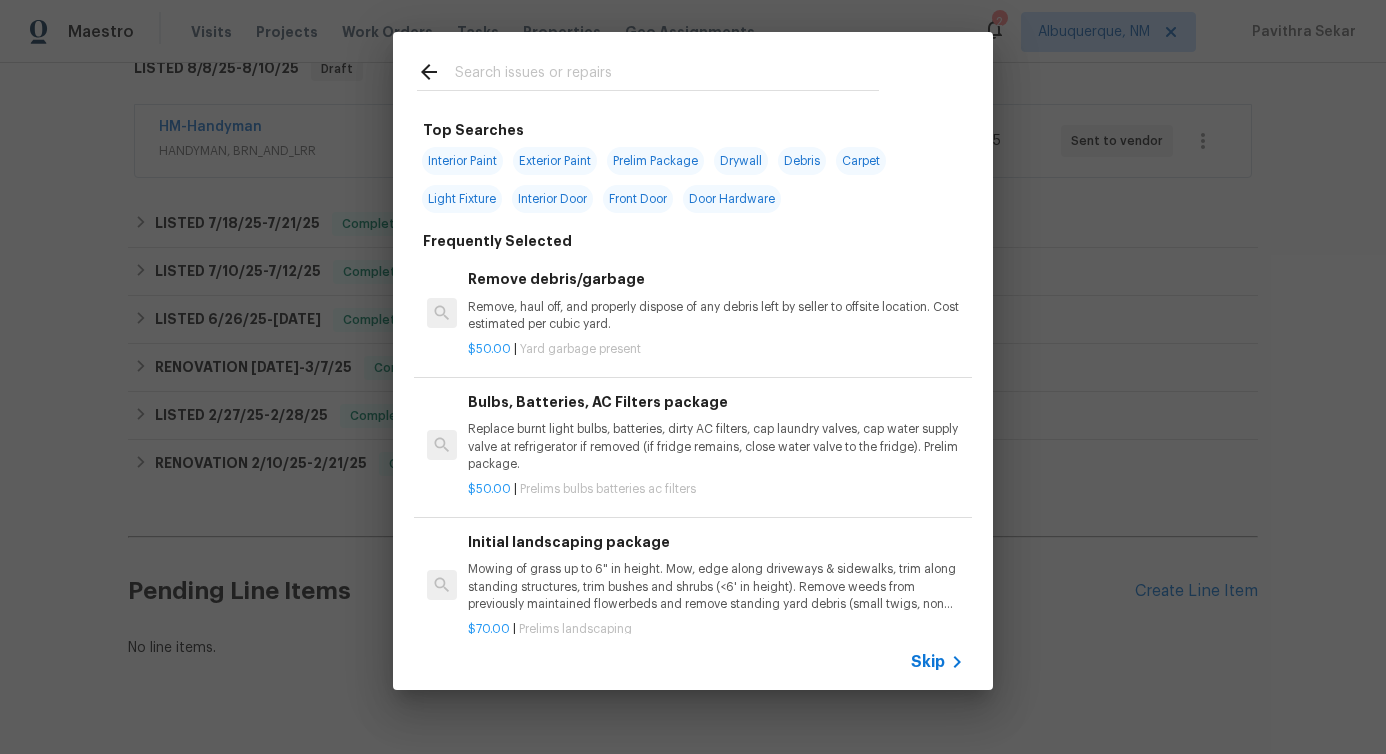 click at bounding box center (667, 75) 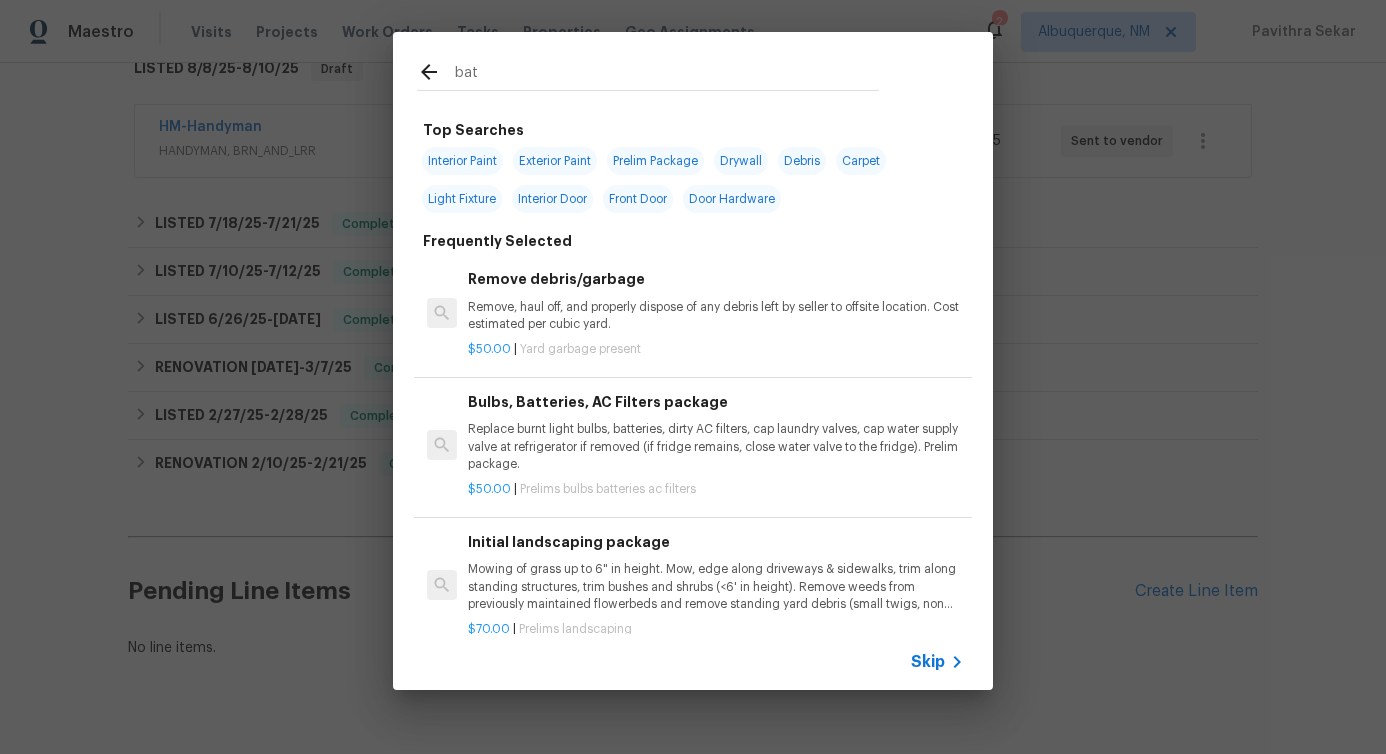 type on "bath" 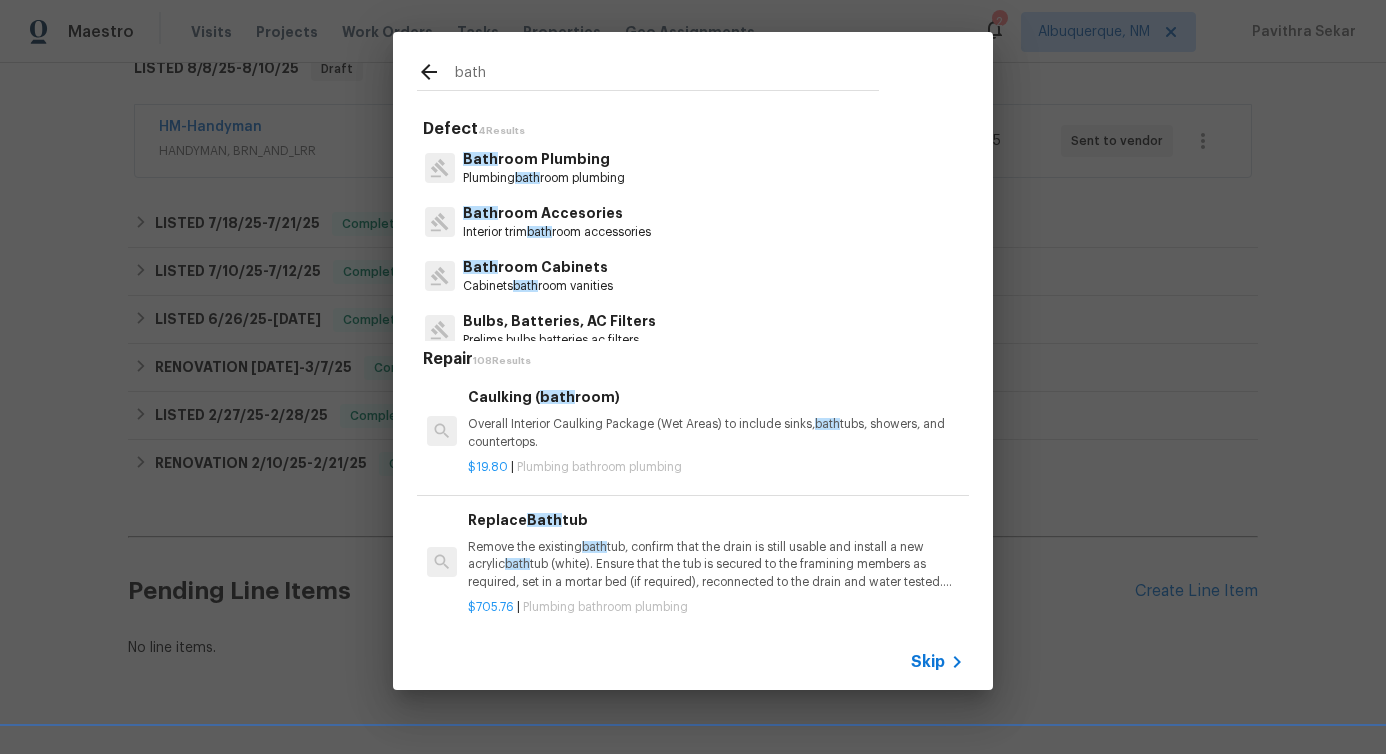 click on "Bath room Accesories" at bounding box center (557, 213) 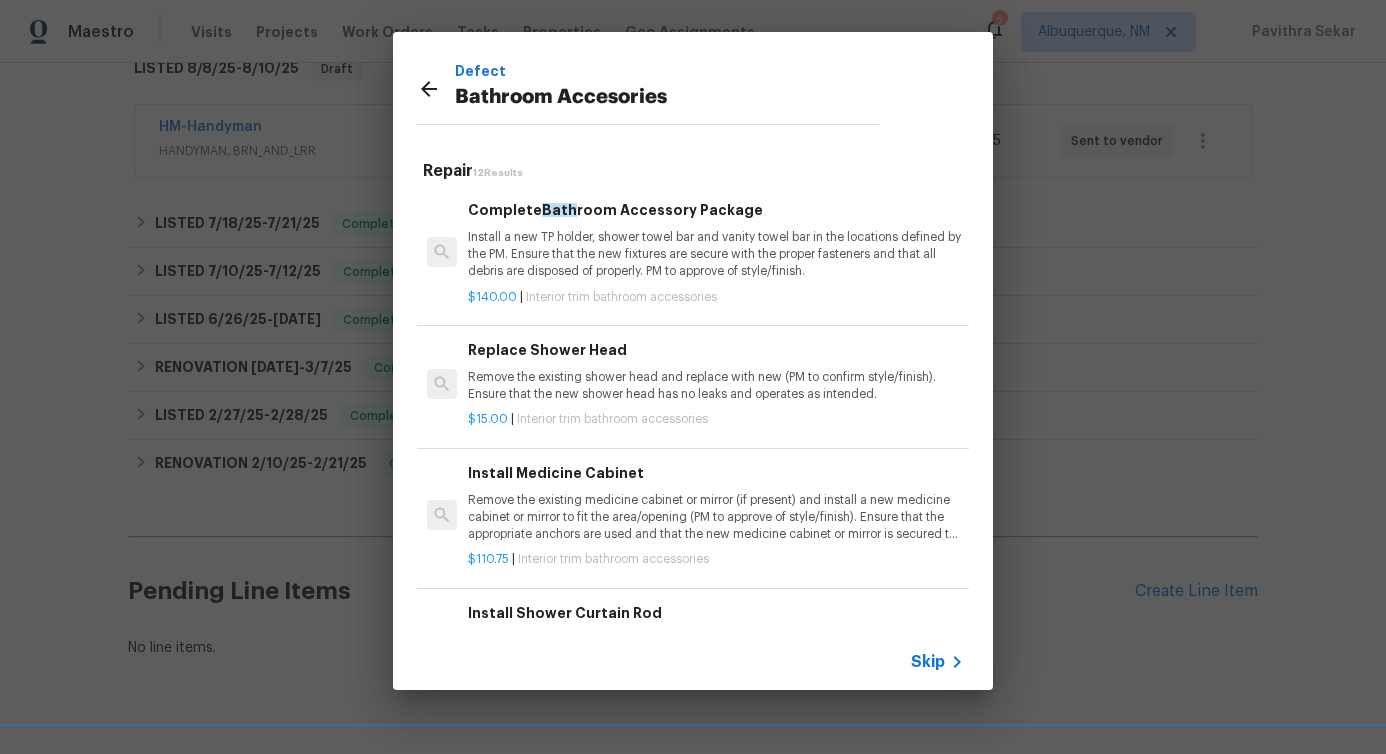 click on "Complete  Bath room Accessory Package Install a new TP holder, shower towel bar and vanity towel bar in the locations defined by the PM. Ensure that the new fixtures are secure with the proper fasteners and that all debris are disposed of properly. PM to approve of style/finish." at bounding box center (716, 240) 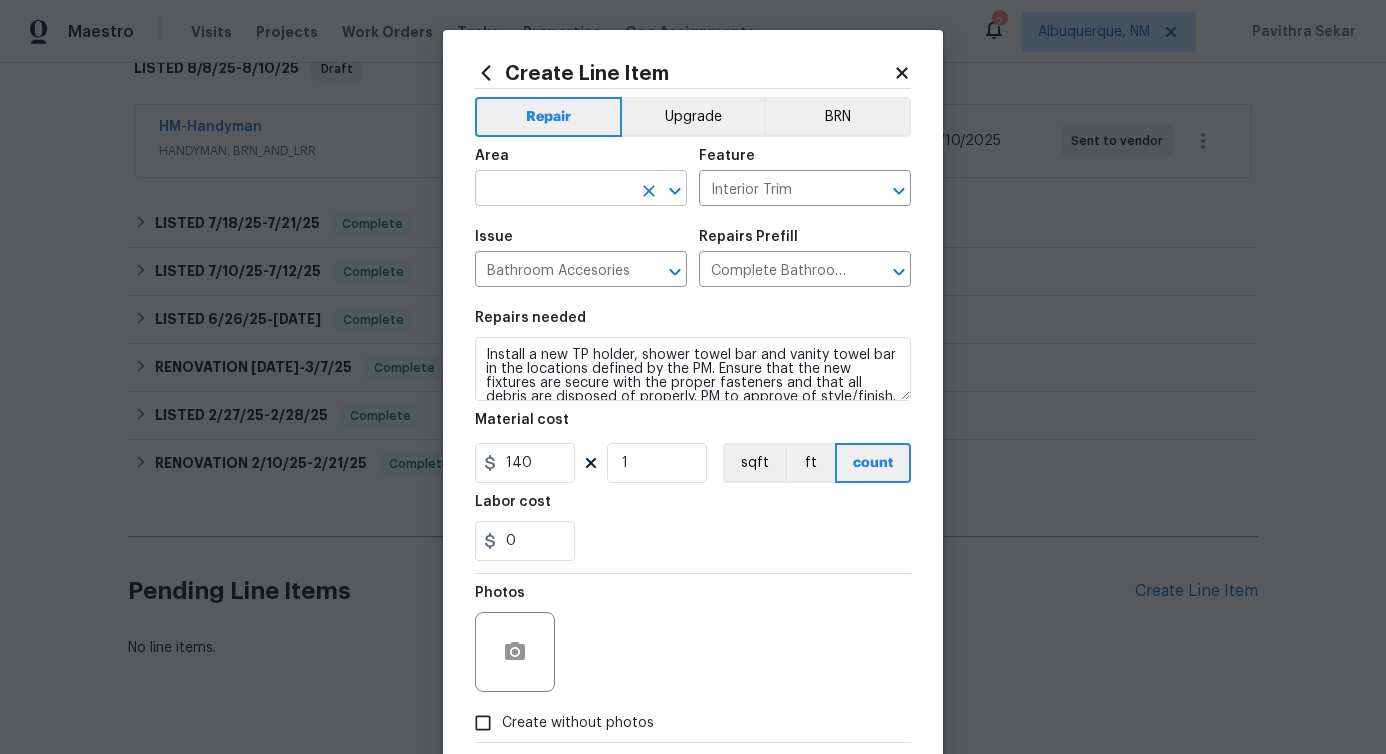 click at bounding box center [553, 190] 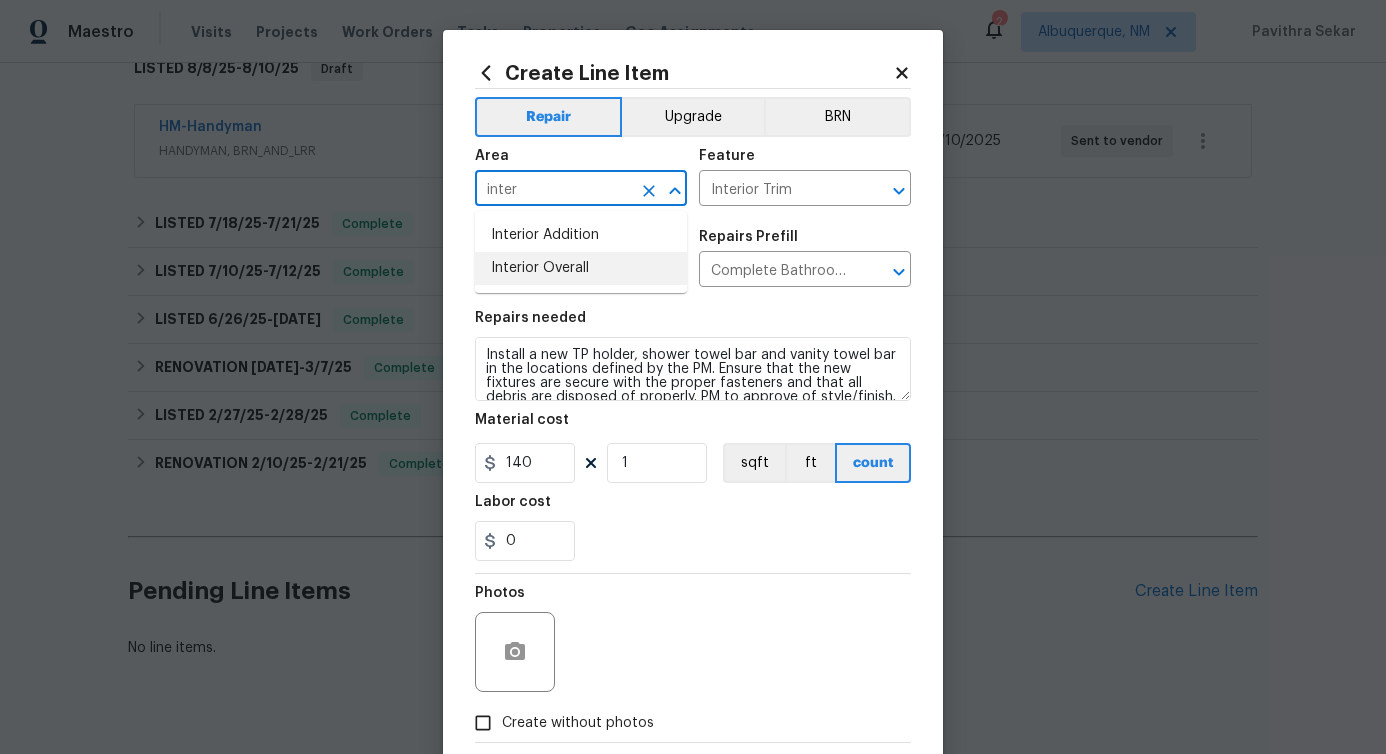 click on "Interior Overall" at bounding box center (581, 268) 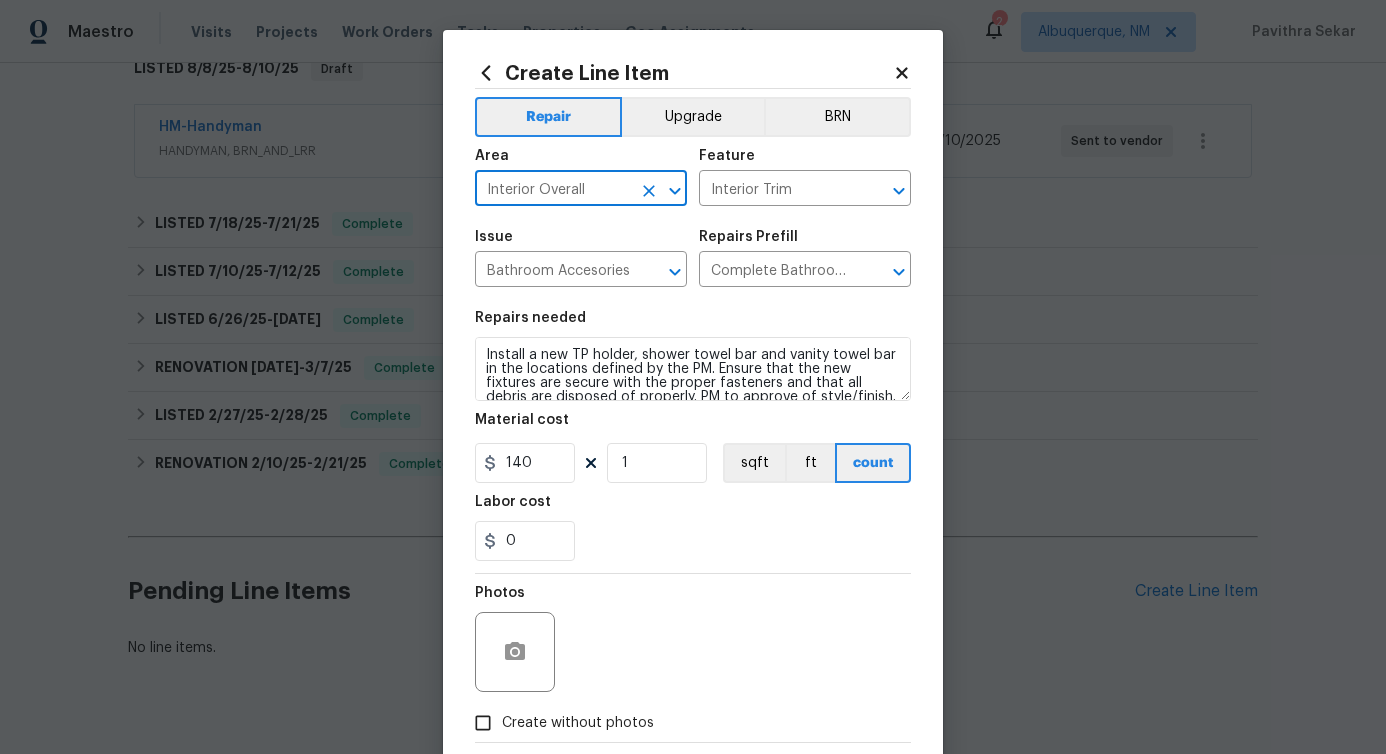 type on "Interior Overall" 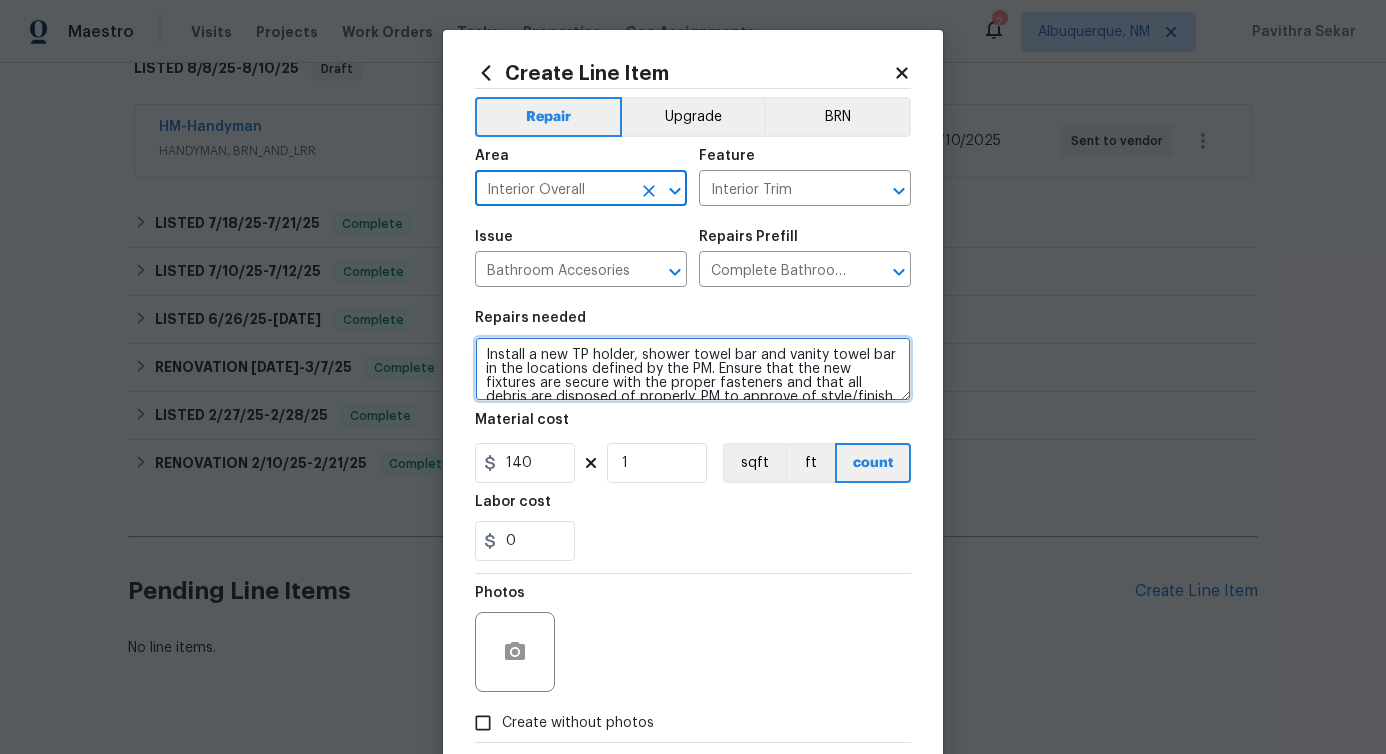 click on "Install a new TP holder, shower towel bar and vanity towel bar in the locations defined by the PM. Ensure that the new fixtures are secure with the proper fasteners and that all debris are disposed of properly. PM to approve of style/finish." at bounding box center (693, 369) 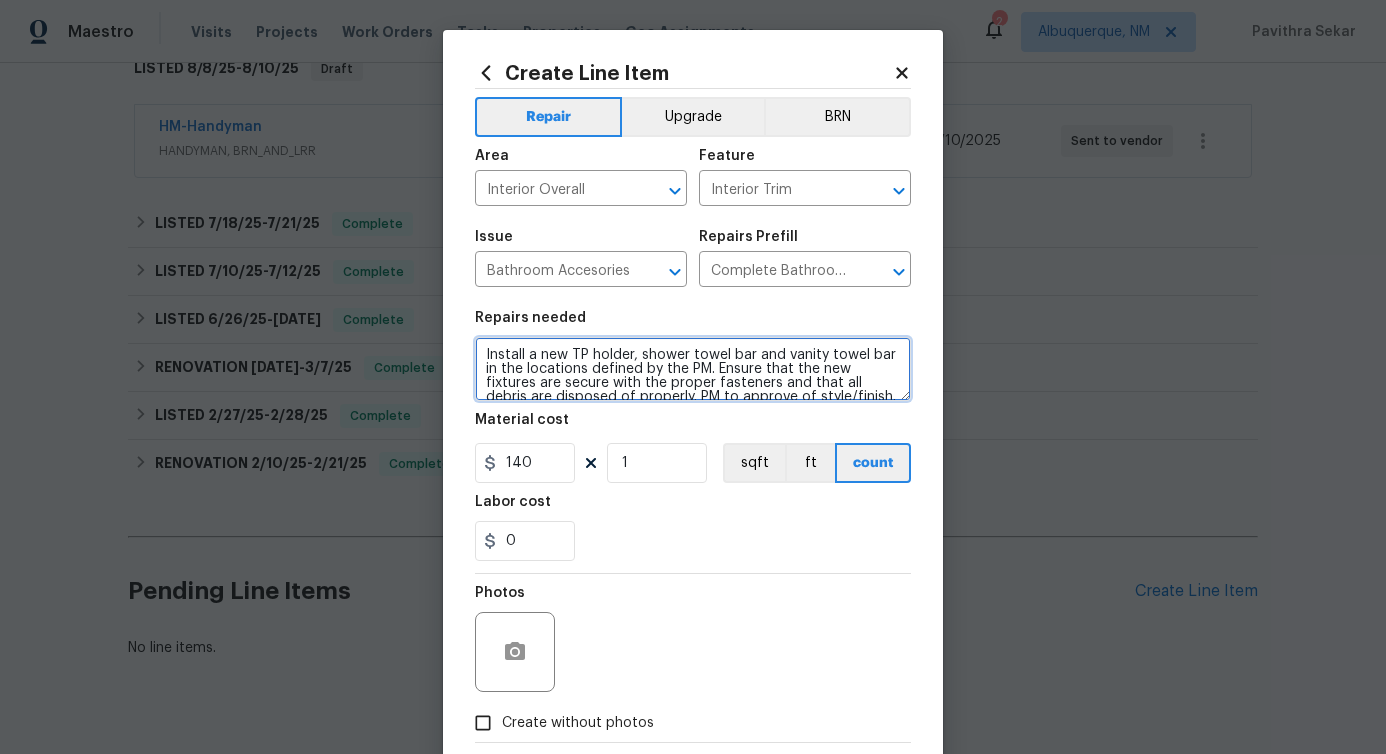 click on "Install a new TP holder, shower towel bar and vanity towel bar in the locations defined by the PM. Ensure that the new fixtures are secure with the proper fasteners and that all debris are disposed of properly. PM to approve of style/finish." at bounding box center [693, 369] 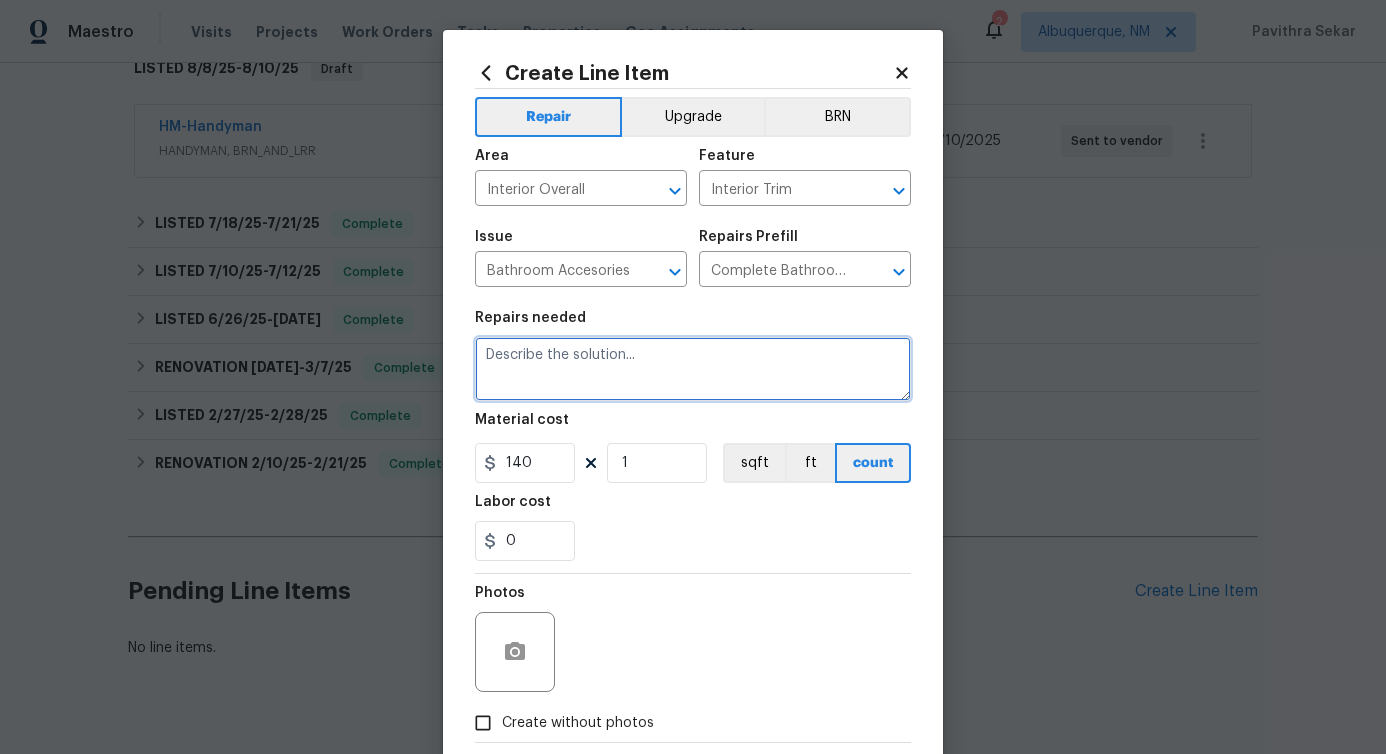 paste on "Feedback received that one bathtub won’t drain. Please assess the cause and clear the blockage as needed." 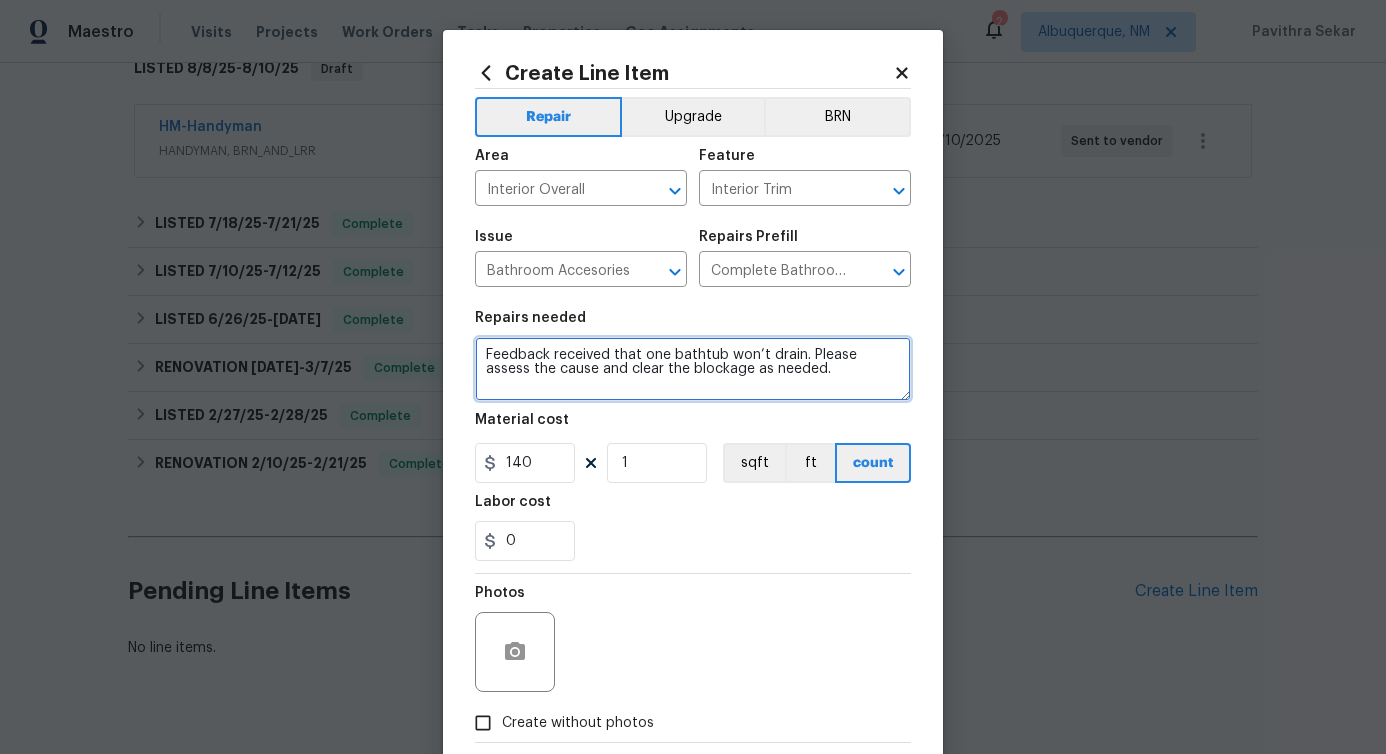 type on "Feedback received that one bathtub won’t drain. Please assess the cause and clear the blockage as needed." 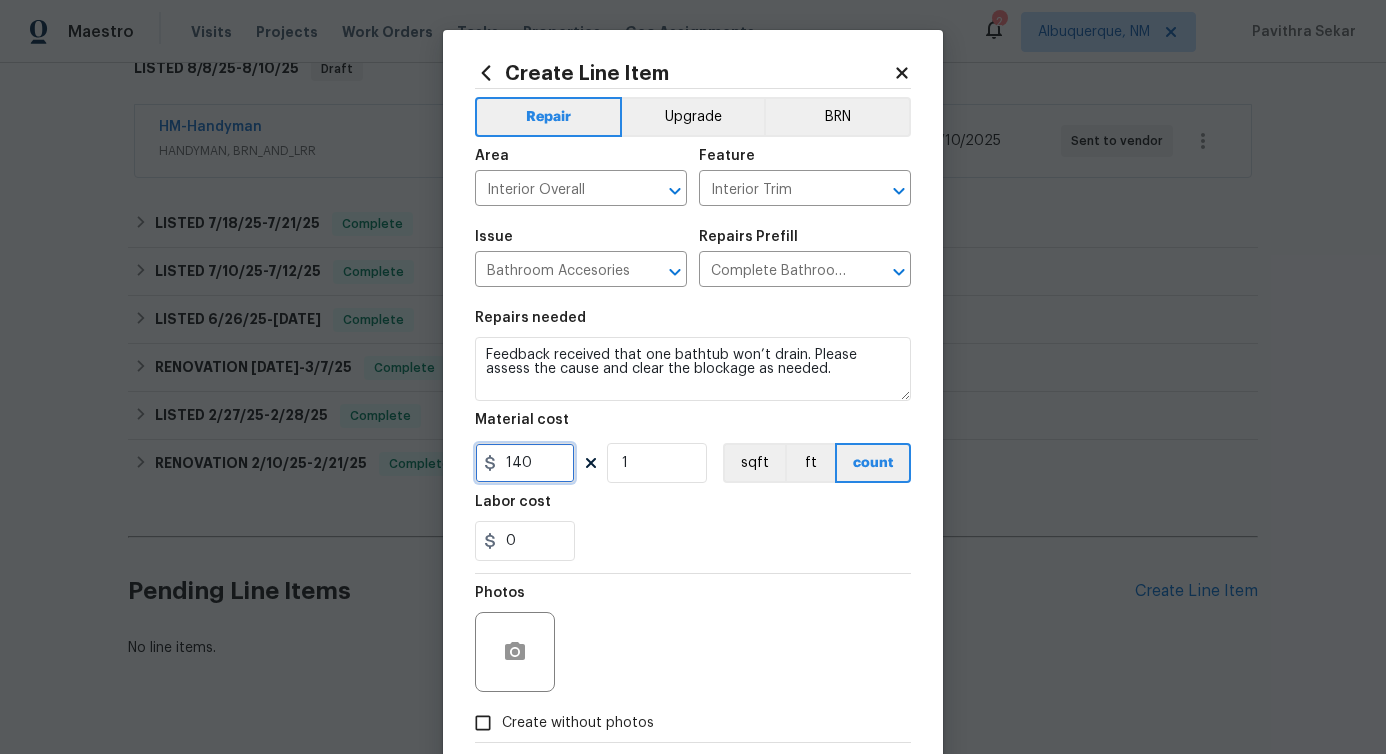 click on "140" at bounding box center [525, 463] 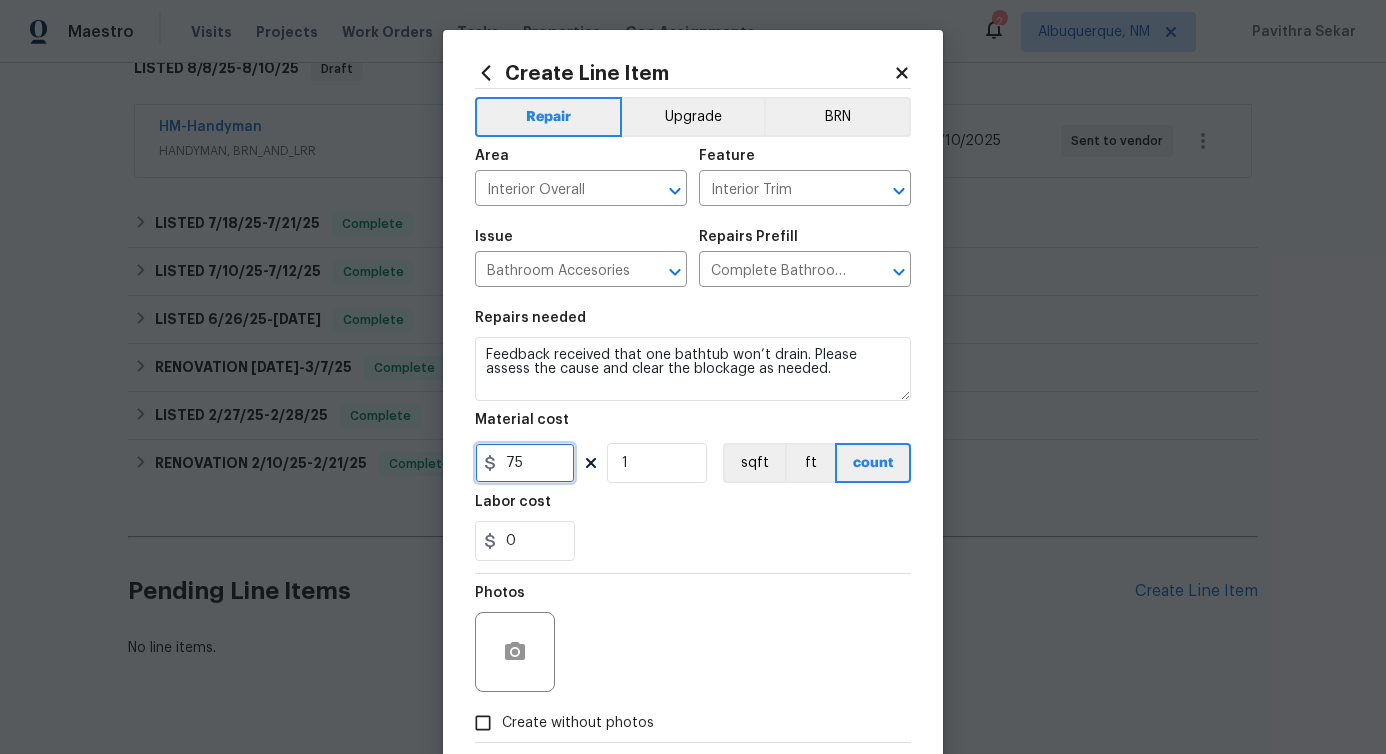 scroll, scrollTop: 108, scrollLeft: 0, axis: vertical 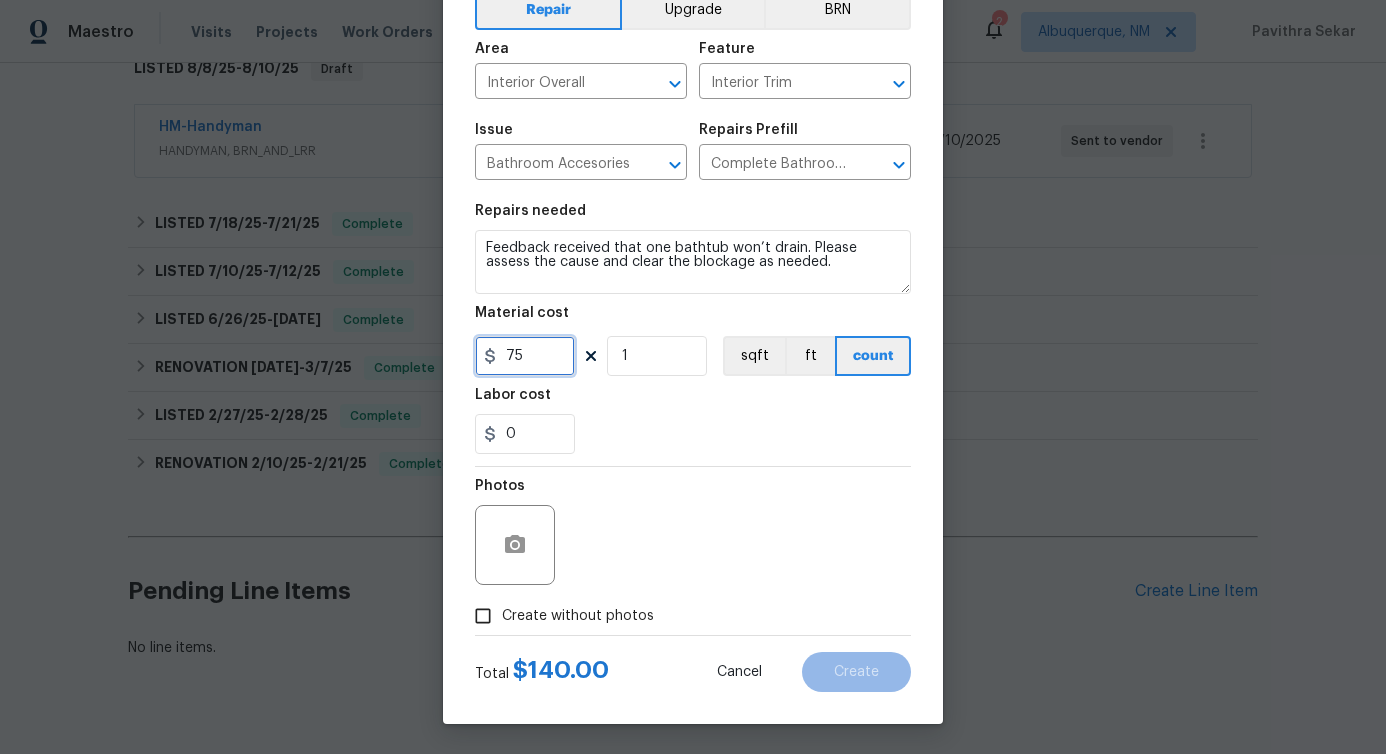 type on "75" 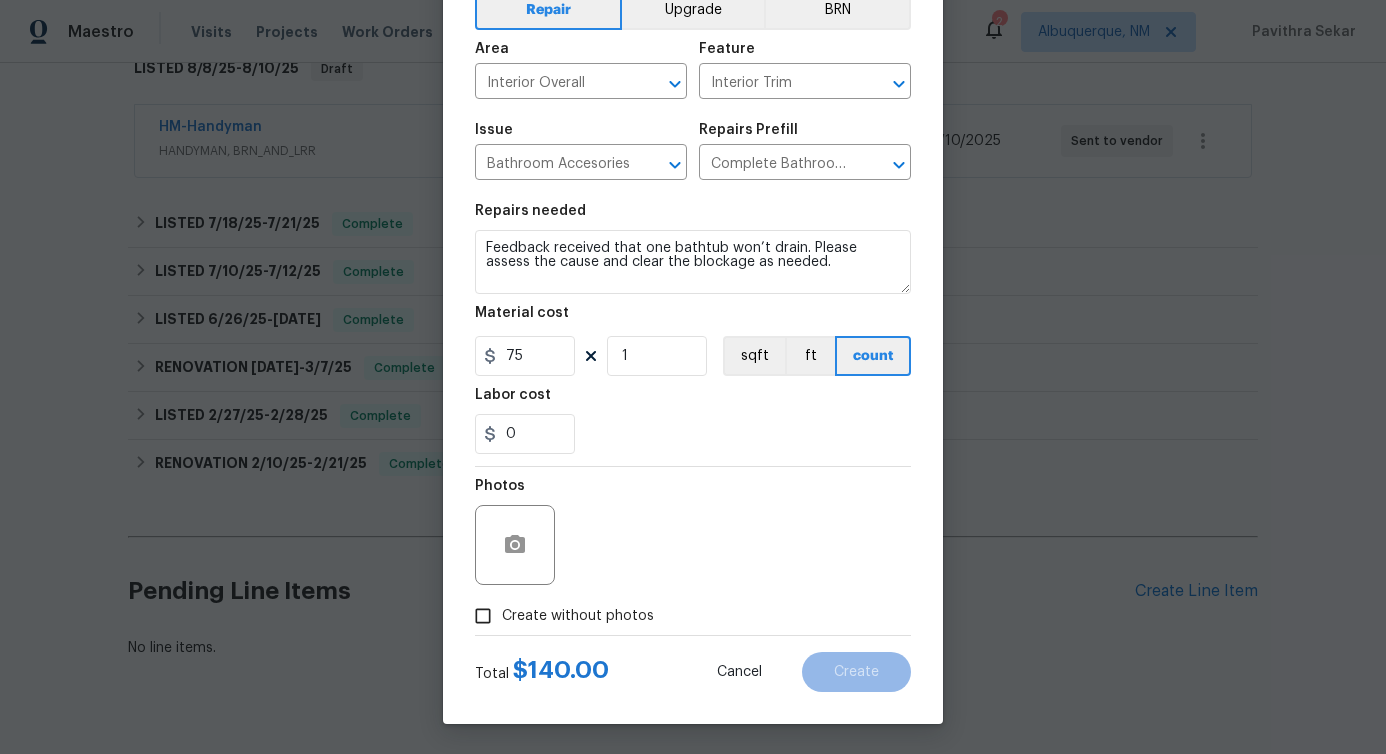click on "Create without photos" at bounding box center [578, 616] 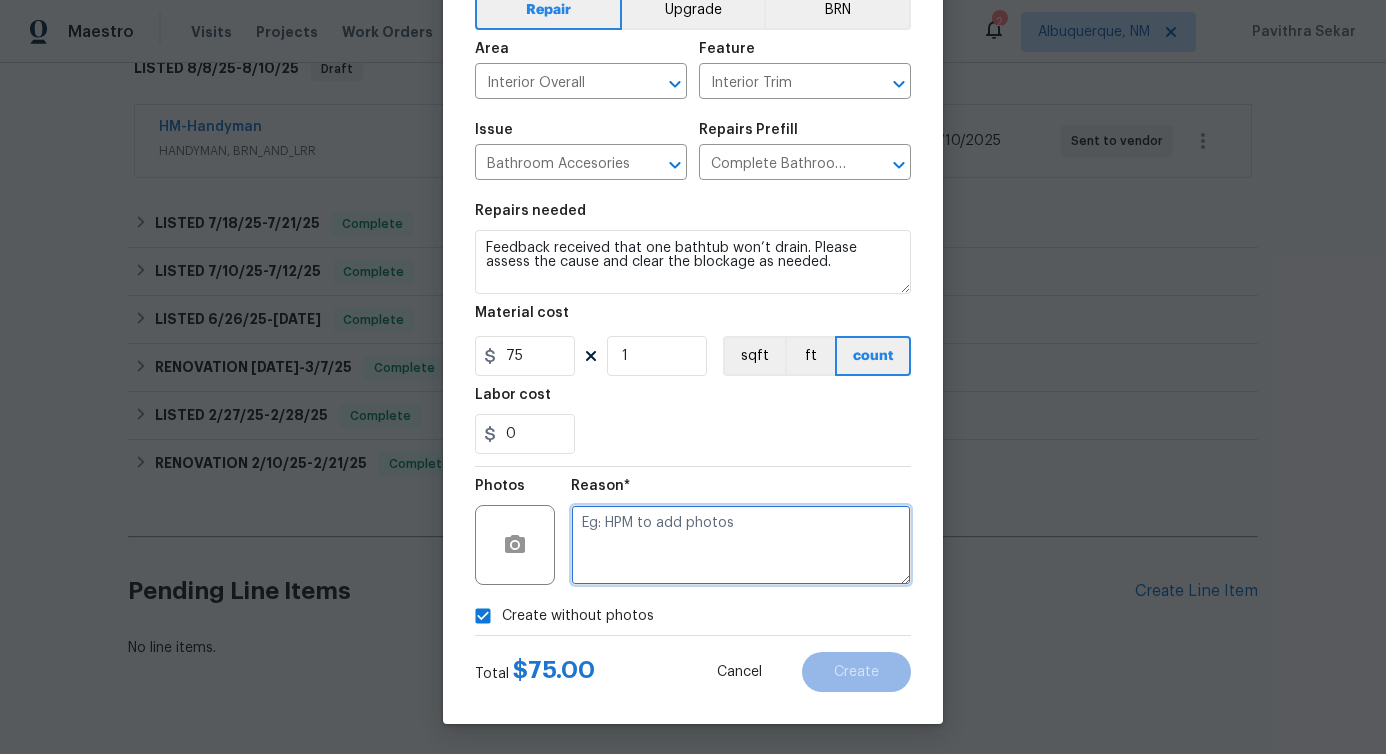 click at bounding box center [741, 545] 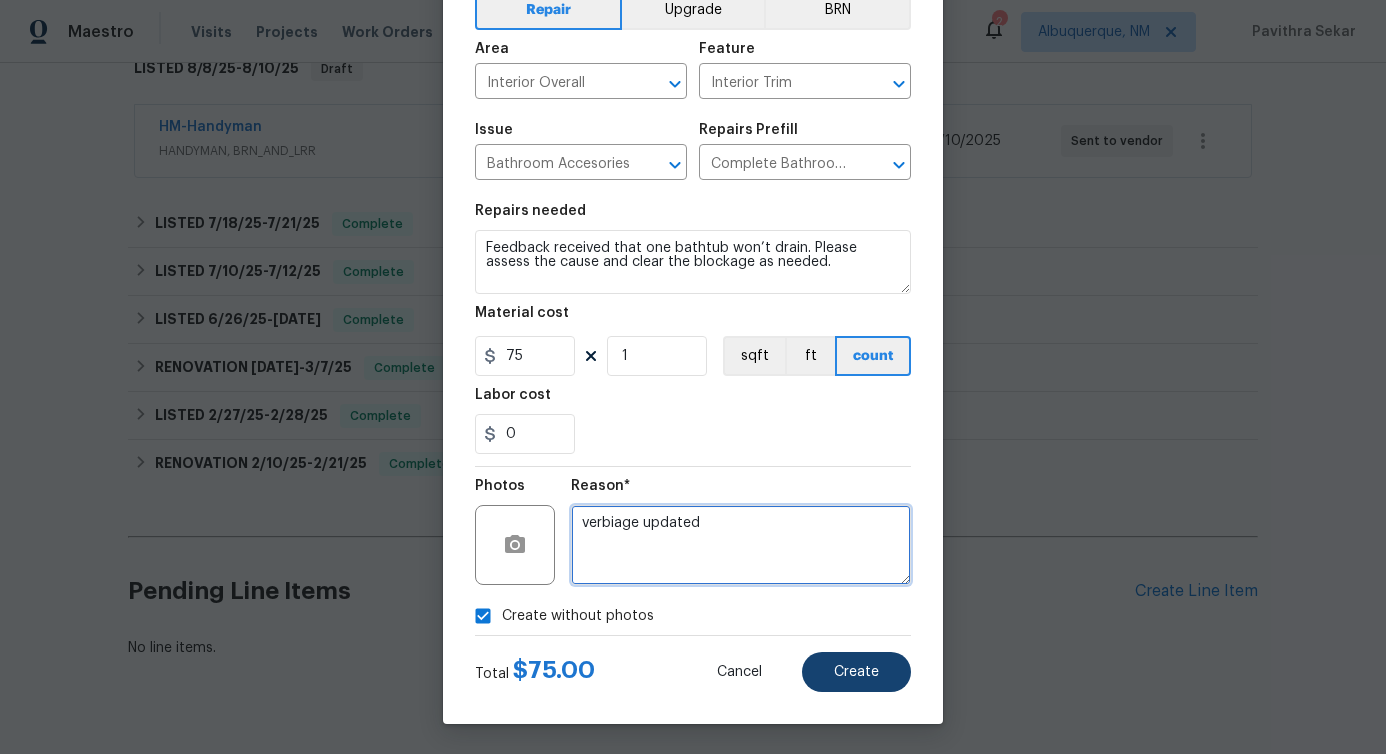 type on "verbiage updated" 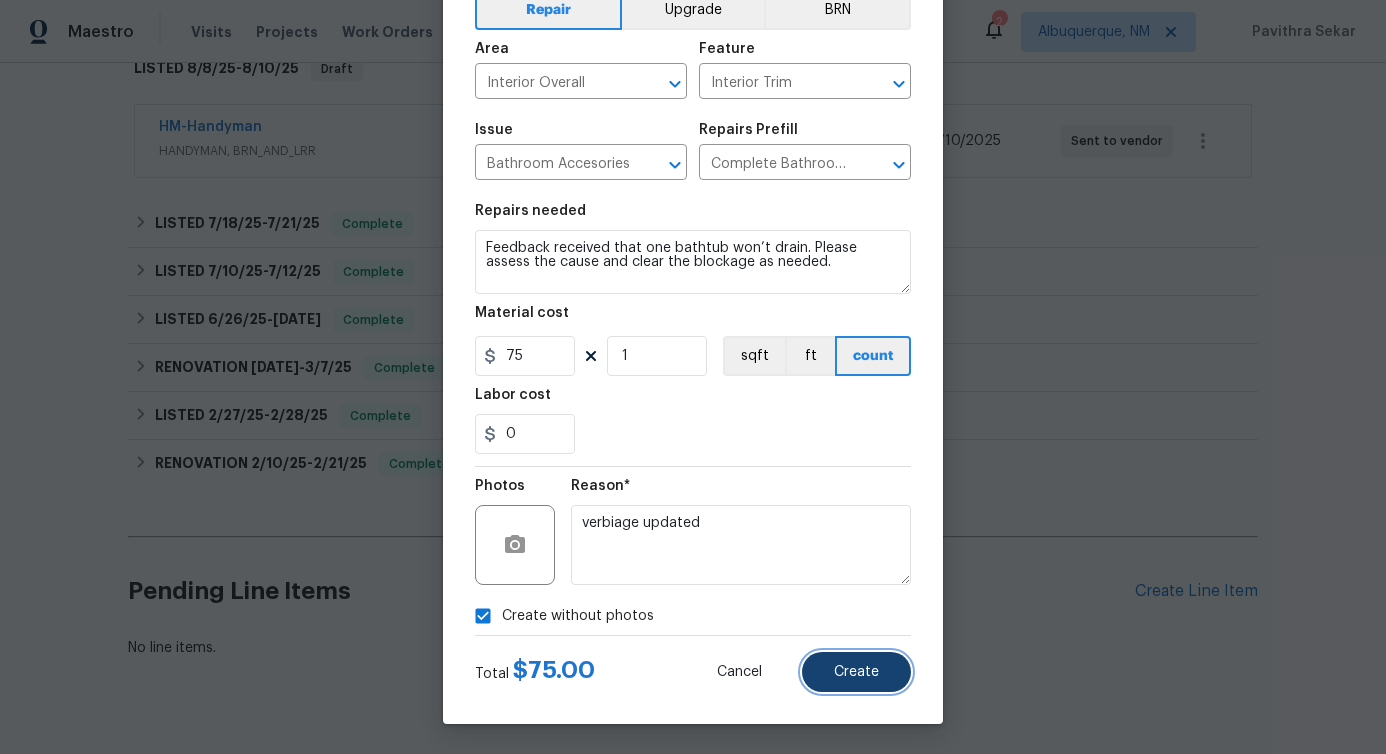 click on "Create" at bounding box center (856, 672) 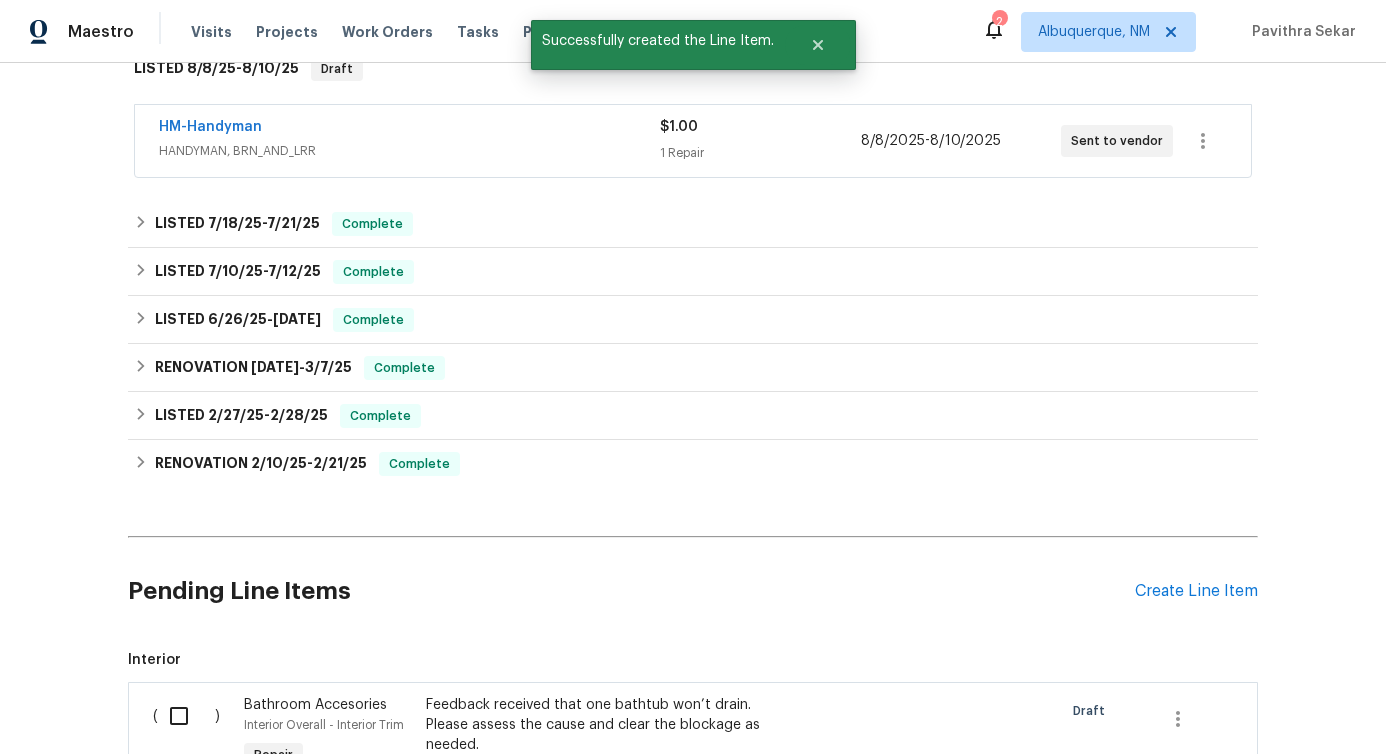 scroll, scrollTop: 630, scrollLeft: 0, axis: vertical 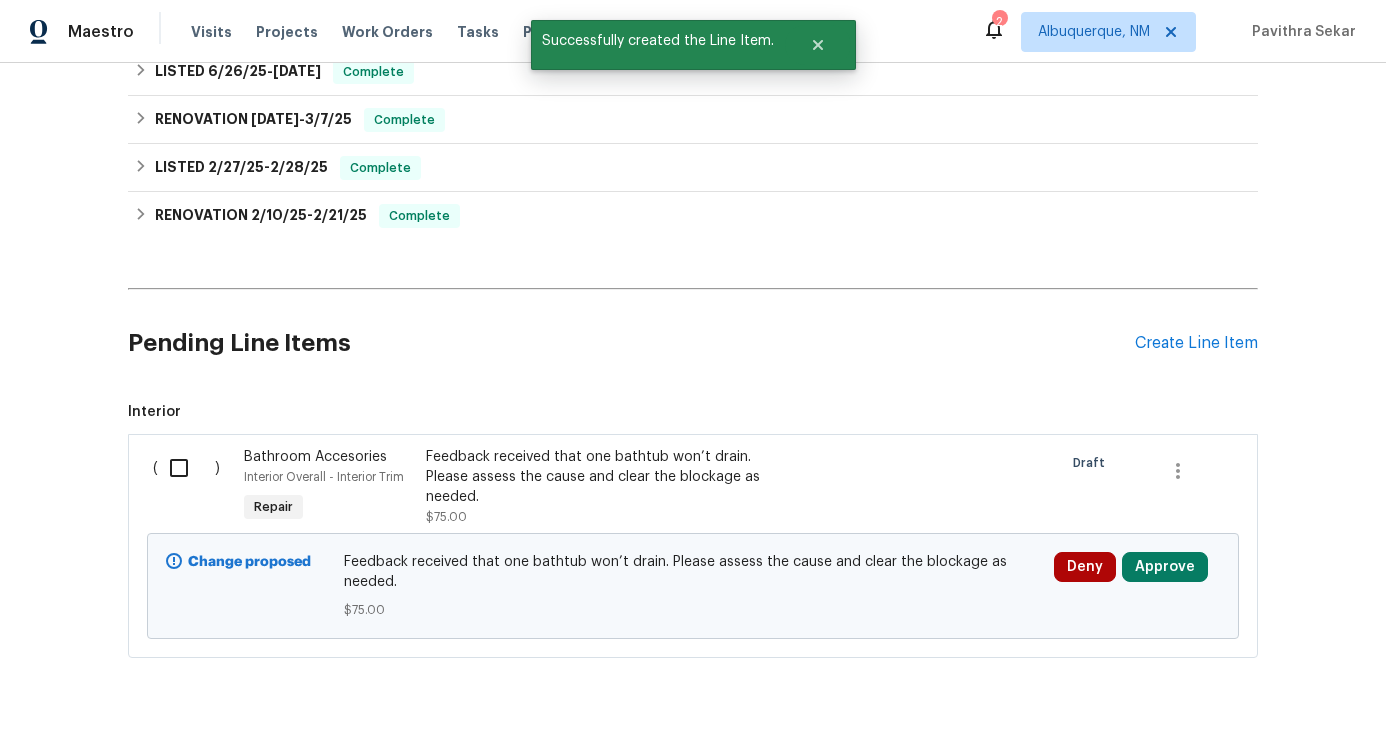 click at bounding box center (186, 468) 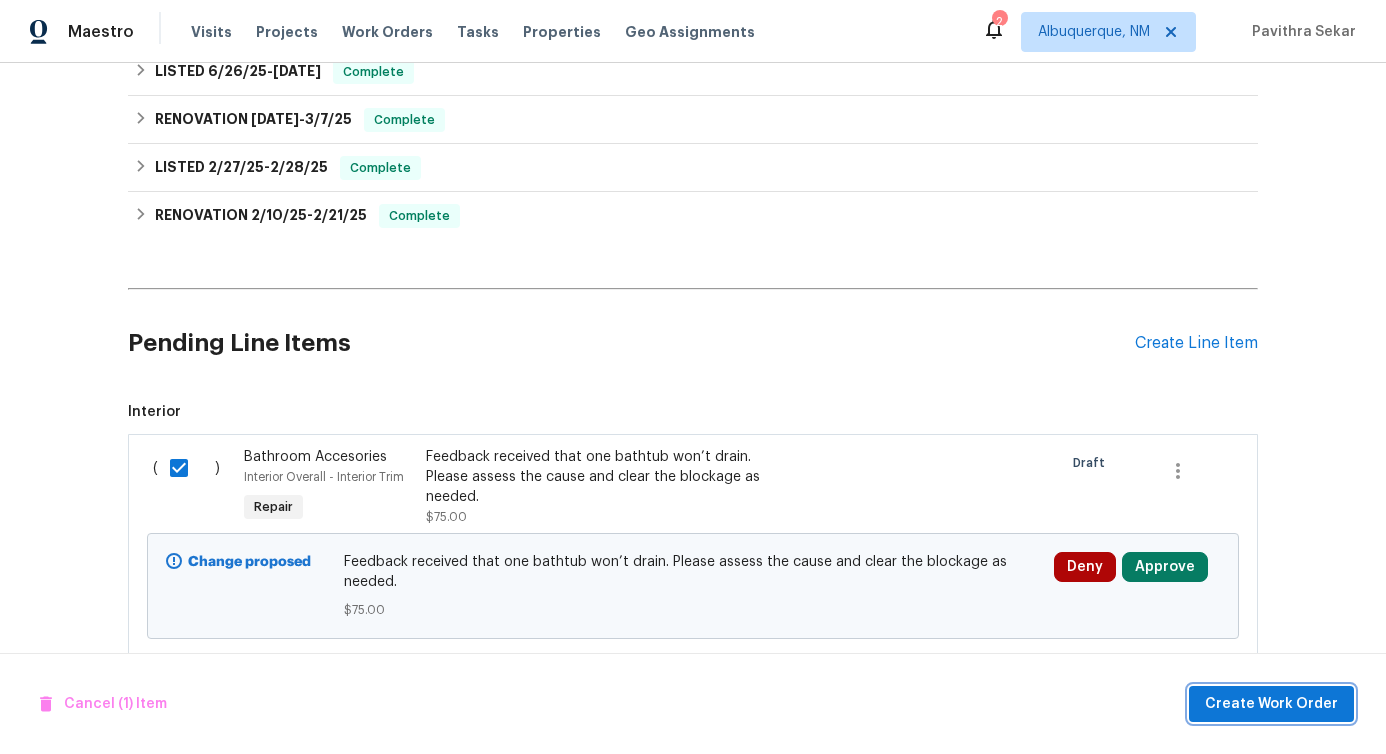 click on "Create Work Order" at bounding box center [1271, 704] 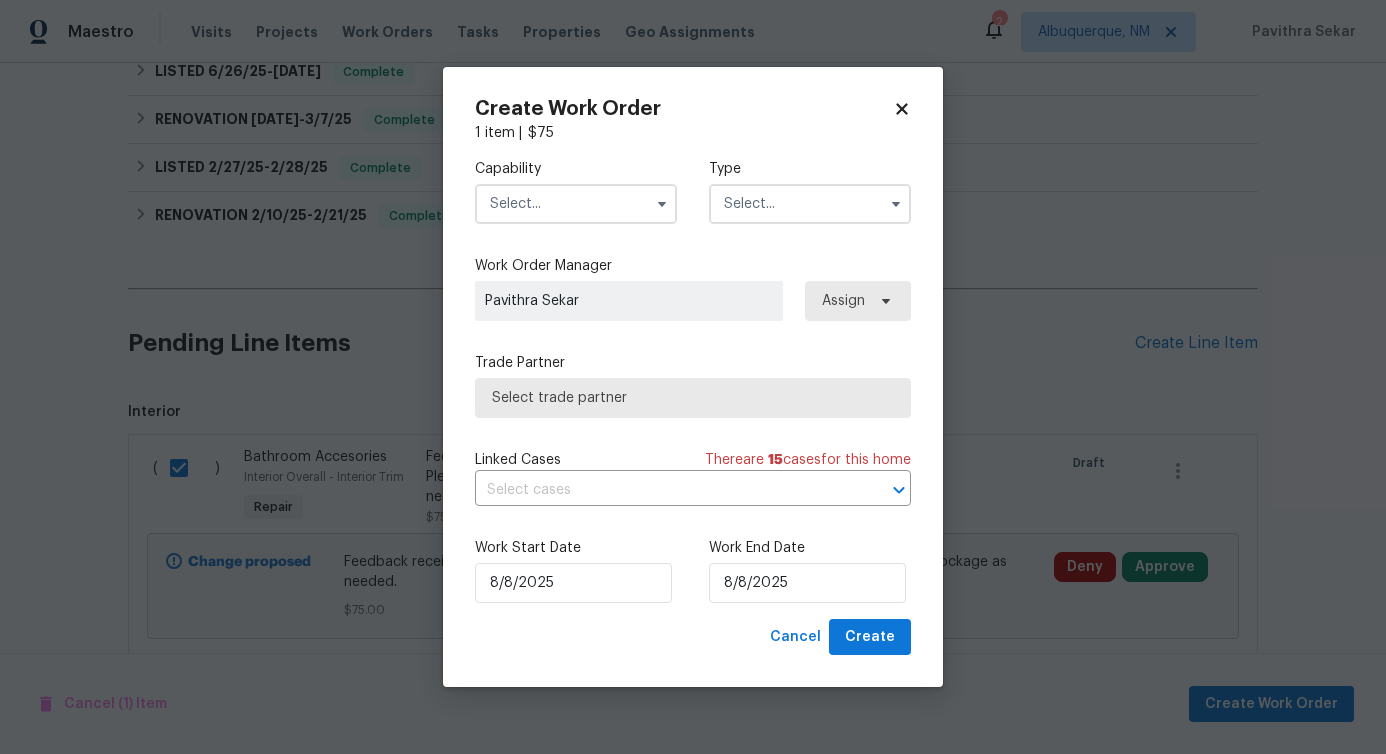 click at bounding box center (576, 204) 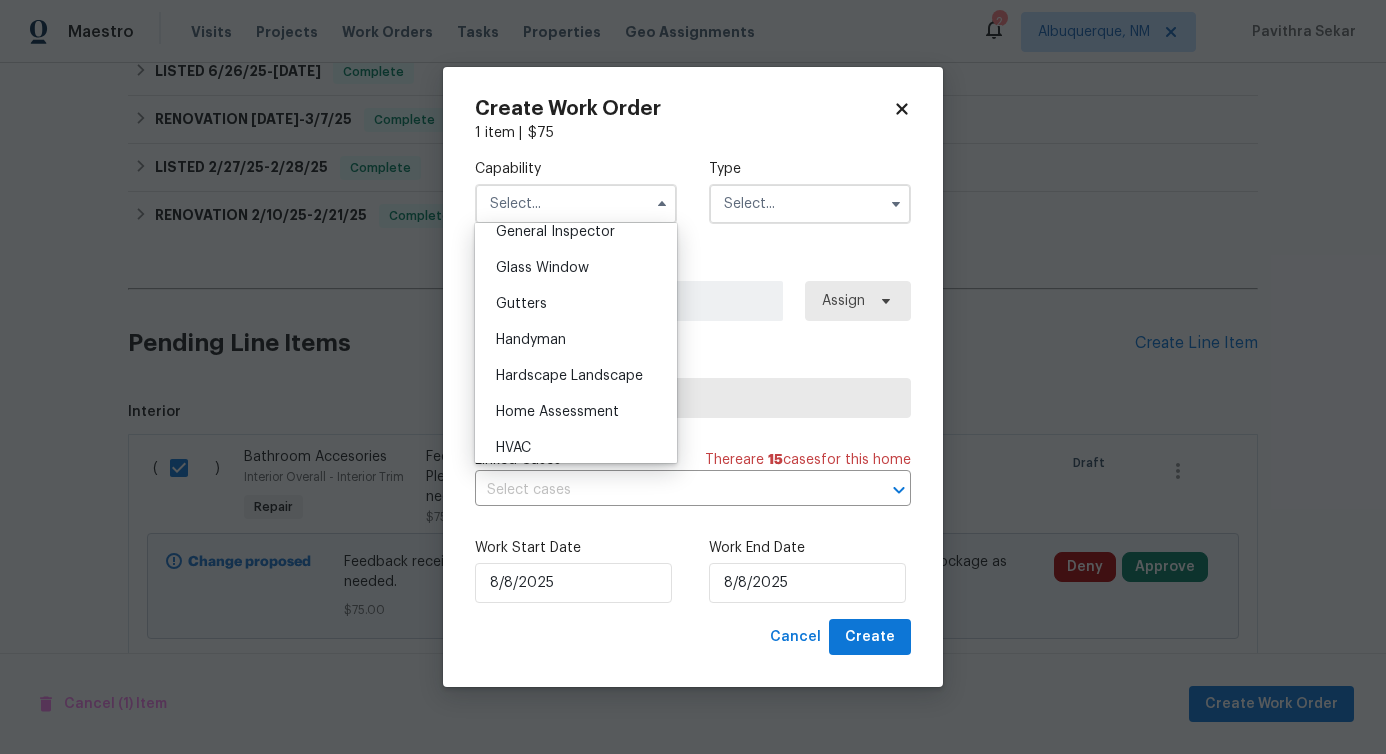 scroll, scrollTop: 1030, scrollLeft: 0, axis: vertical 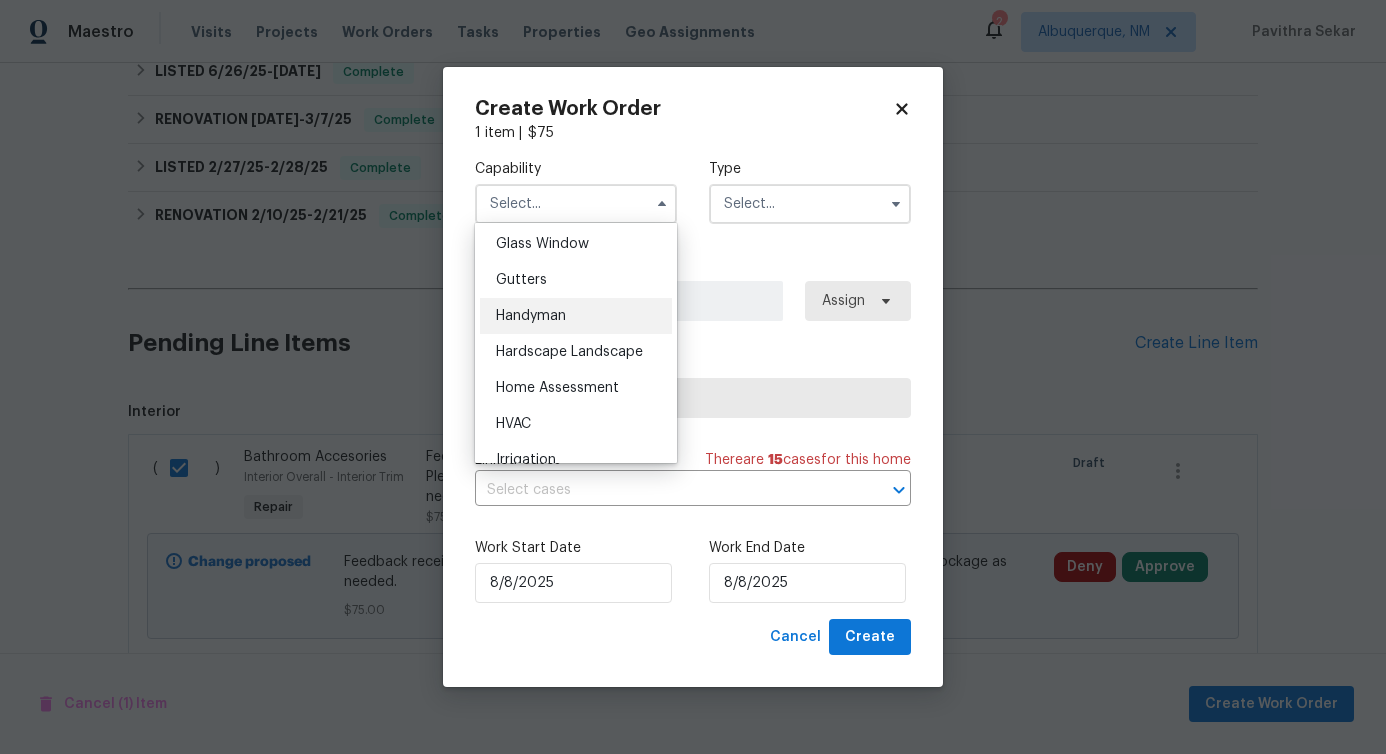 click on "Handyman" at bounding box center [531, 316] 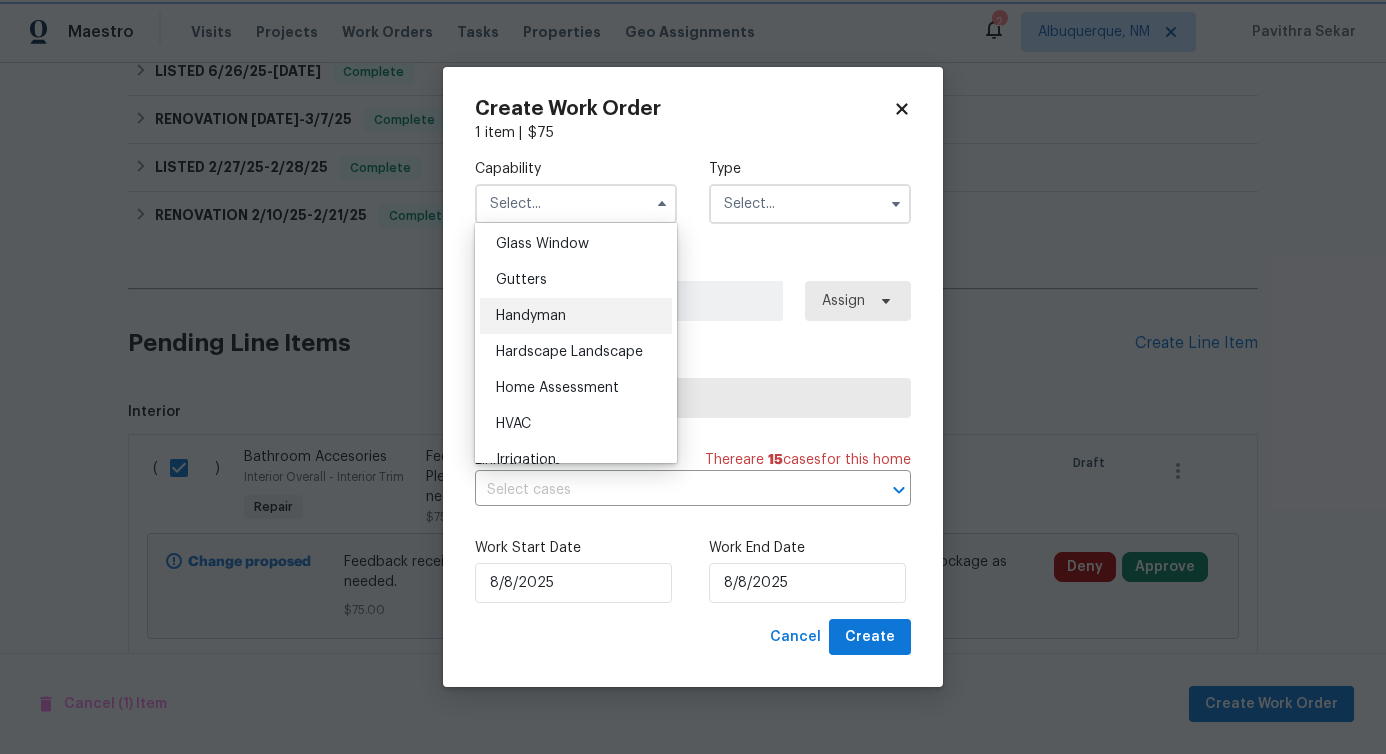 type on "Handyman" 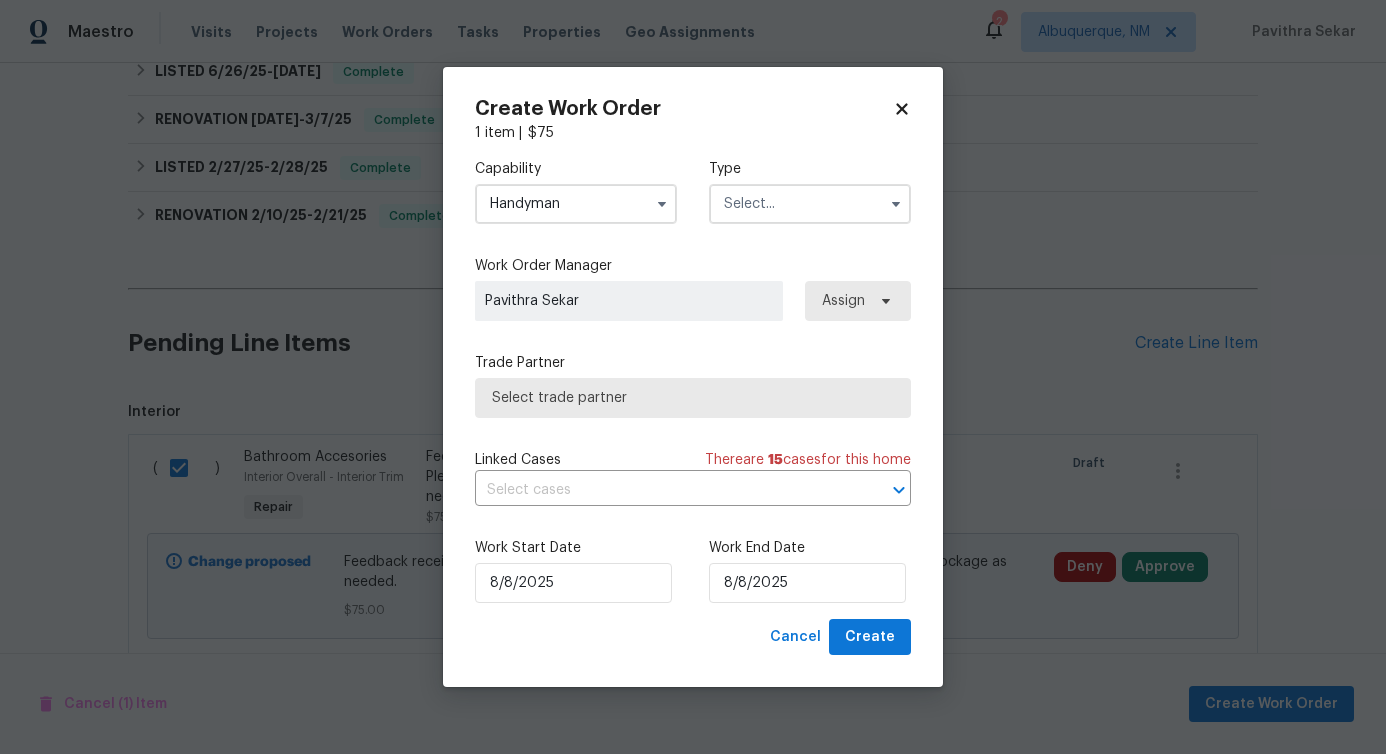 click at bounding box center (810, 204) 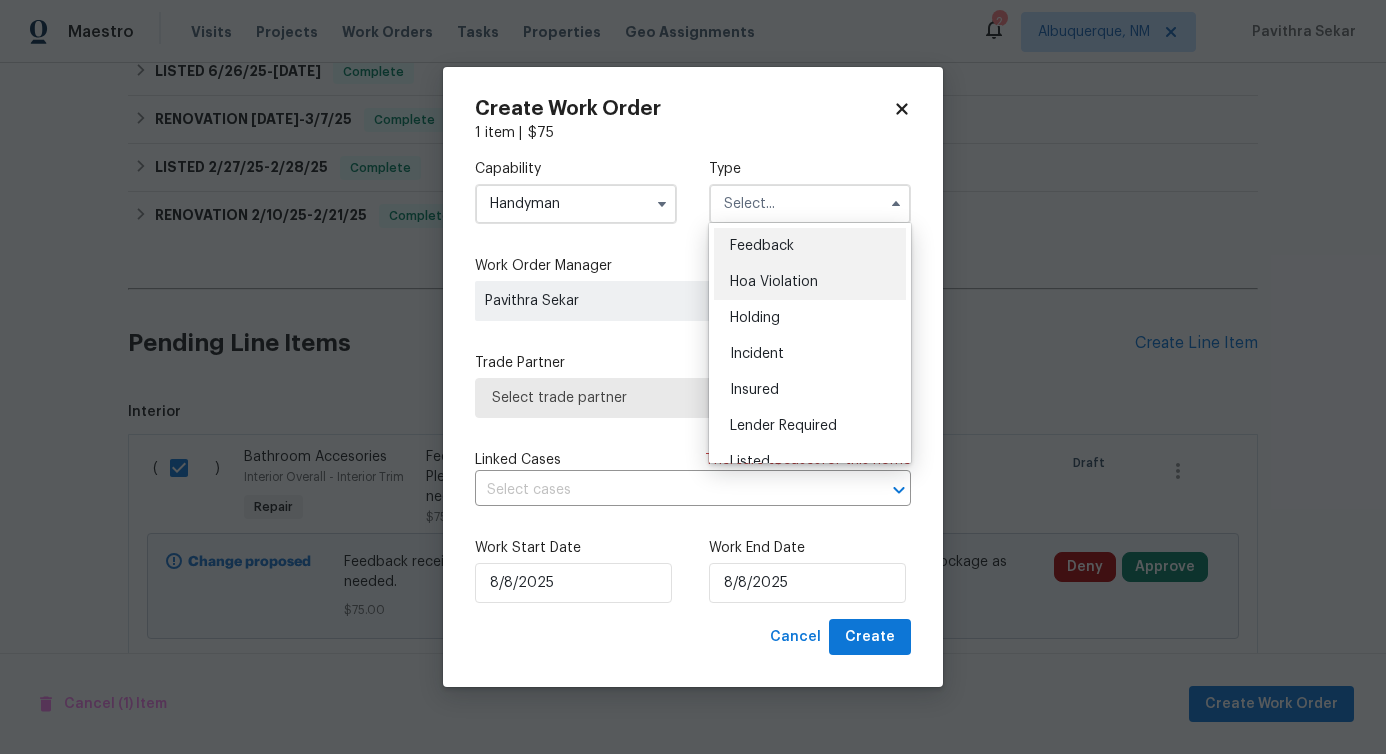 click on "Hoa Violation" at bounding box center [810, 282] 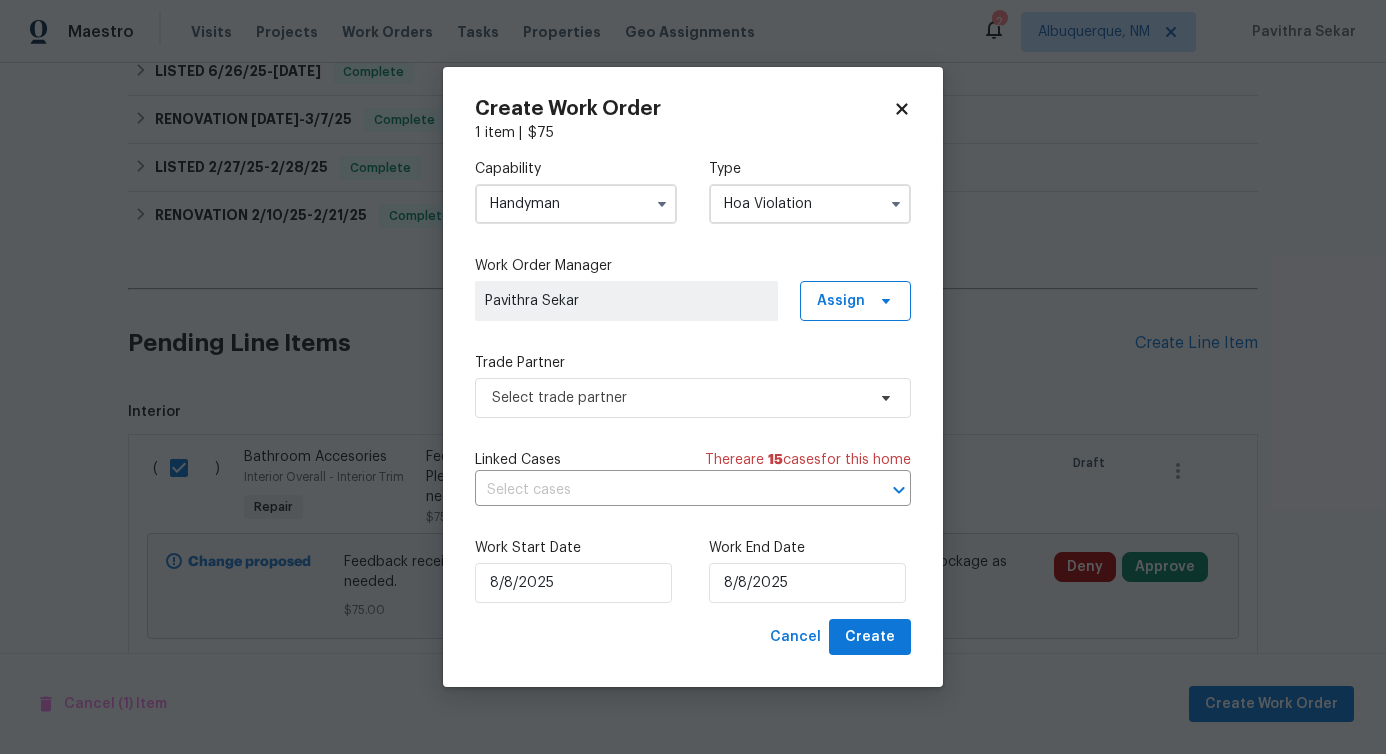 click on "Type   Hoa Violation" at bounding box center [810, 191] 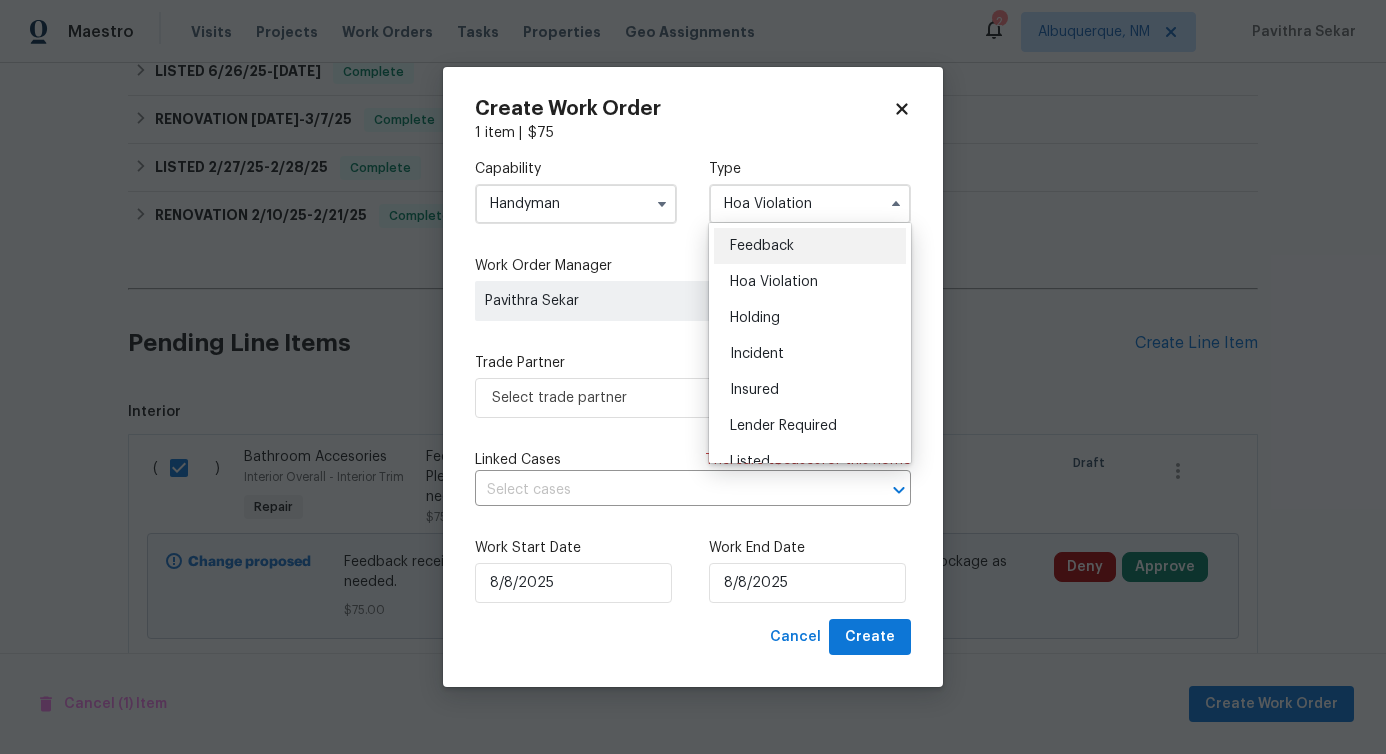 click on "Feedback" at bounding box center [762, 246] 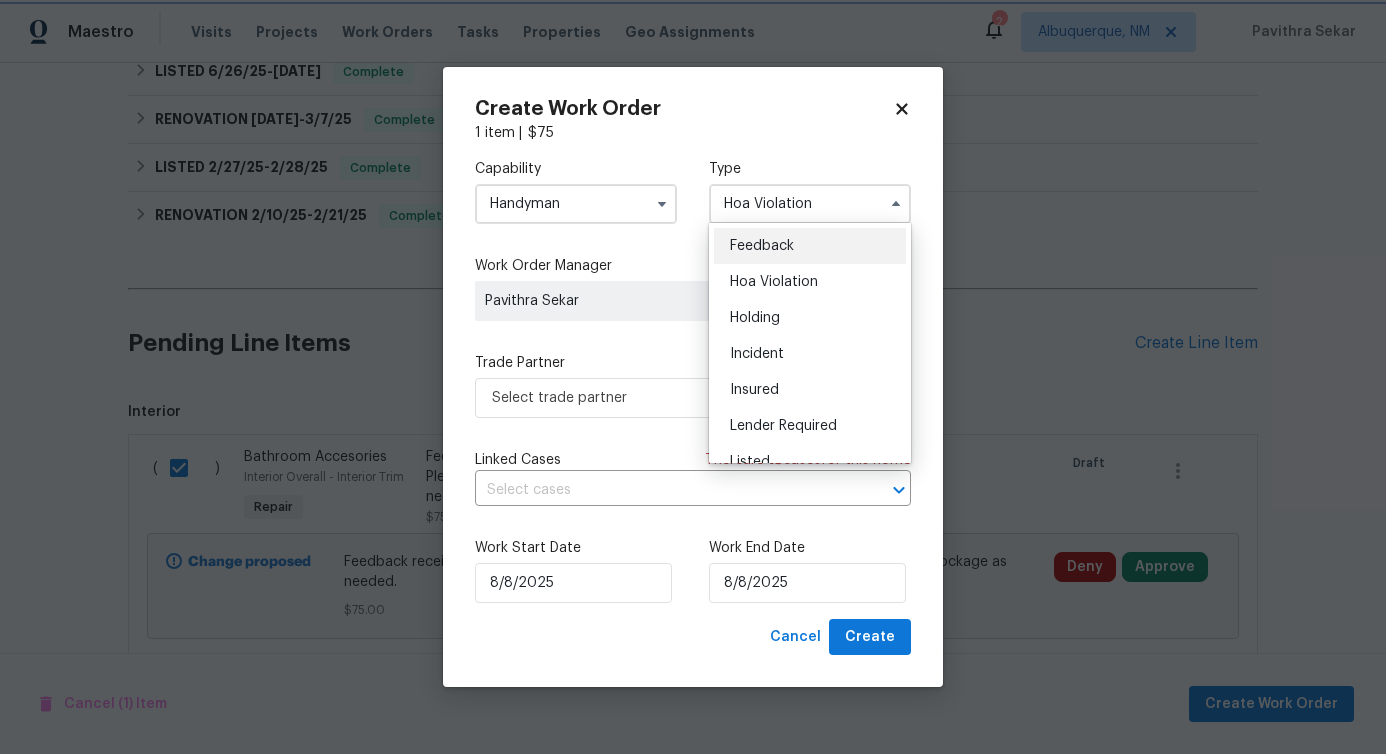 type on "Feedback" 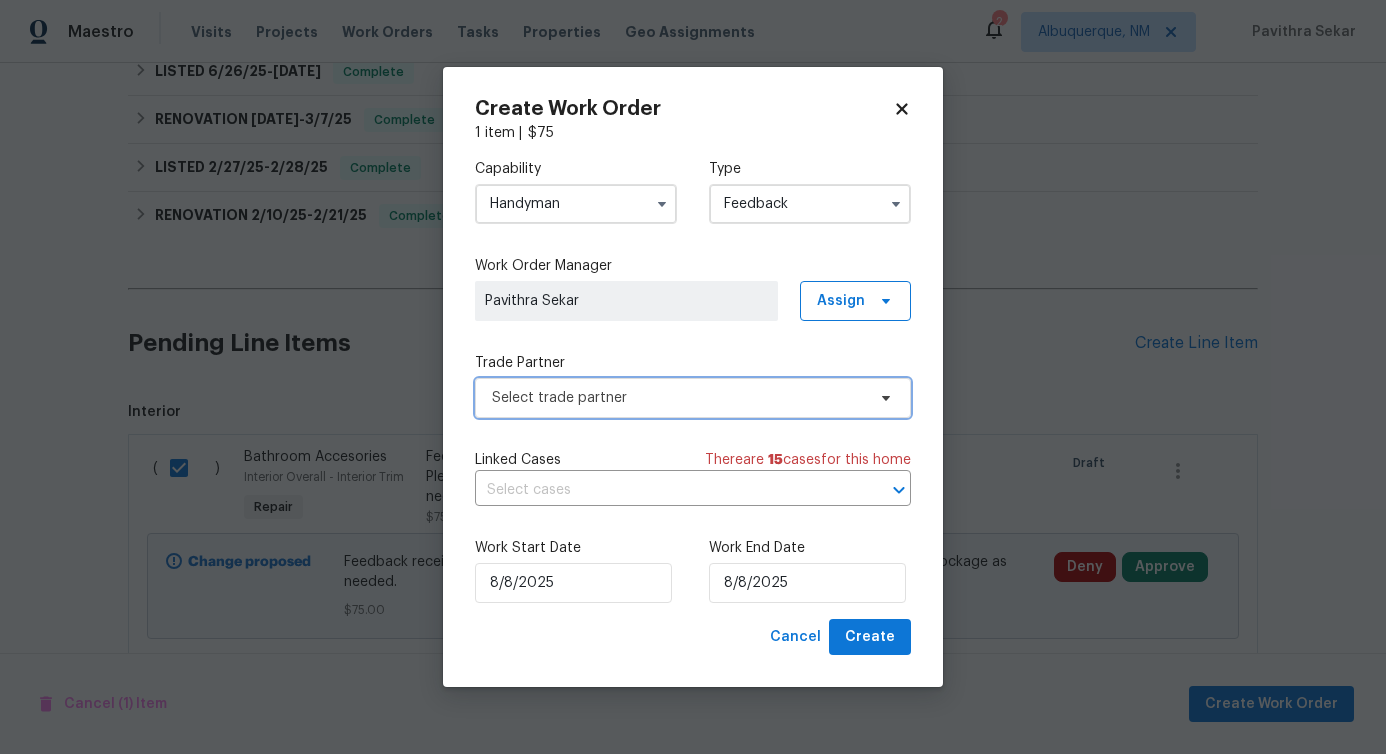 click on "Select trade partner" at bounding box center (678, 398) 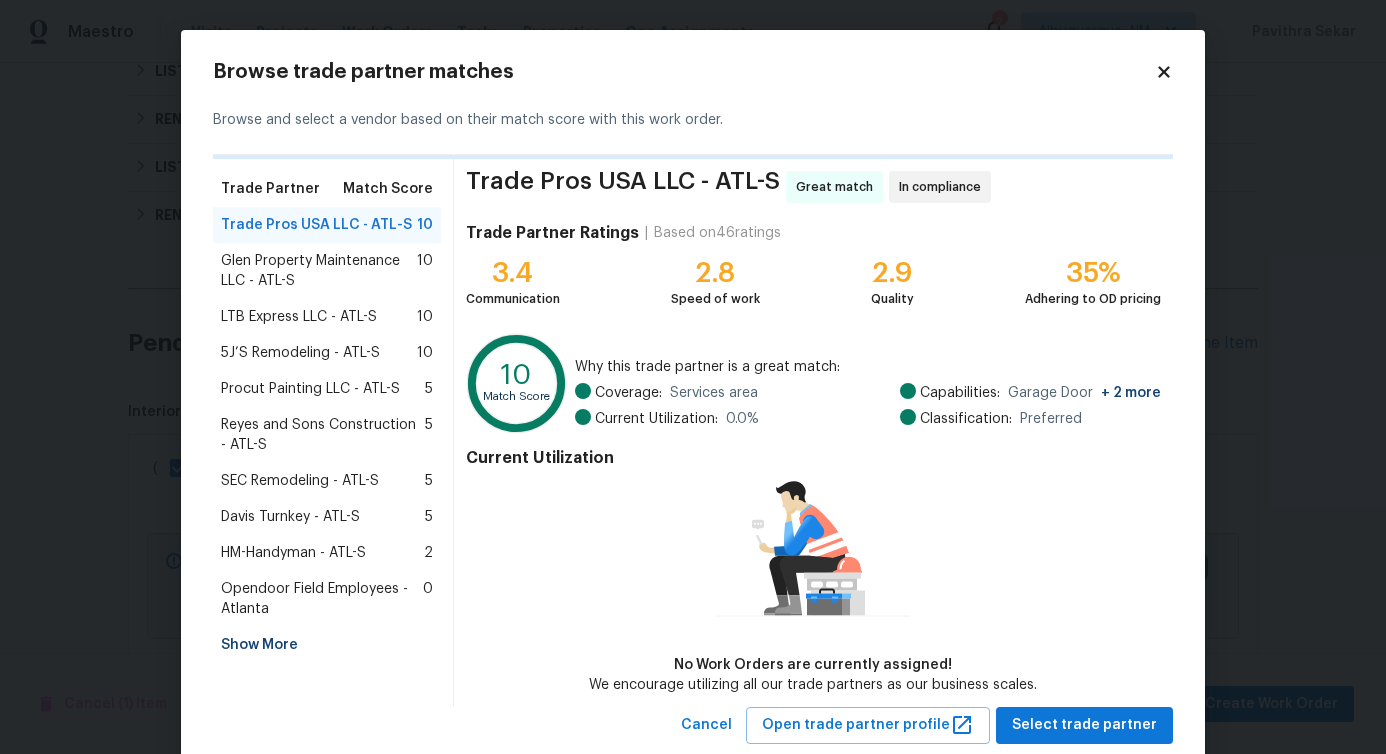 click on "HM-Handyman - ATL-S" at bounding box center [293, 553] 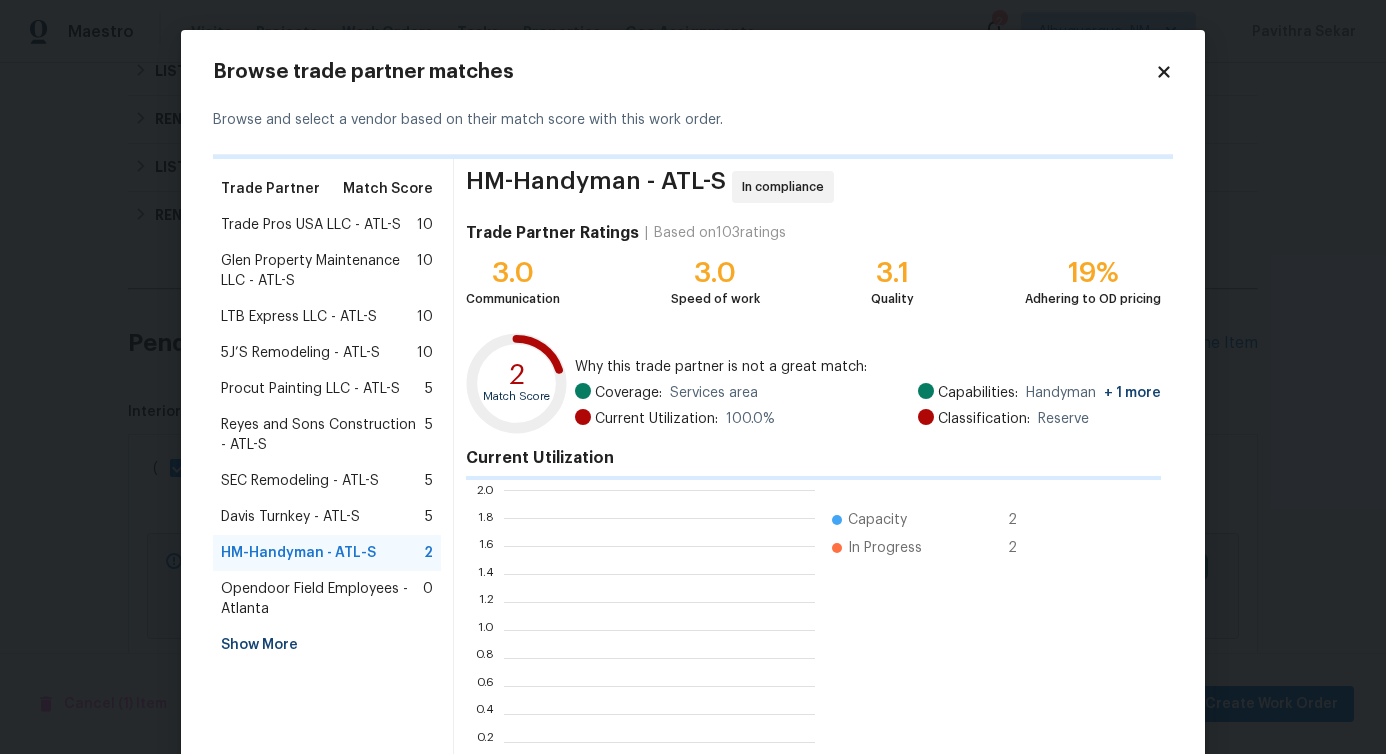 scroll, scrollTop: 2, scrollLeft: 1, axis: both 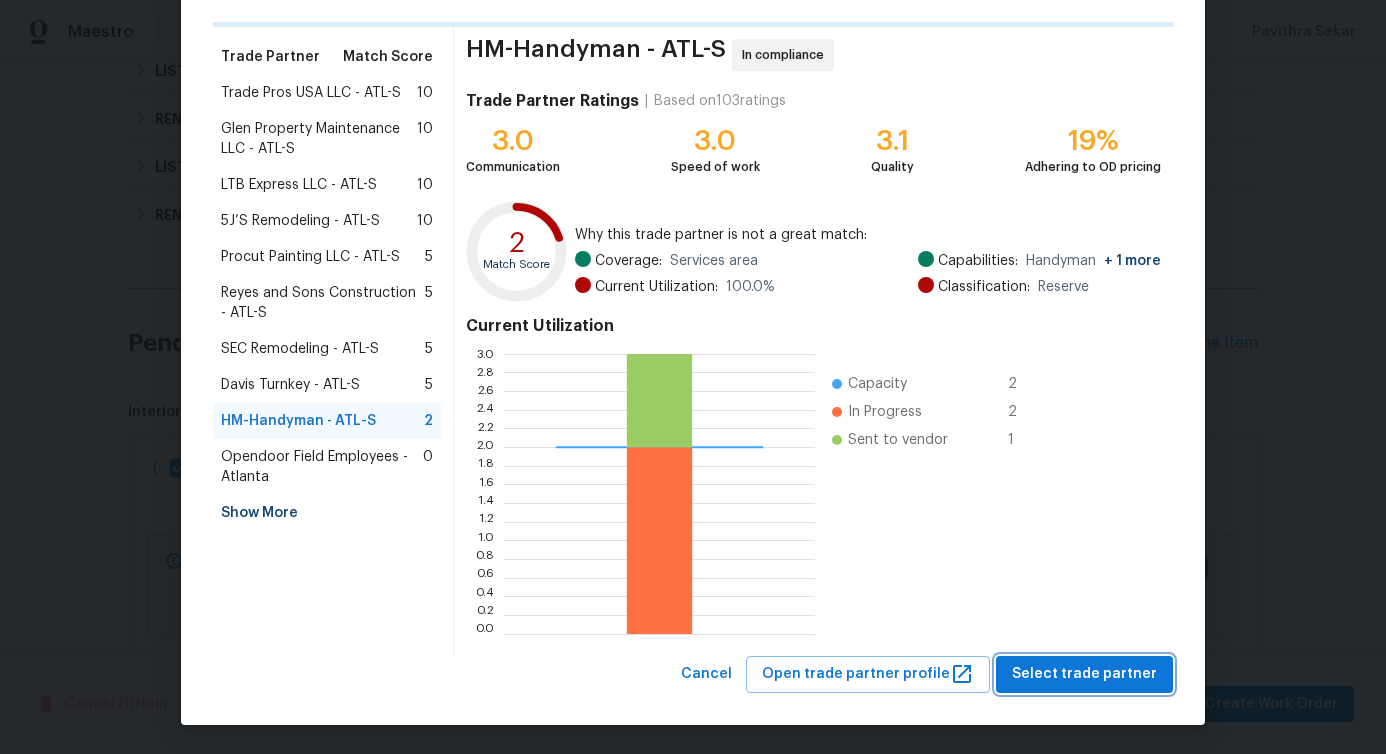 click on "Select trade partner" at bounding box center [1084, 674] 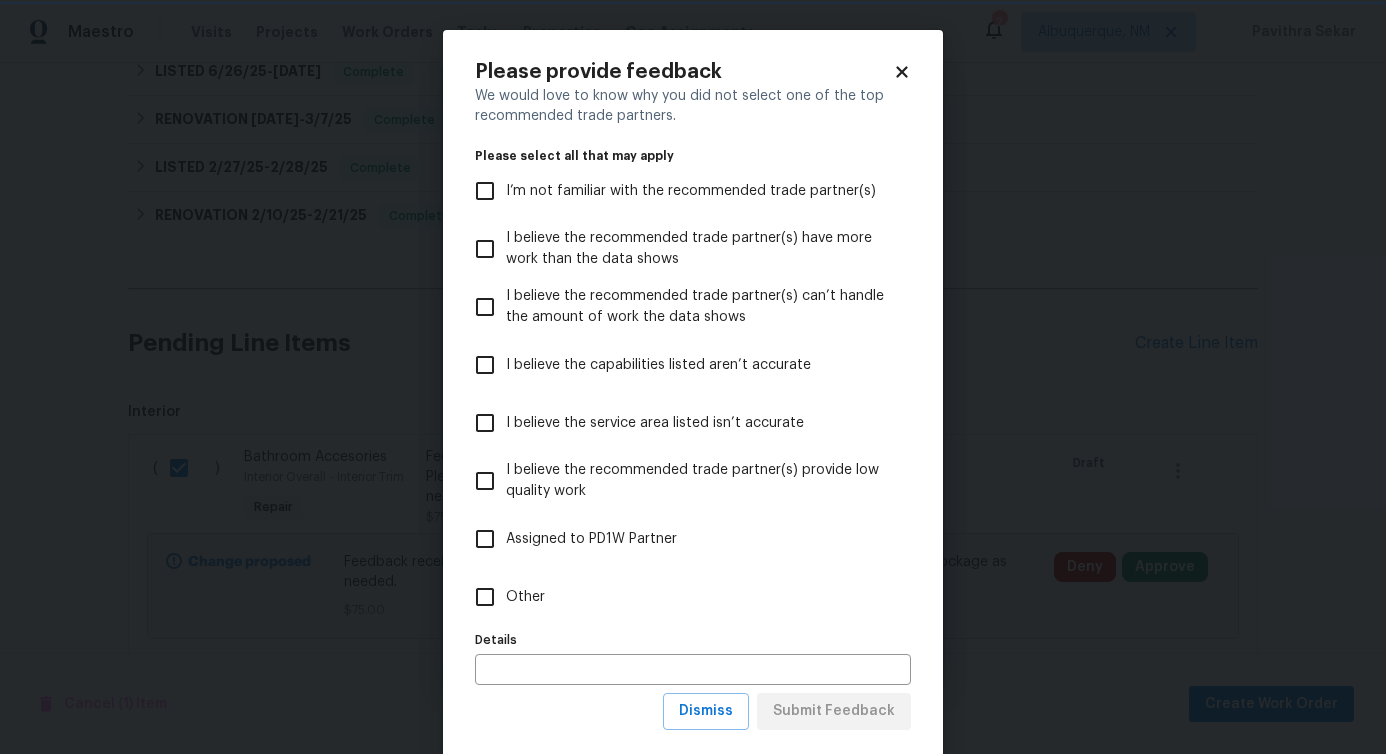 scroll, scrollTop: 0, scrollLeft: 0, axis: both 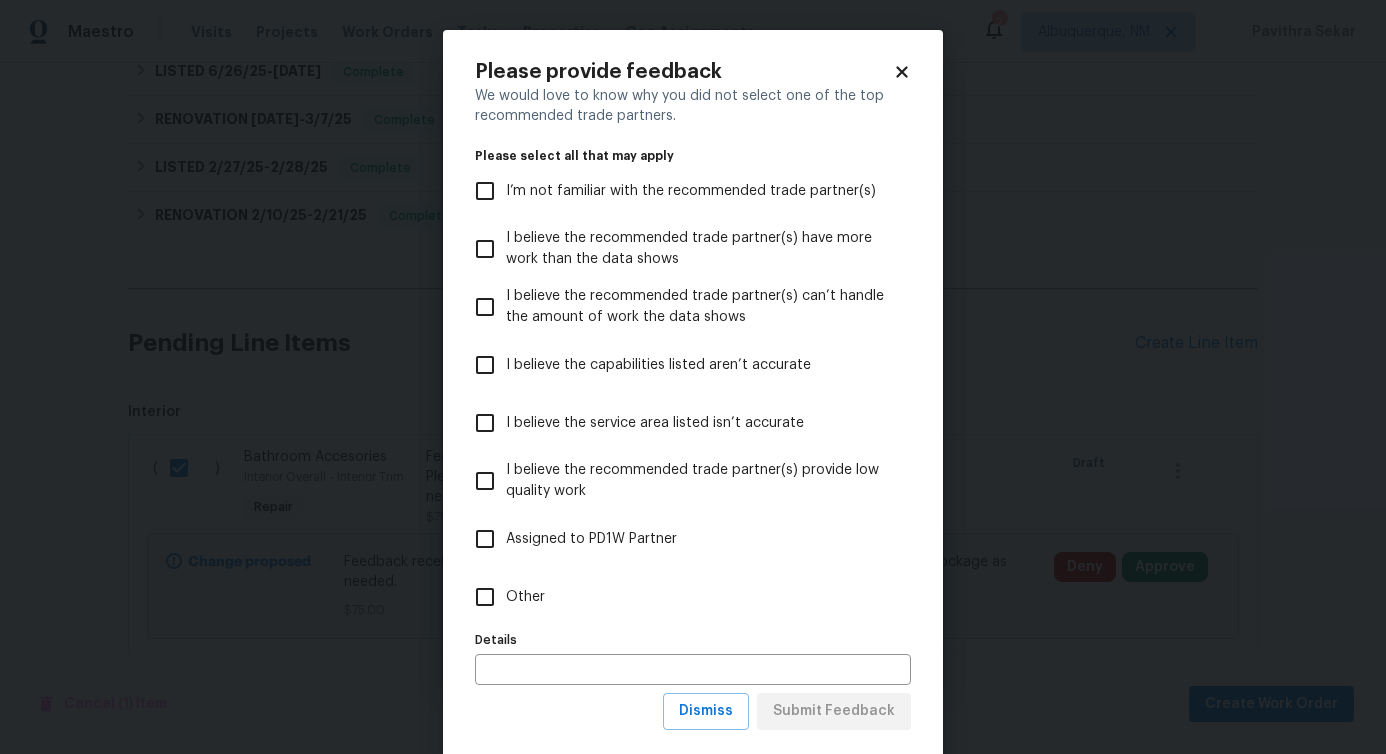click on "Other" at bounding box center (525, 597) 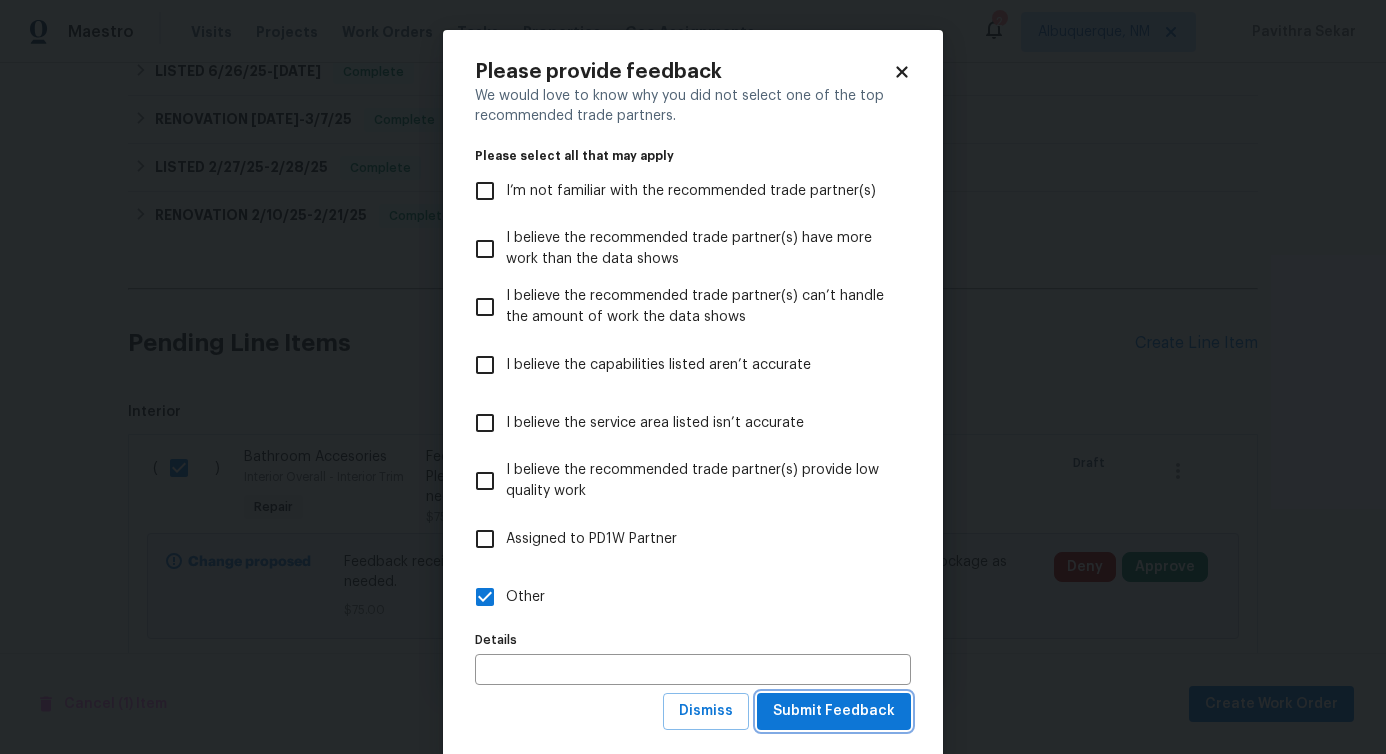 click on "Submit Feedback" at bounding box center (834, 711) 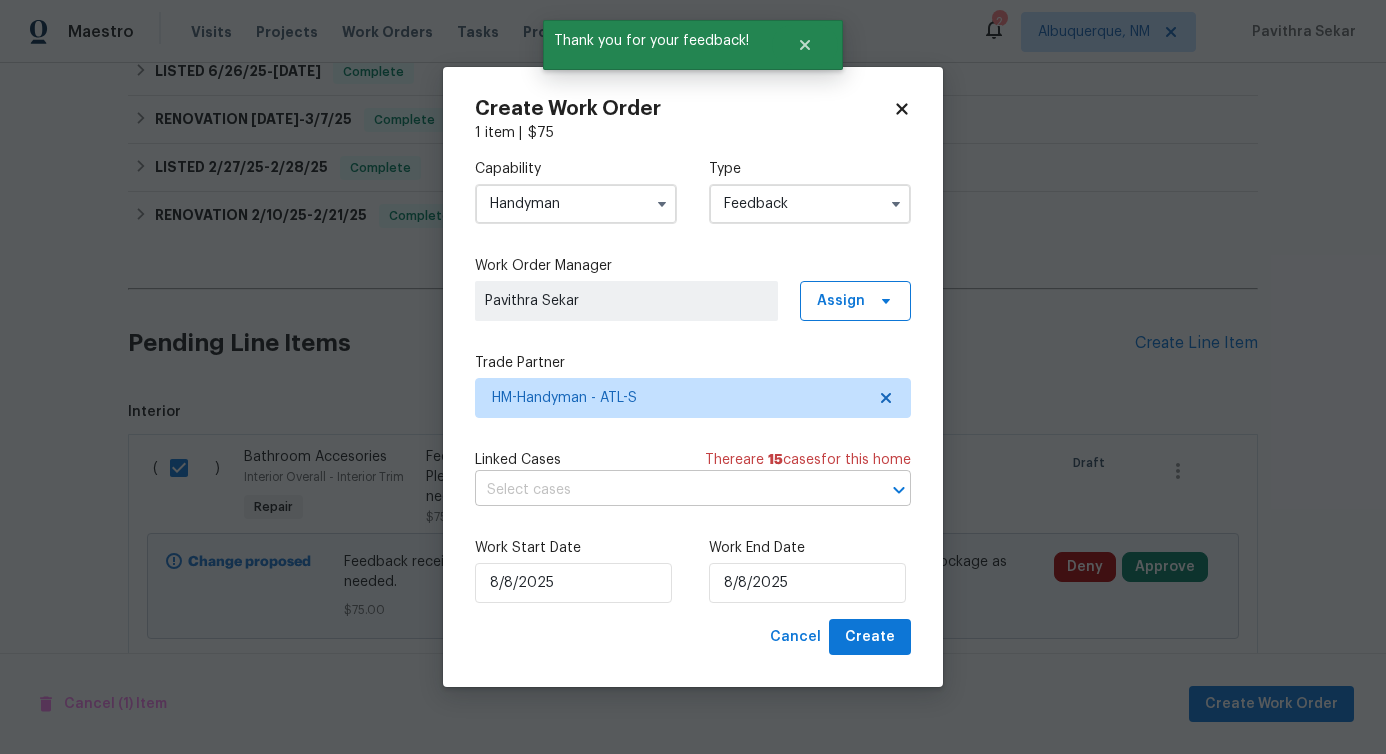 click at bounding box center [665, 490] 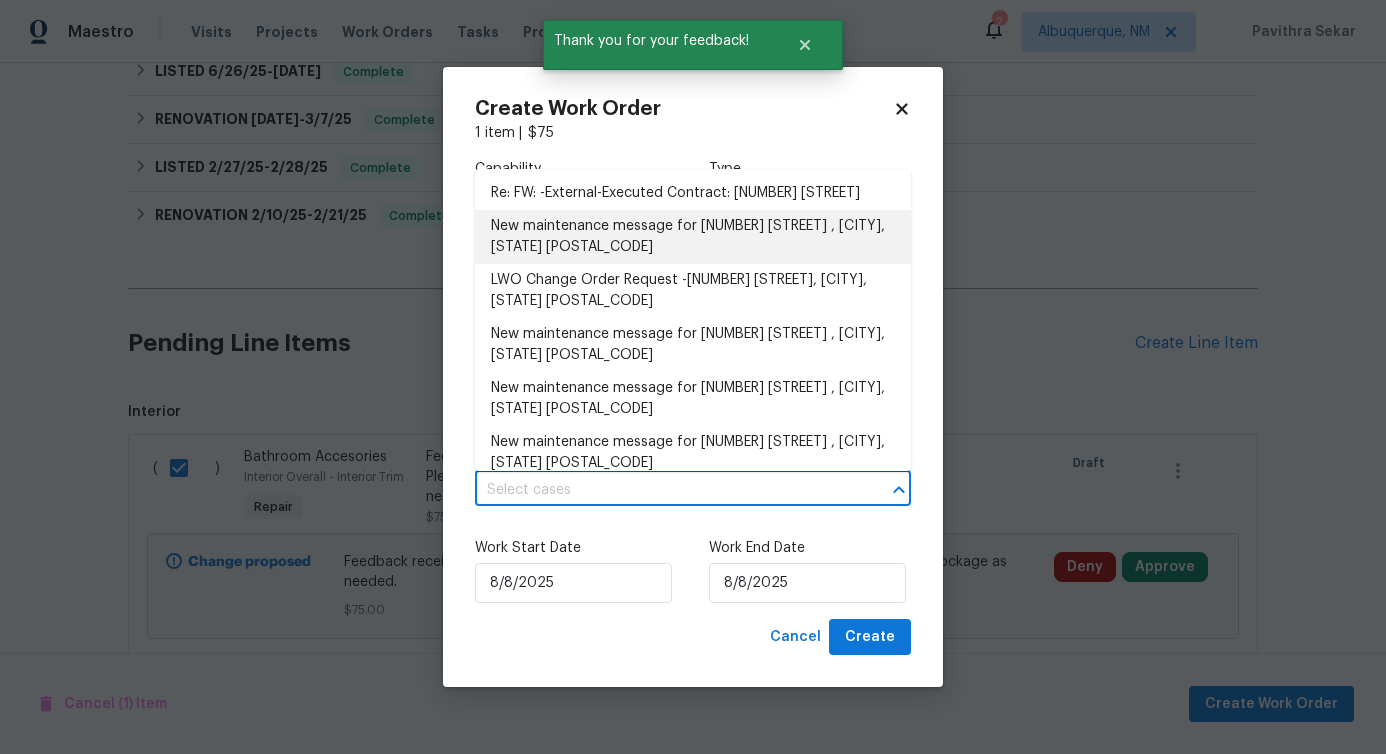 click on "New maintenance message for [NUMBER] [STREET] , [CITY], [STATE] [POSTAL_CODE]" at bounding box center (693, 237) 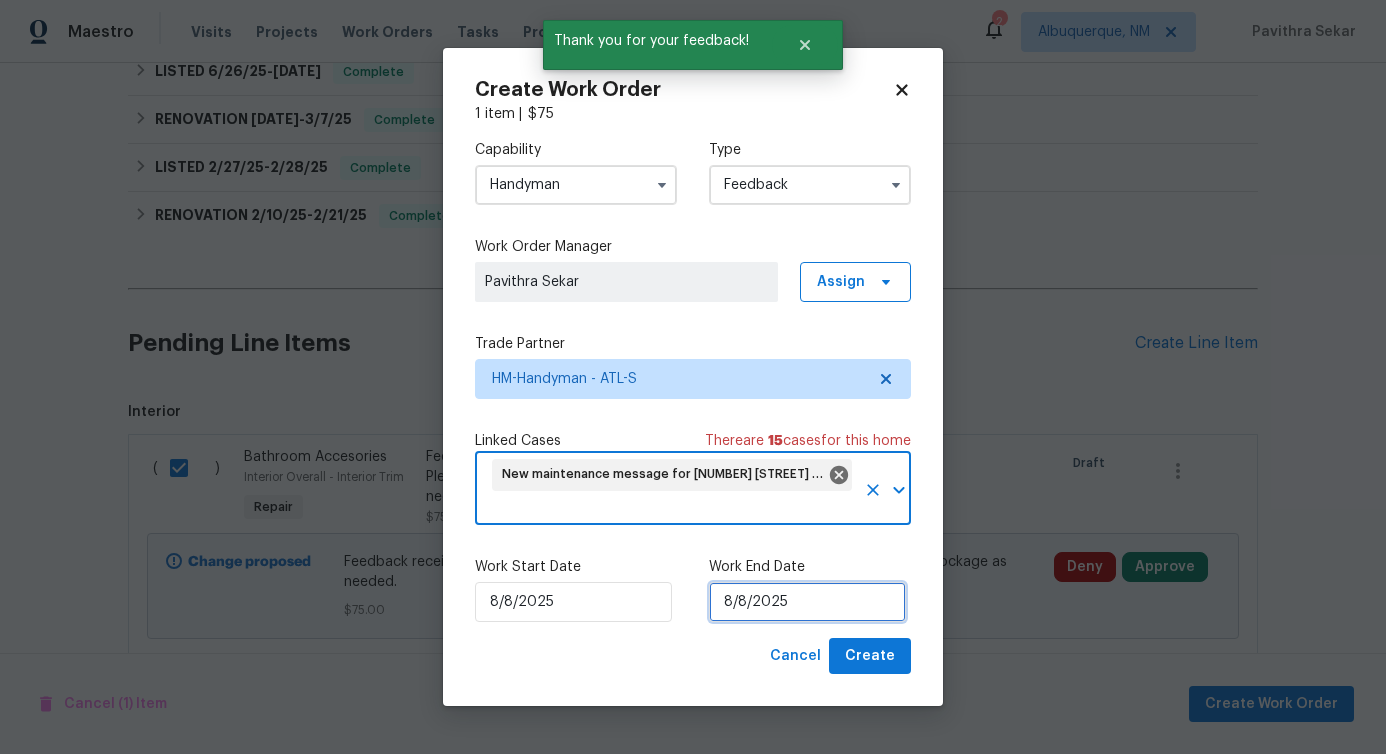click on "8/8/2025" at bounding box center [807, 602] 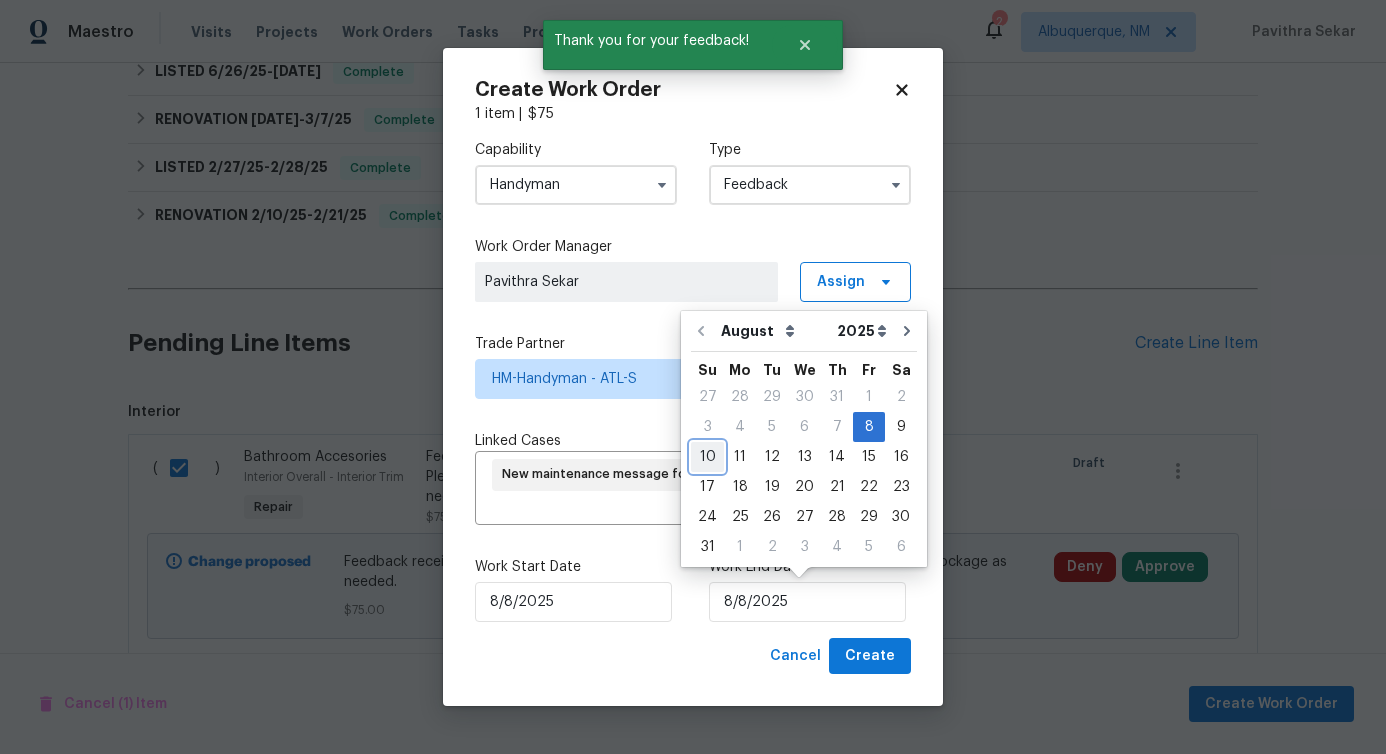 click on "10" at bounding box center [707, 457] 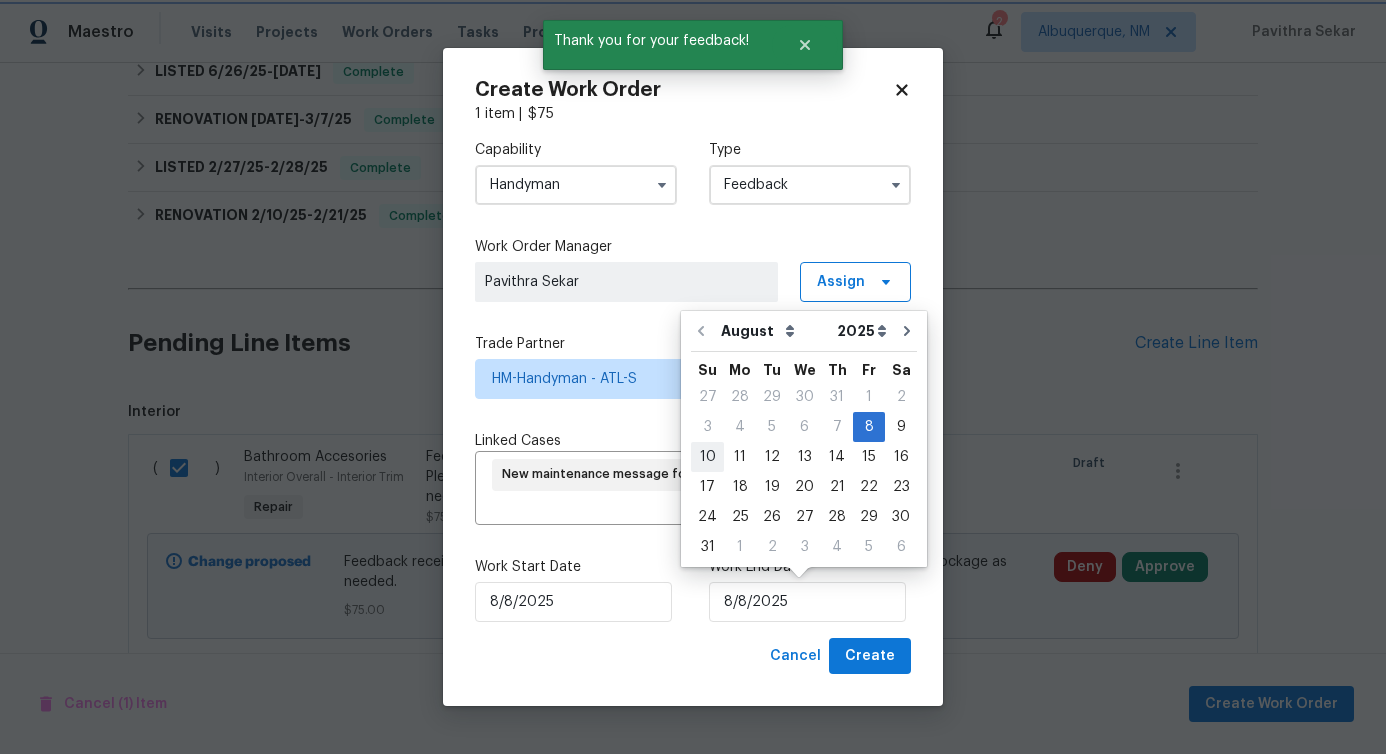 type on "8/10/2025" 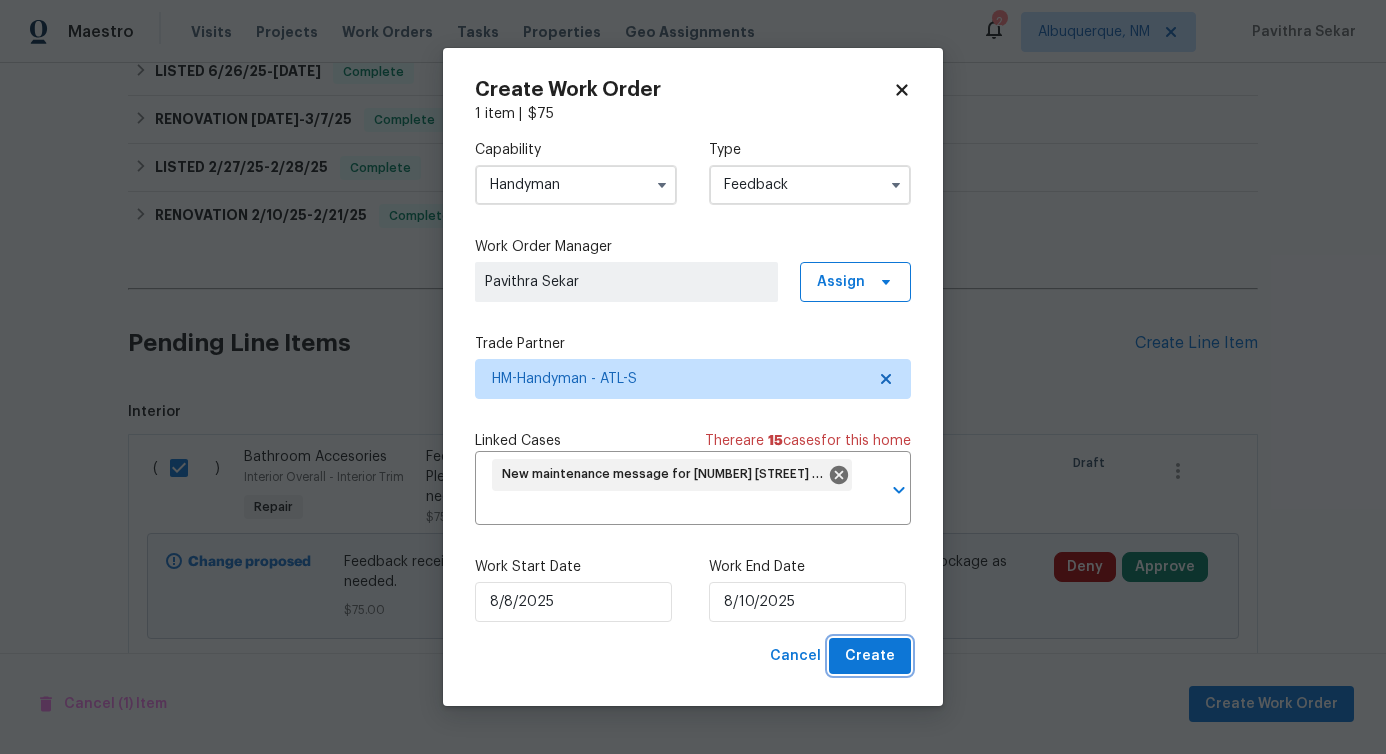 click on "Create" at bounding box center [870, 656] 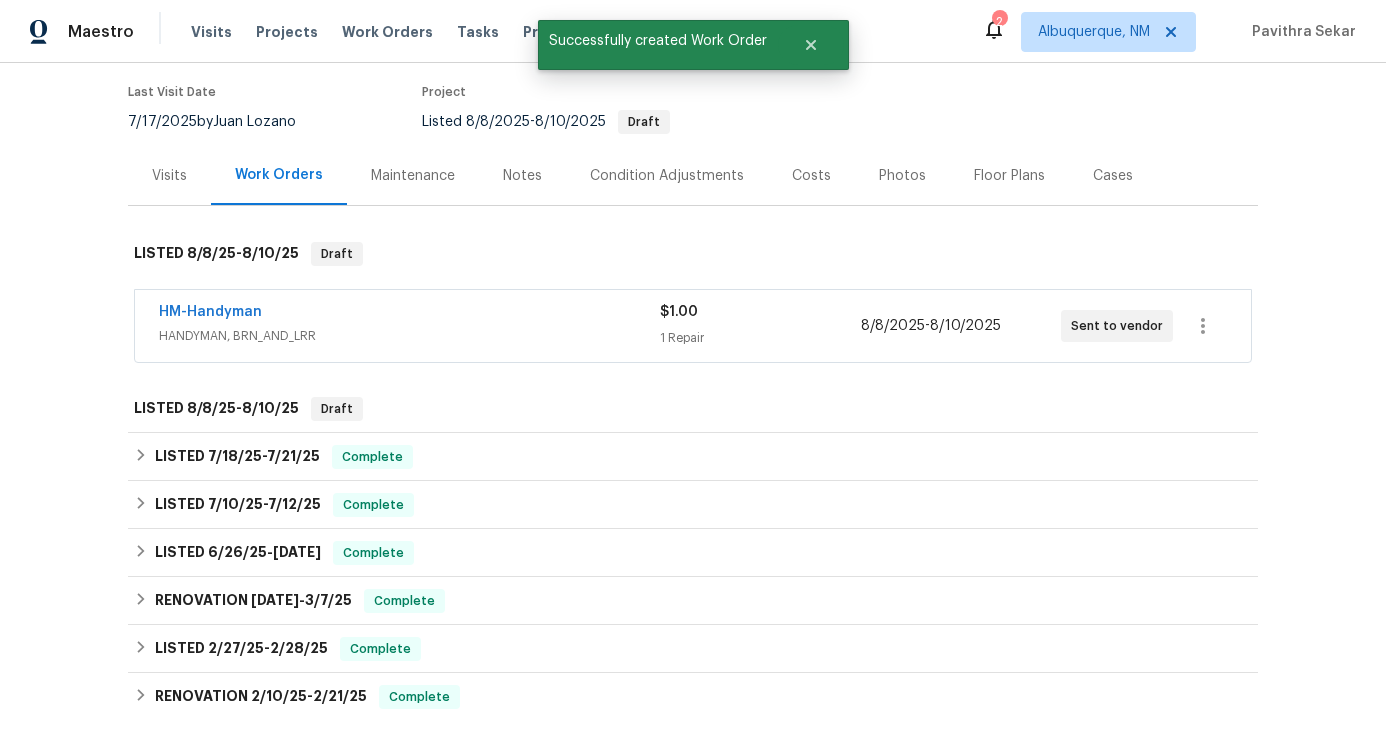 scroll, scrollTop: 0, scrollLeft: 0, axis: both 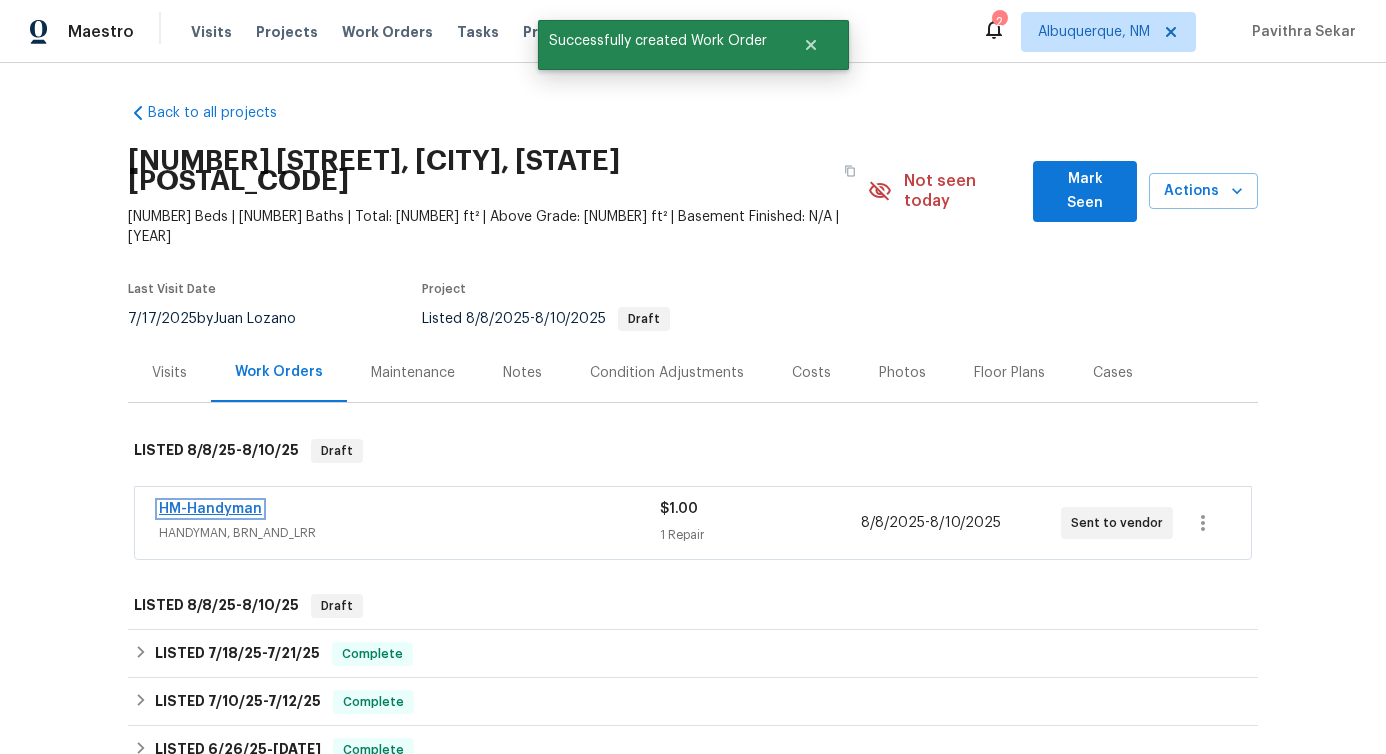 click on "HM-Handyman" at bounding box center [210, 509] 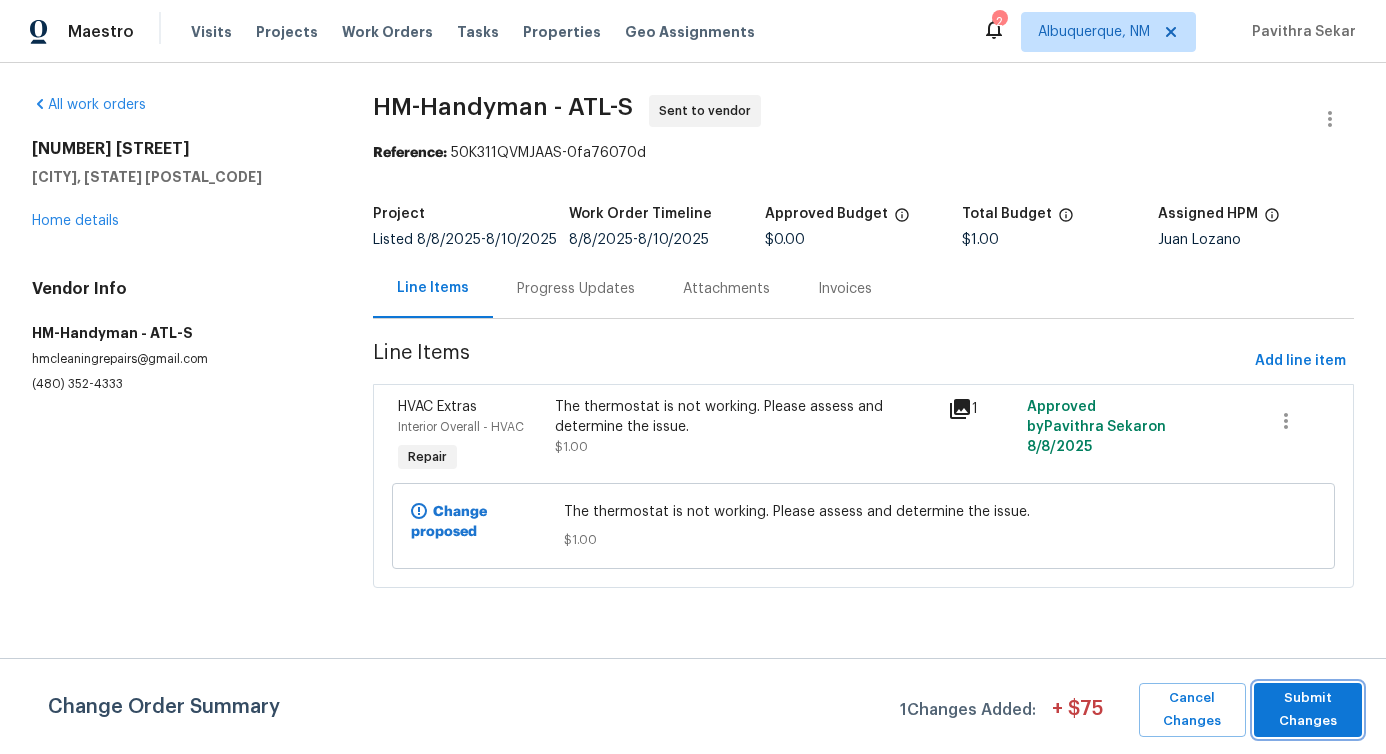 click on "Submit Changes" at bounding box center (1308, 710) 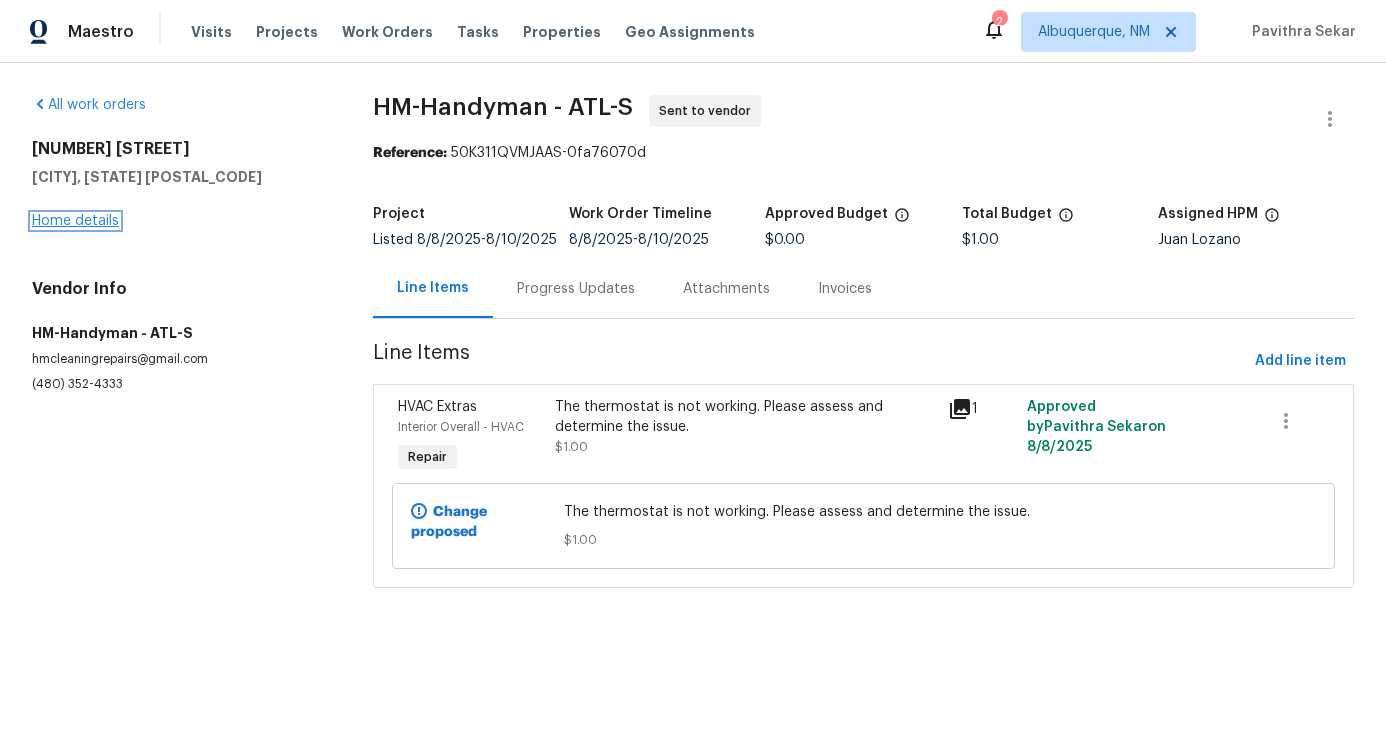 click on "Home details" at bounding box center [75, 221] 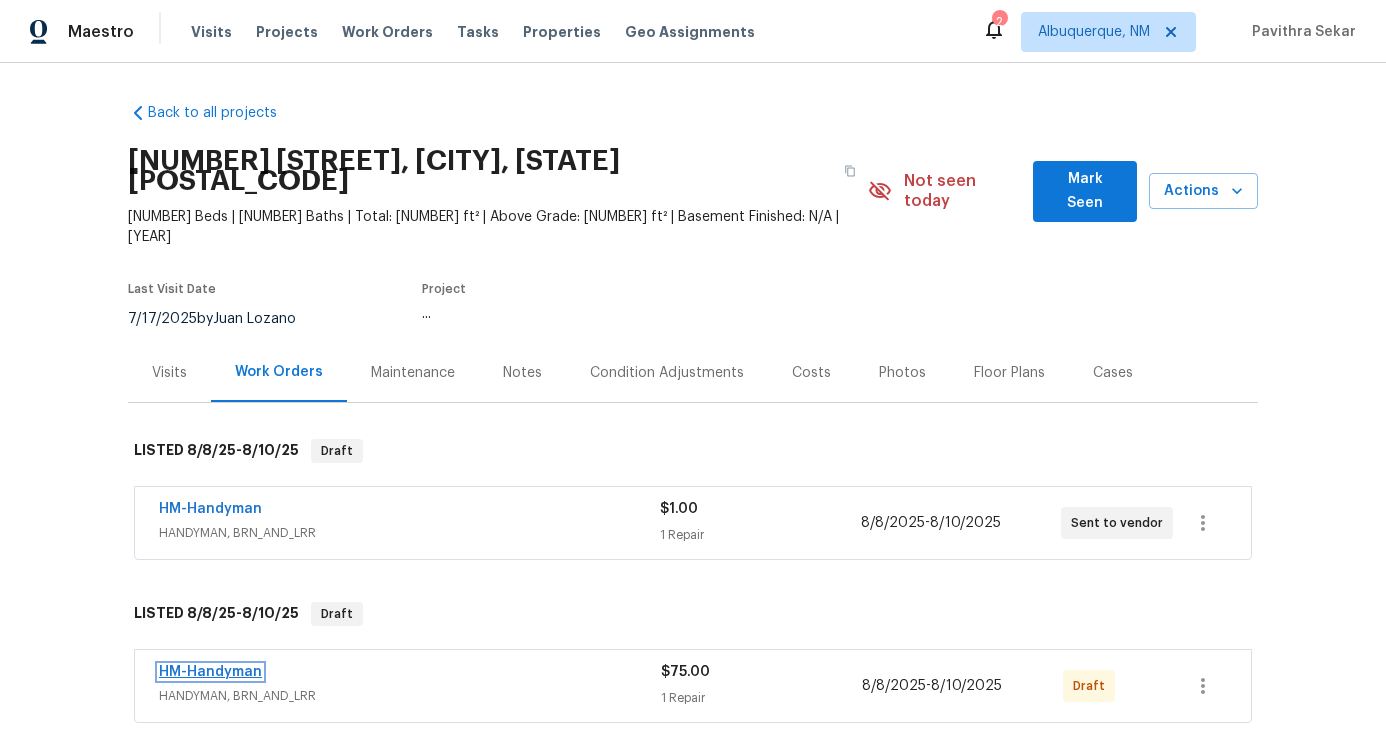 click on "HM-Handyman" at bounding box center [210, 672] 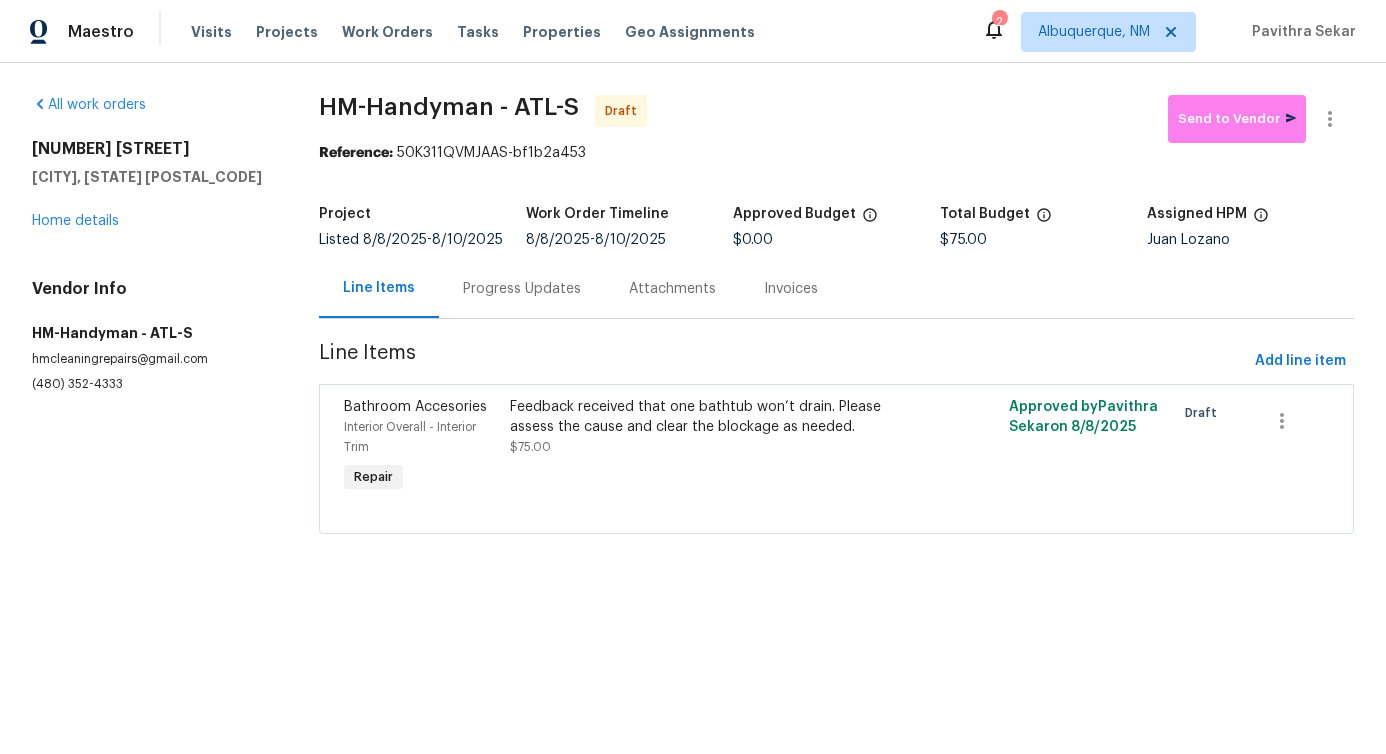 click on "Progress Updates" at bounding box center (522, 288) 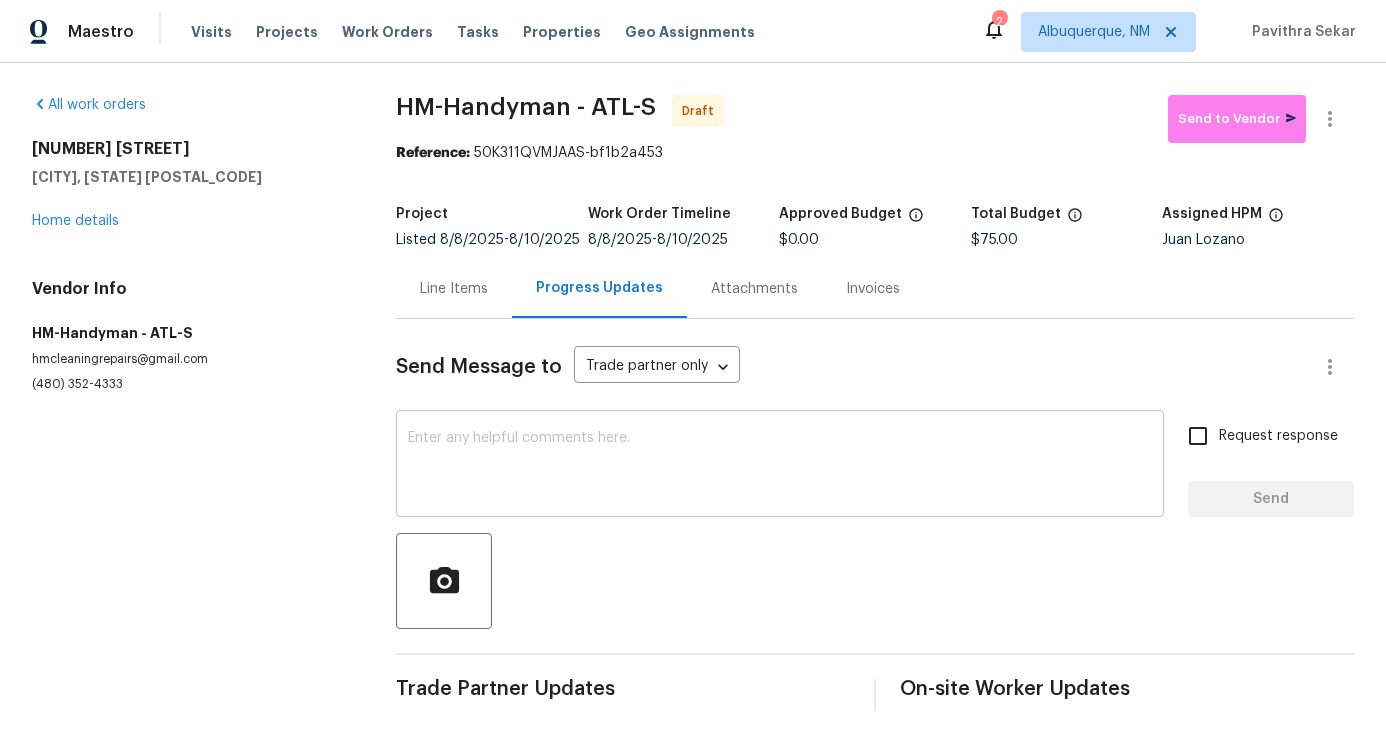 click at bounding box center [780, 466] 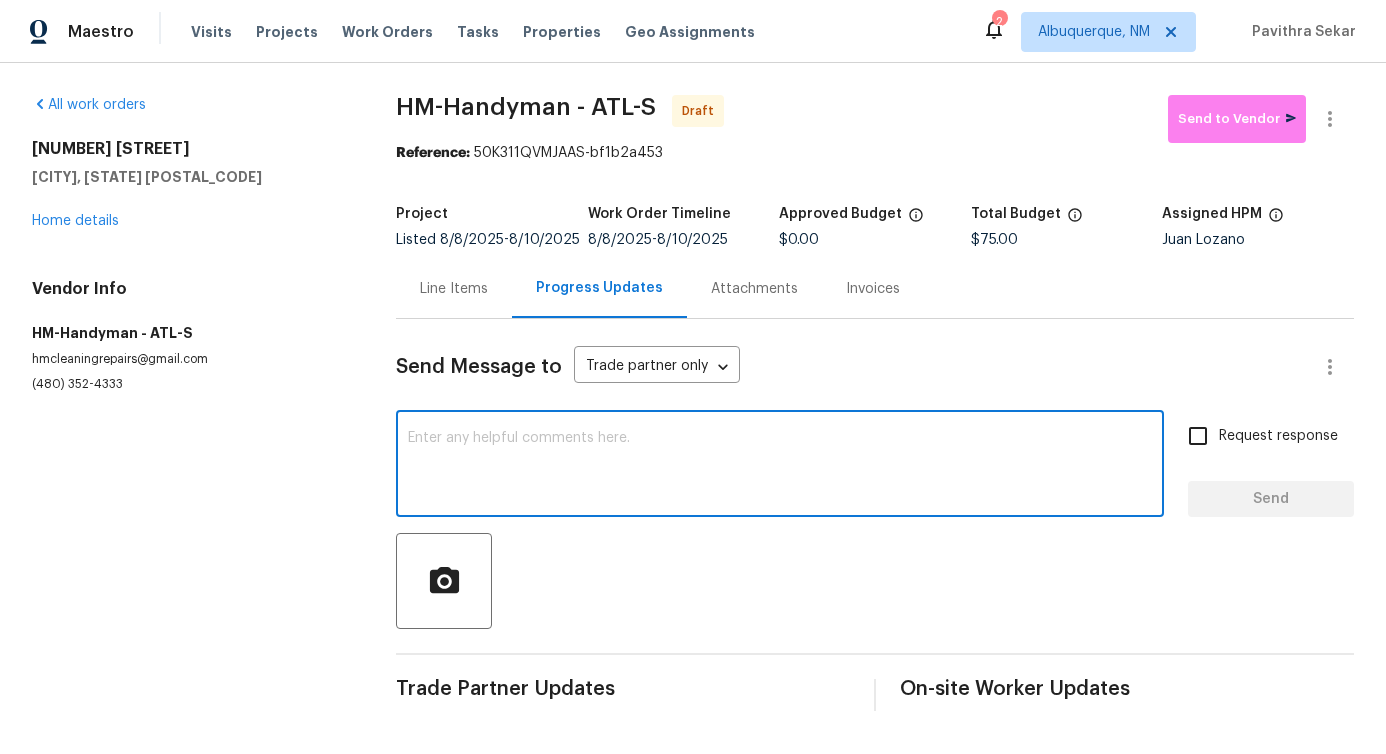 paste on "Hi, this is Pavithra with Opendoor. I’m confirming you received the WO for the property at (Address). Please review and accept the WO within 24 hours and provide a schedule date. Please disregard the contact information for the HPM included in the WO. Our Centralised LWO Team is responsible for Listed WOs." 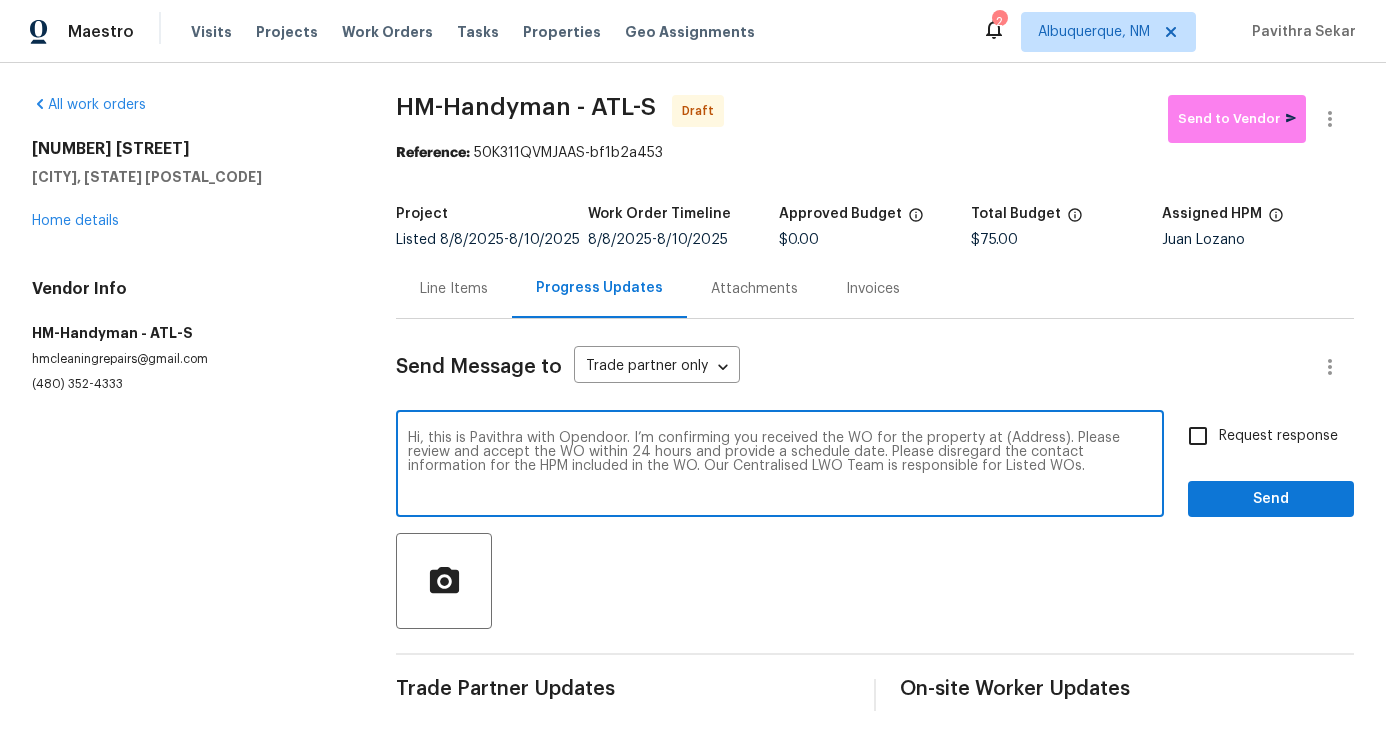 click on "Hi, this is Pavithra with Opendoor. I’m confirming you received the WO for the property at (Address). Please review and accept the WO within 24 hours and provide a schedule date. Please disregard the contact information for the HPM included in the WO. Our Centralised LWO Team is responsible for Listed WOs." at bounding box center (780, 466) 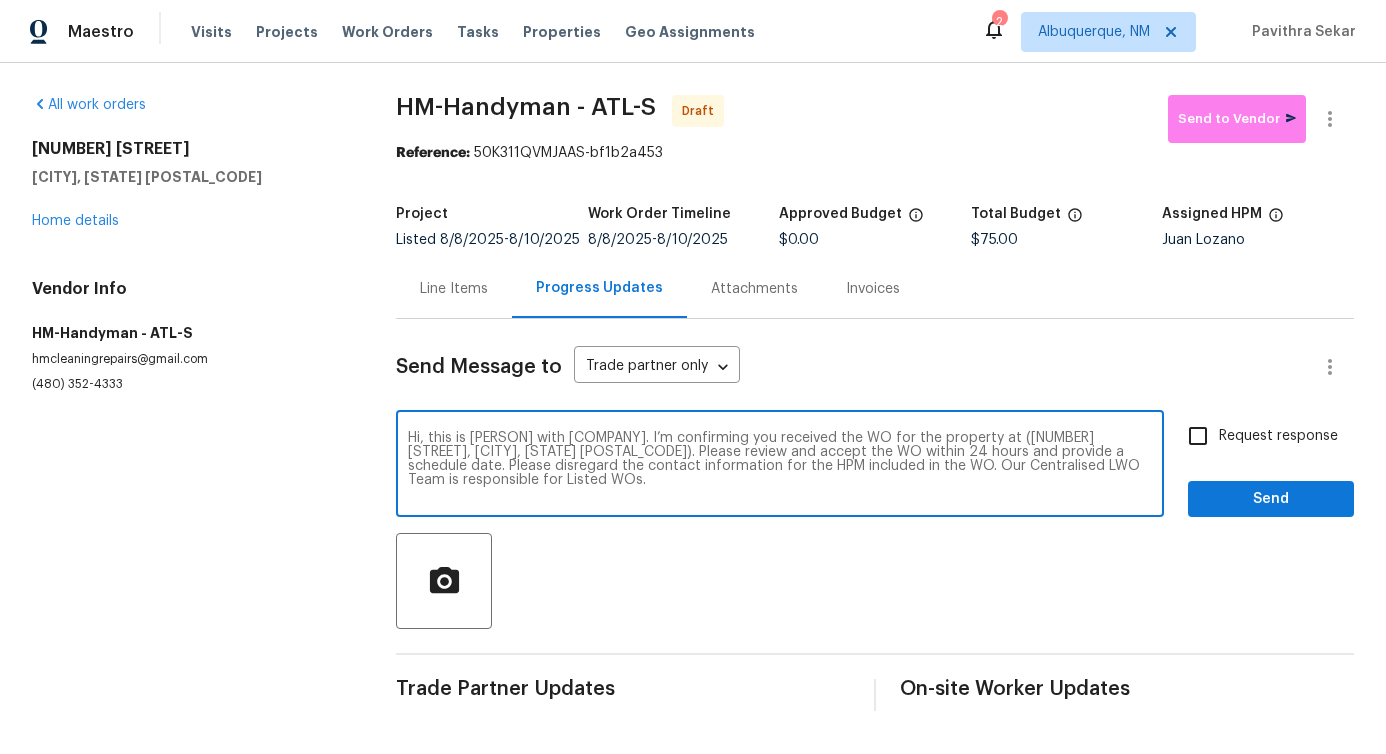 type on "Hi, this is [PERSON] with [COMPANY]. I’m confirming you received the WO for the property at ([NUMBER] [STREET], [CITY], [STATE] [POSTAL_CODE]). Please review and accept the WO within 24 hours and provide a schedule date. Please disregard the contact information for the HPM included in the WO. Our Centralised LWO Team is responsible for Listed WOs." 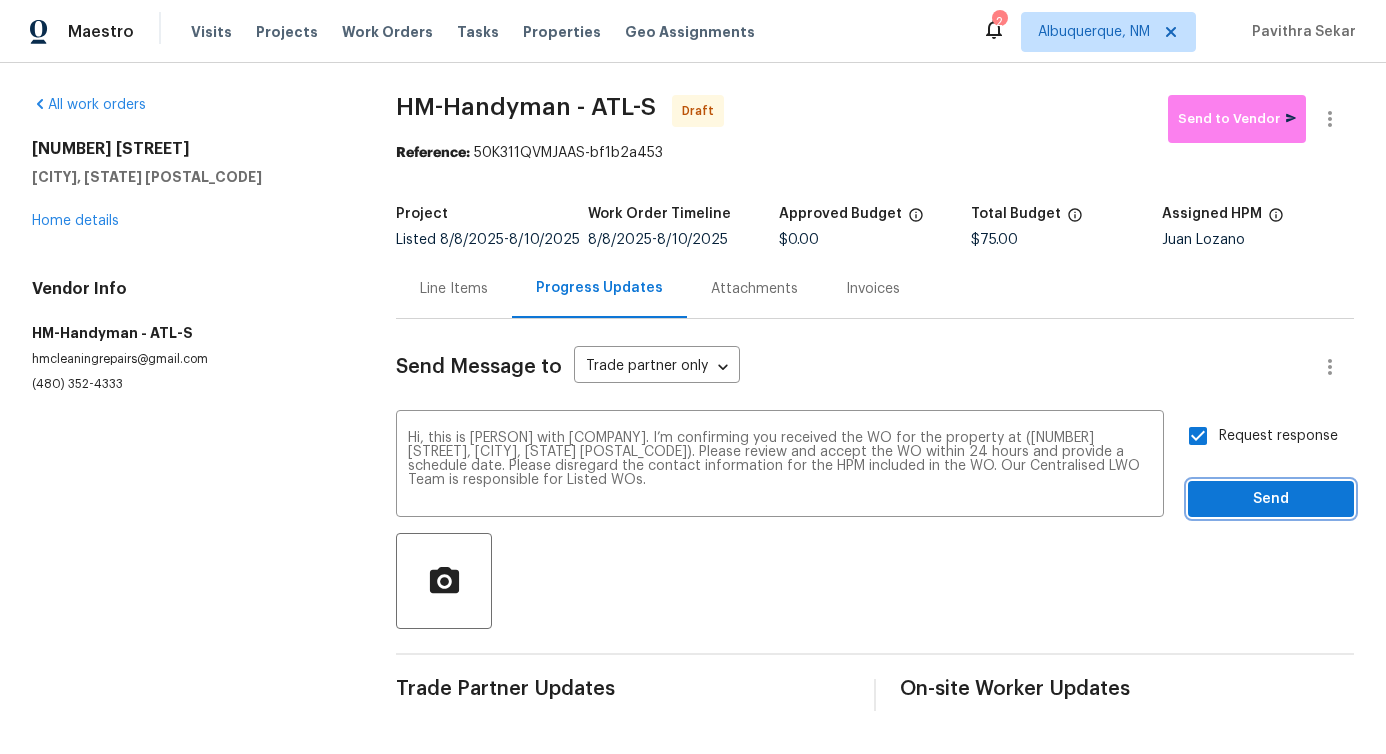 click on "Send" at bounding box center (1271, 499) 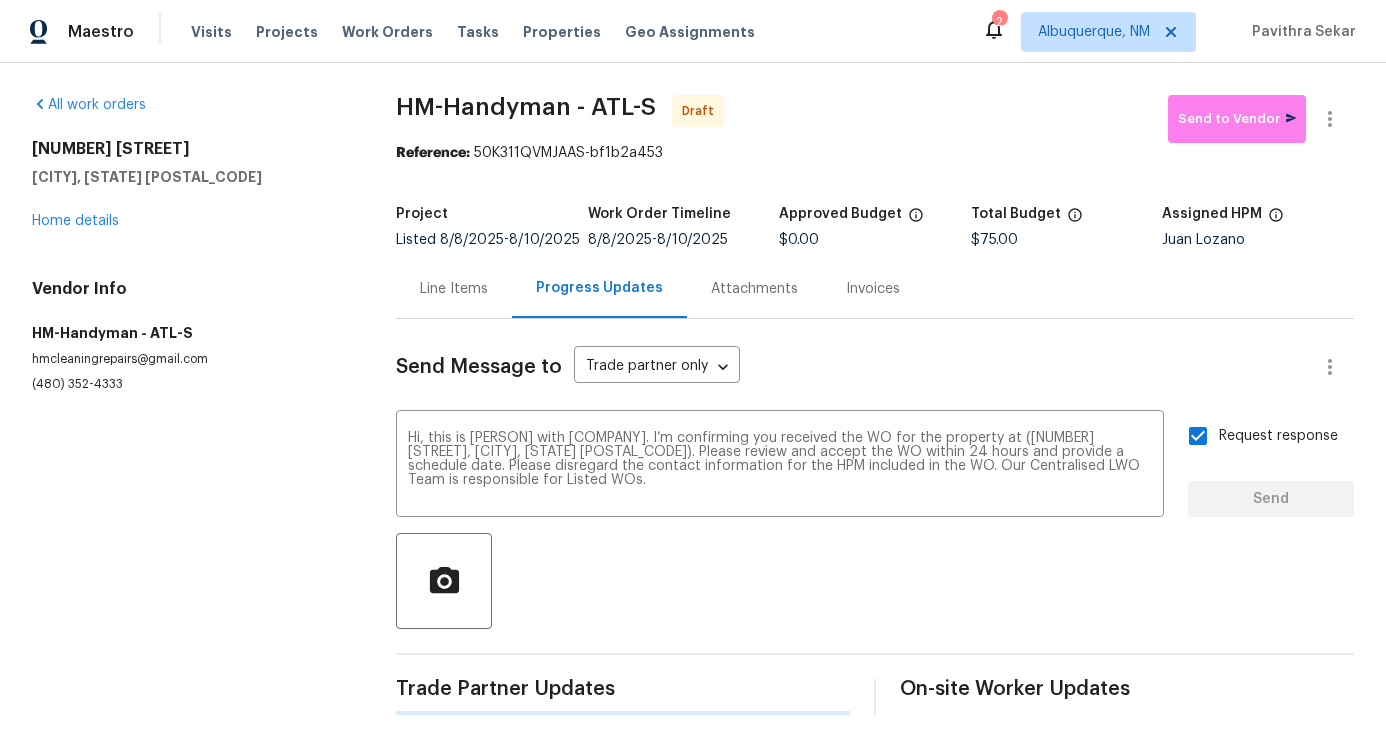 type 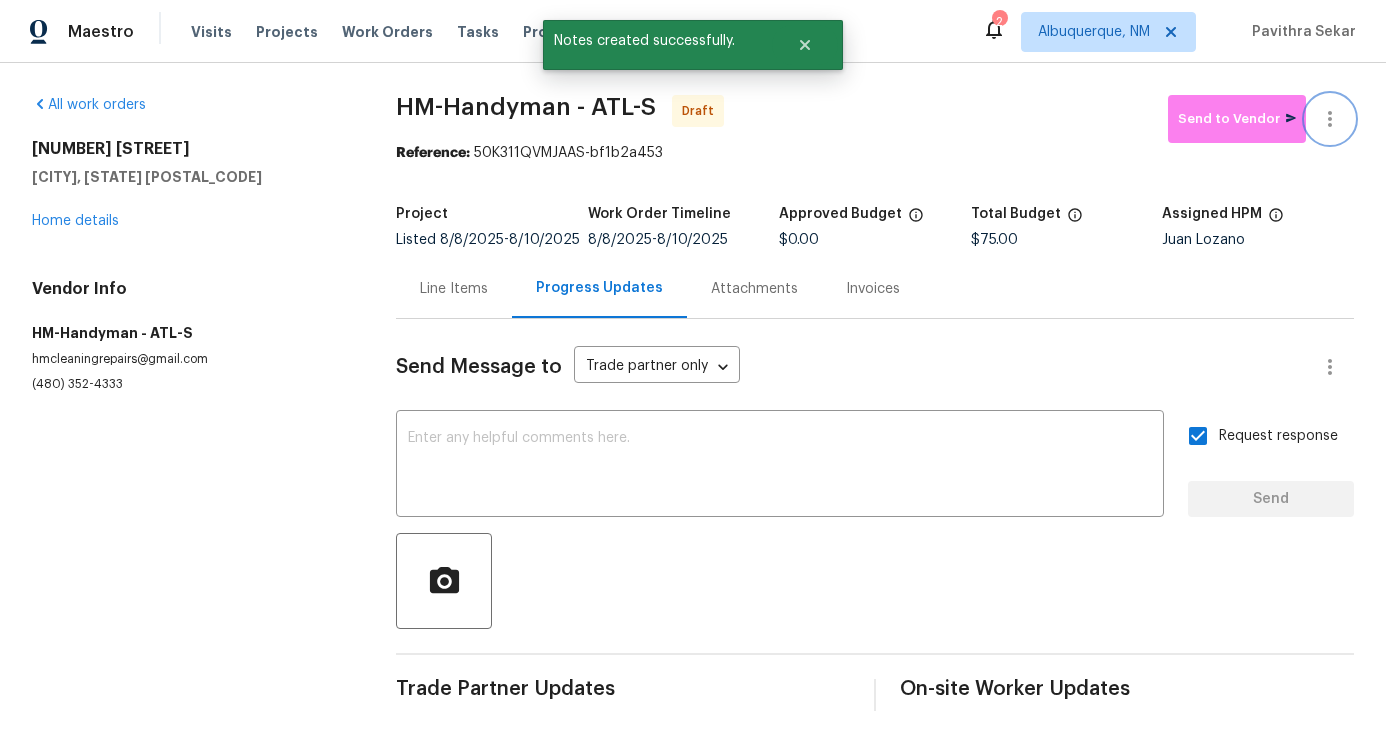 click 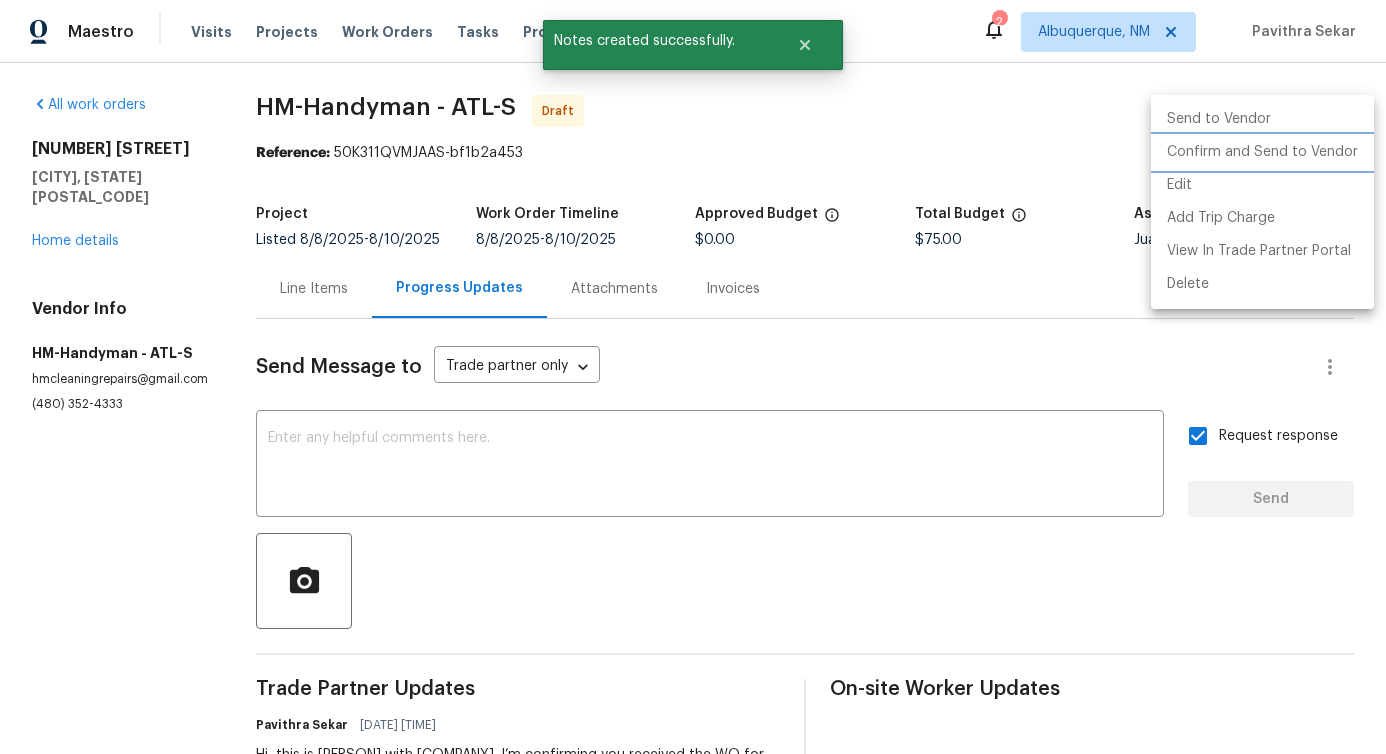 click on "Confirm and Send to Vendor" at bounding box center (1262, 152) 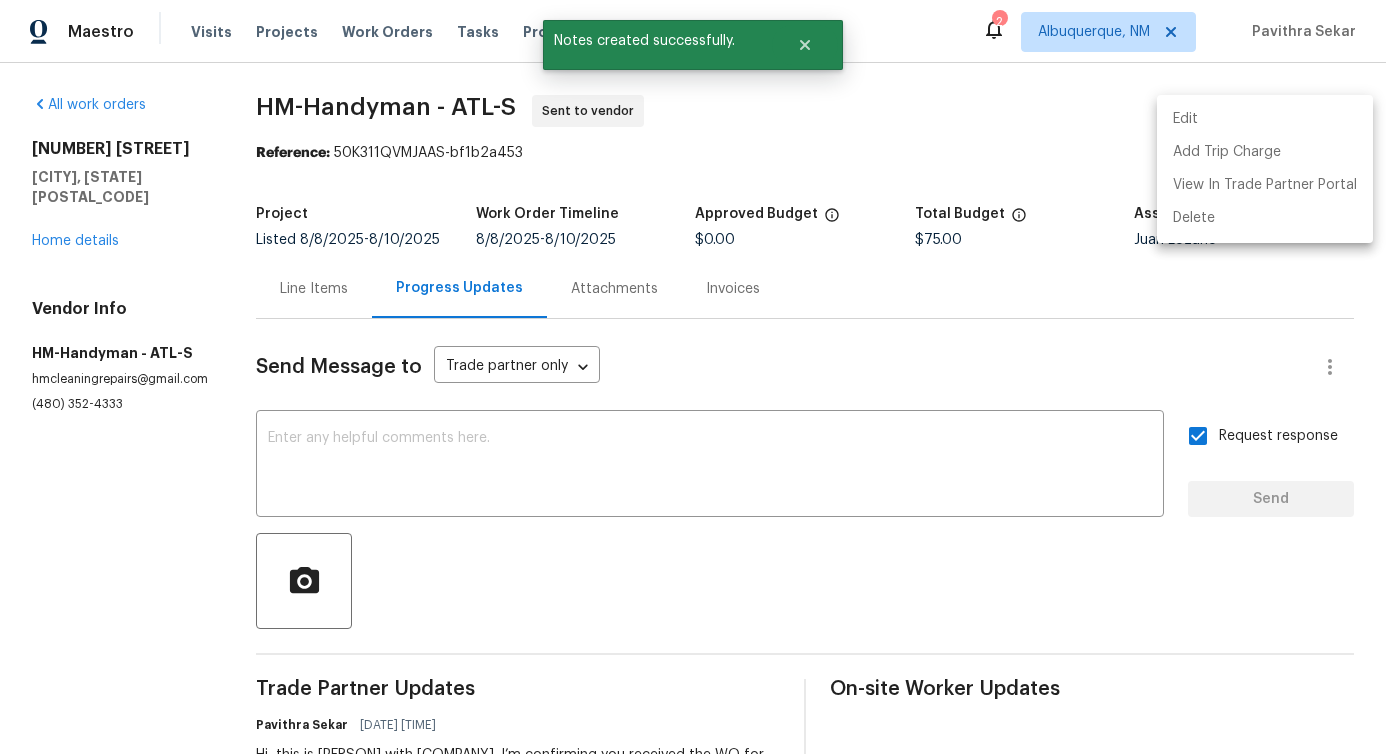 click at bounding box center [693, 377] 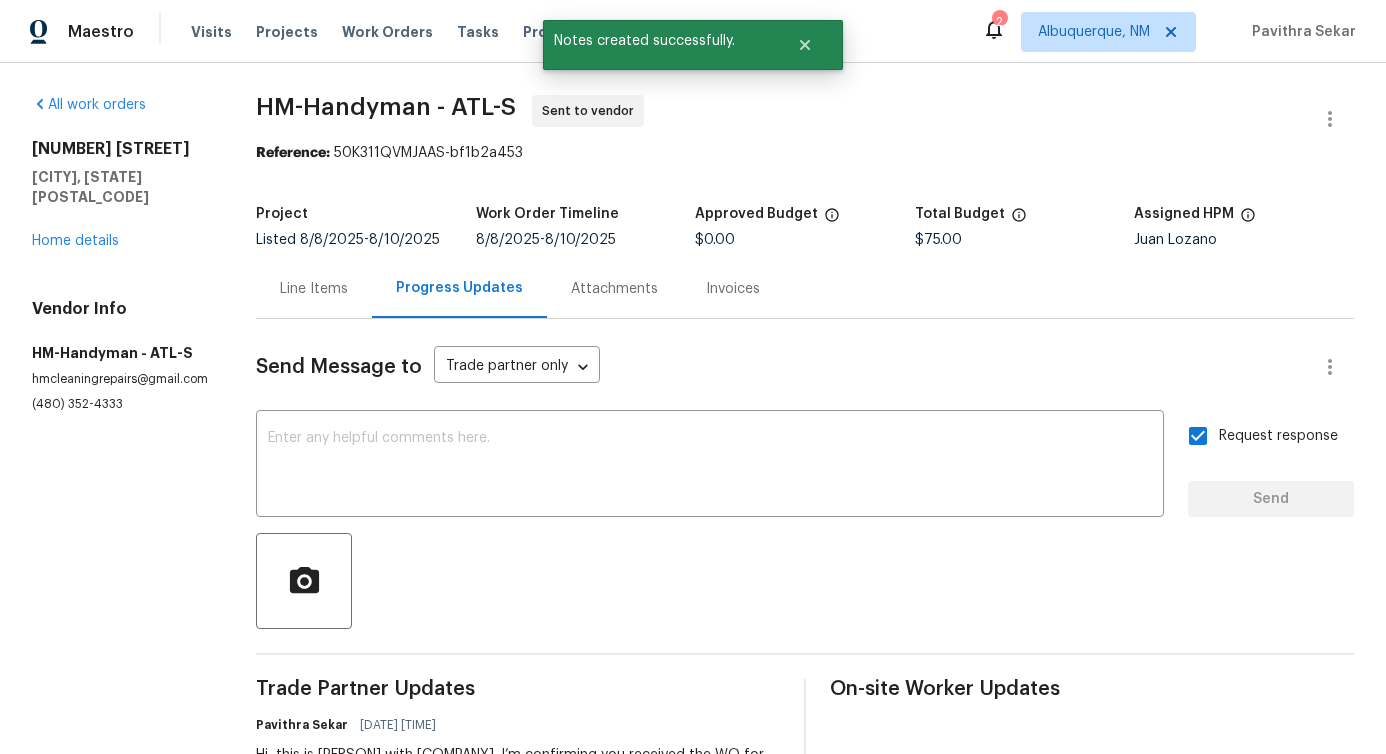 click on "Line Items" at bounding box center (314, 288) 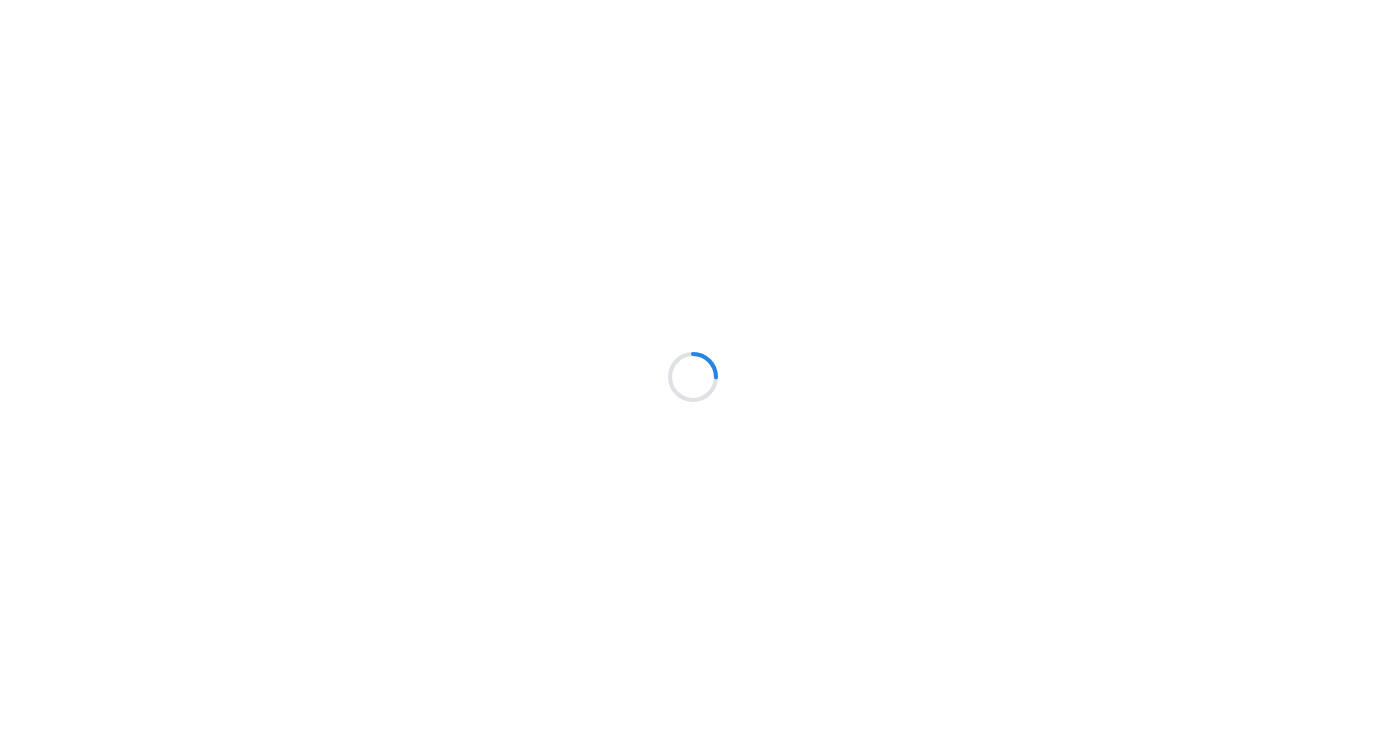 scroll, scrollTop: 0, scrollLeft: 0, axis: both 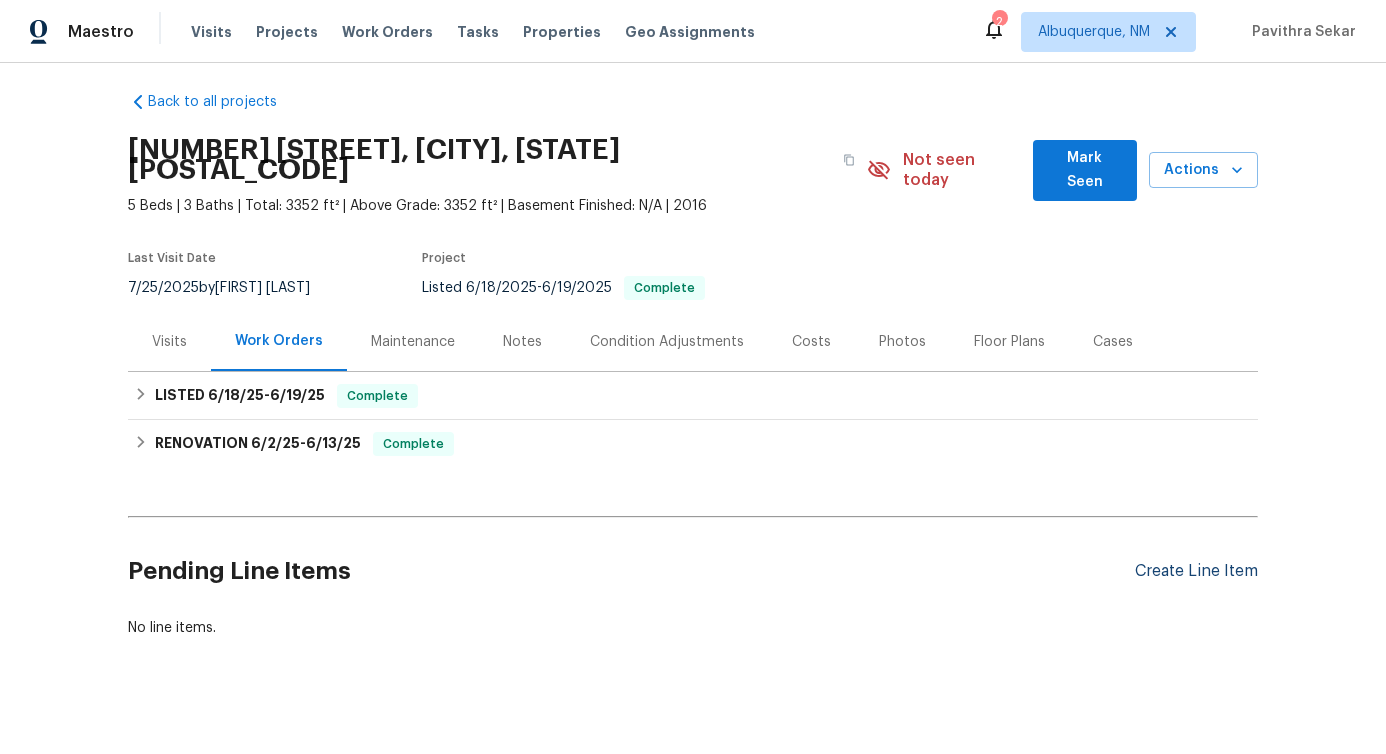 click on "Create Line Item" at bounding box center (1196, 571) 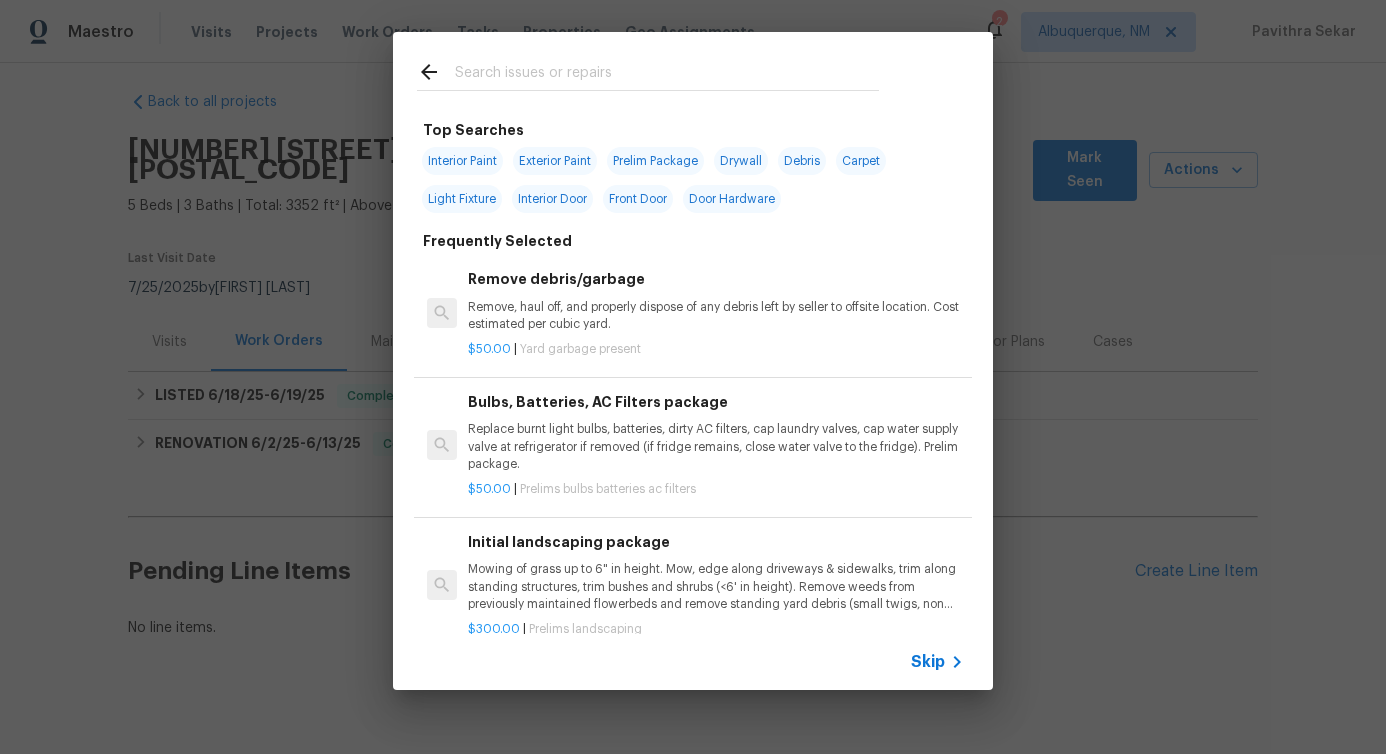 click at bounding box center [667, 75] 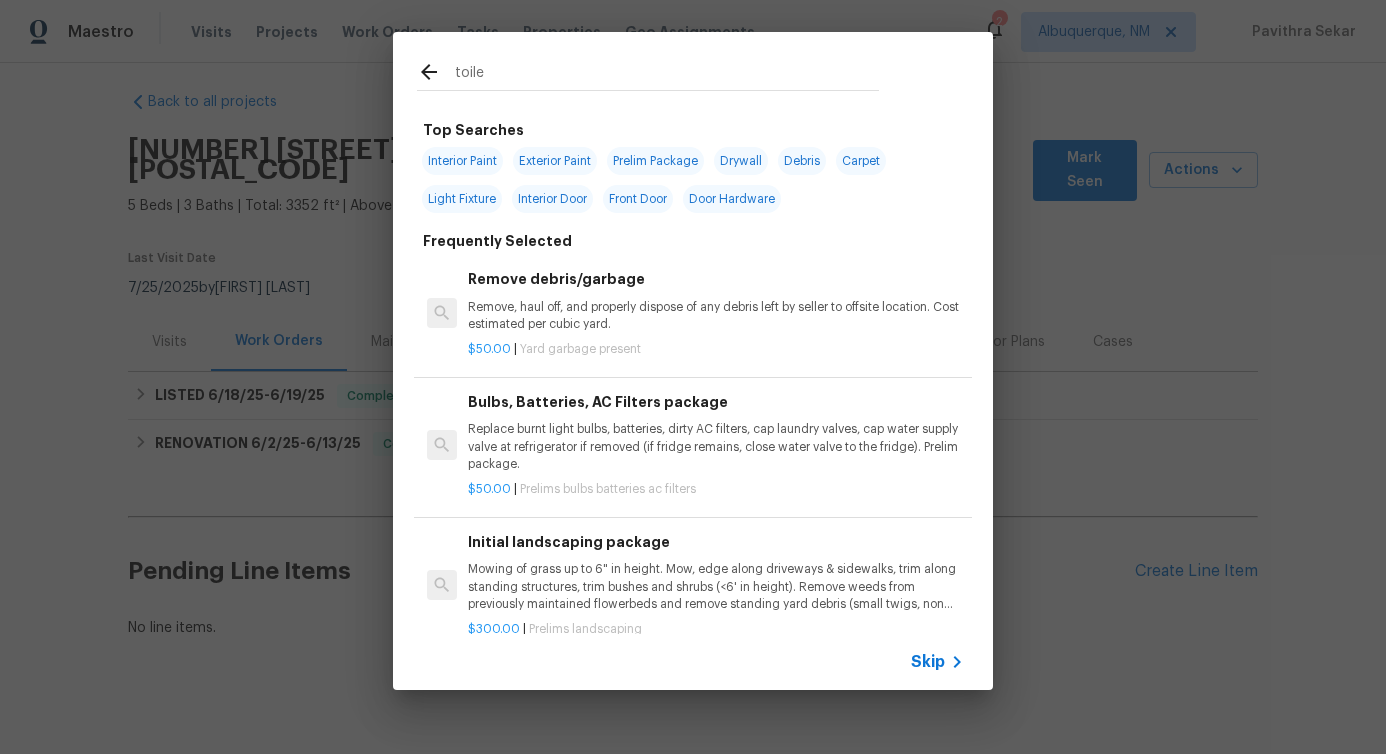 type on "toilet" 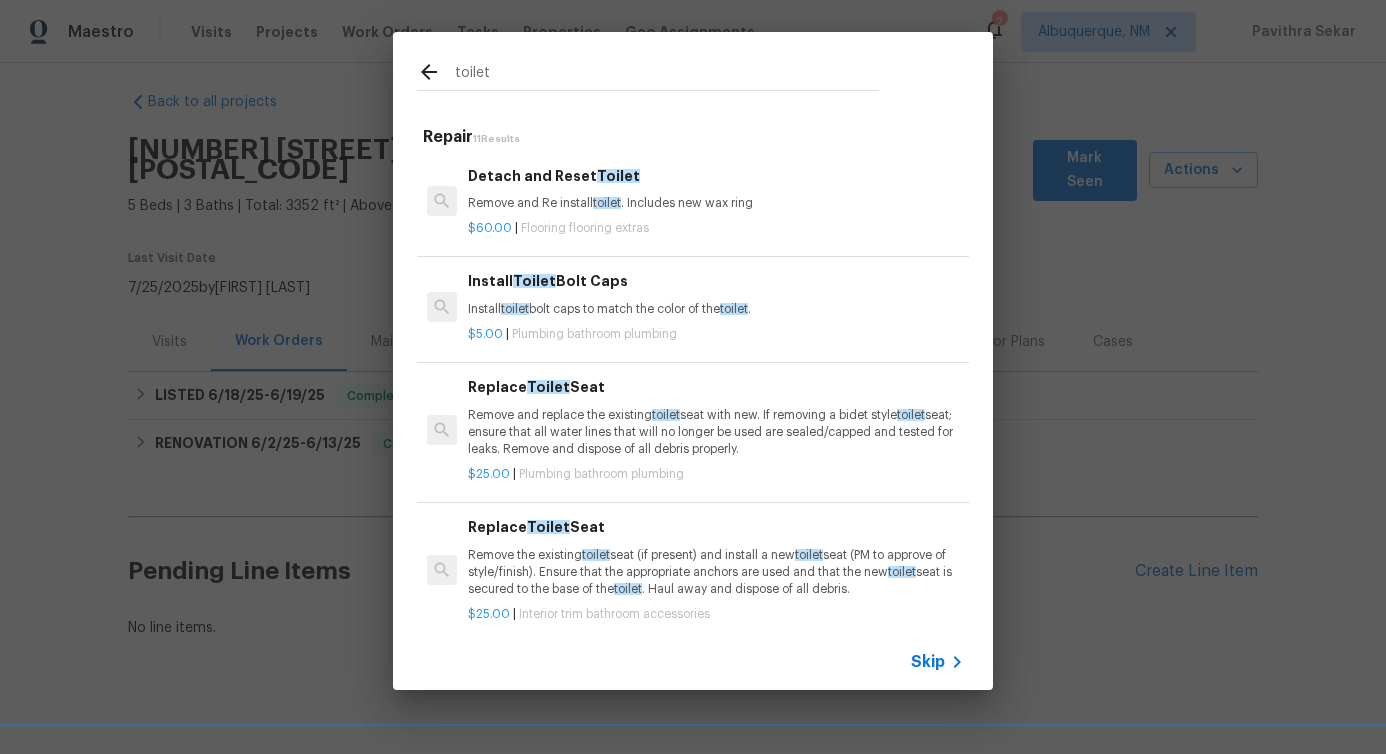click on "Remove and Re install  toilet . Includes new wax ring" at bounding box center (716, 203) 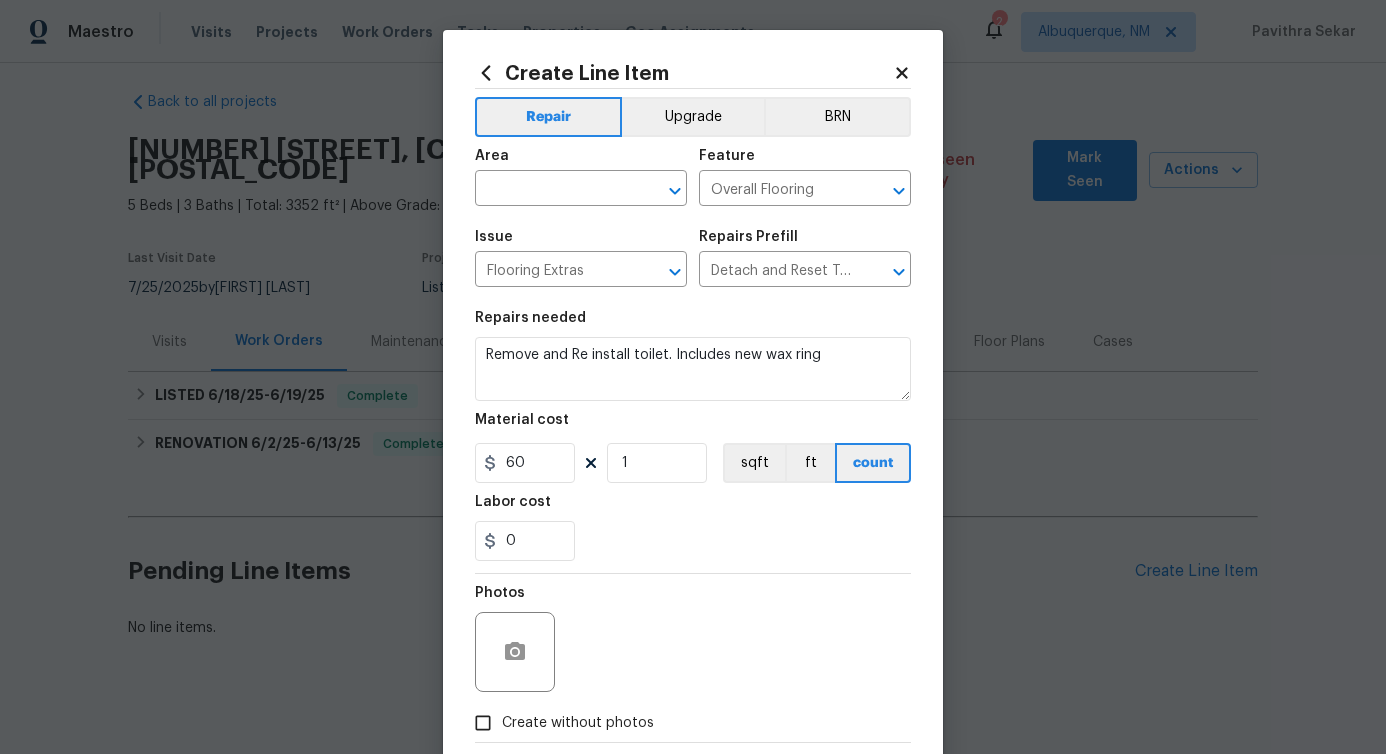click on "Issue Flooring Extras ​" at bounding box center [581, 258] 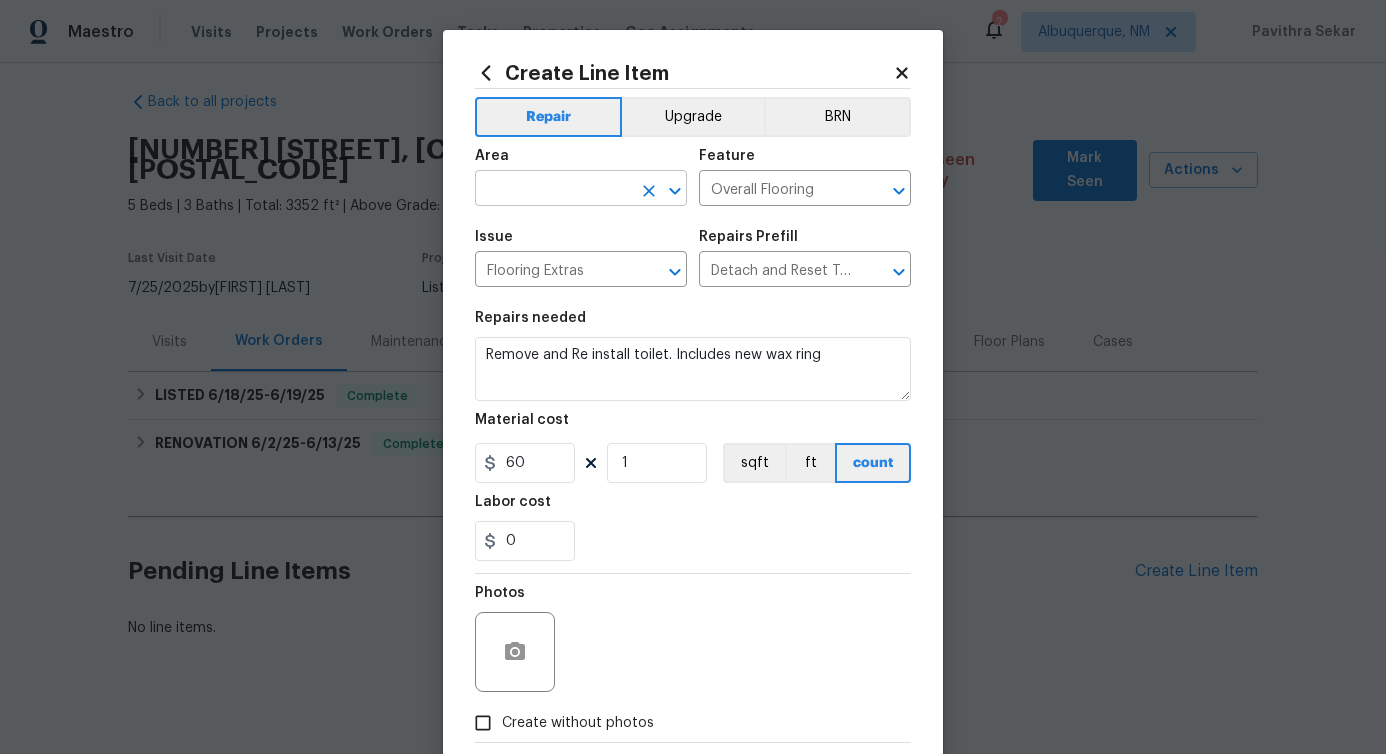 click at bounding box center (553, 190) 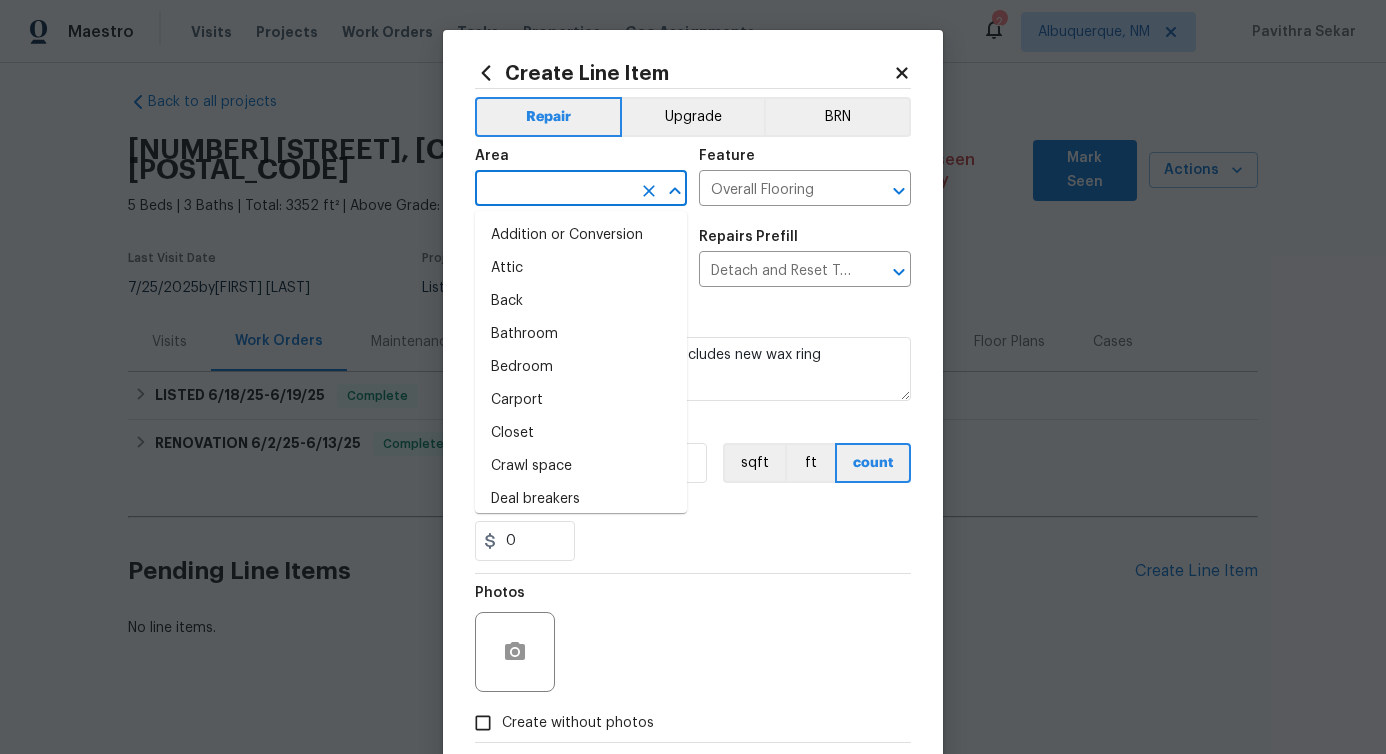 type on "i" 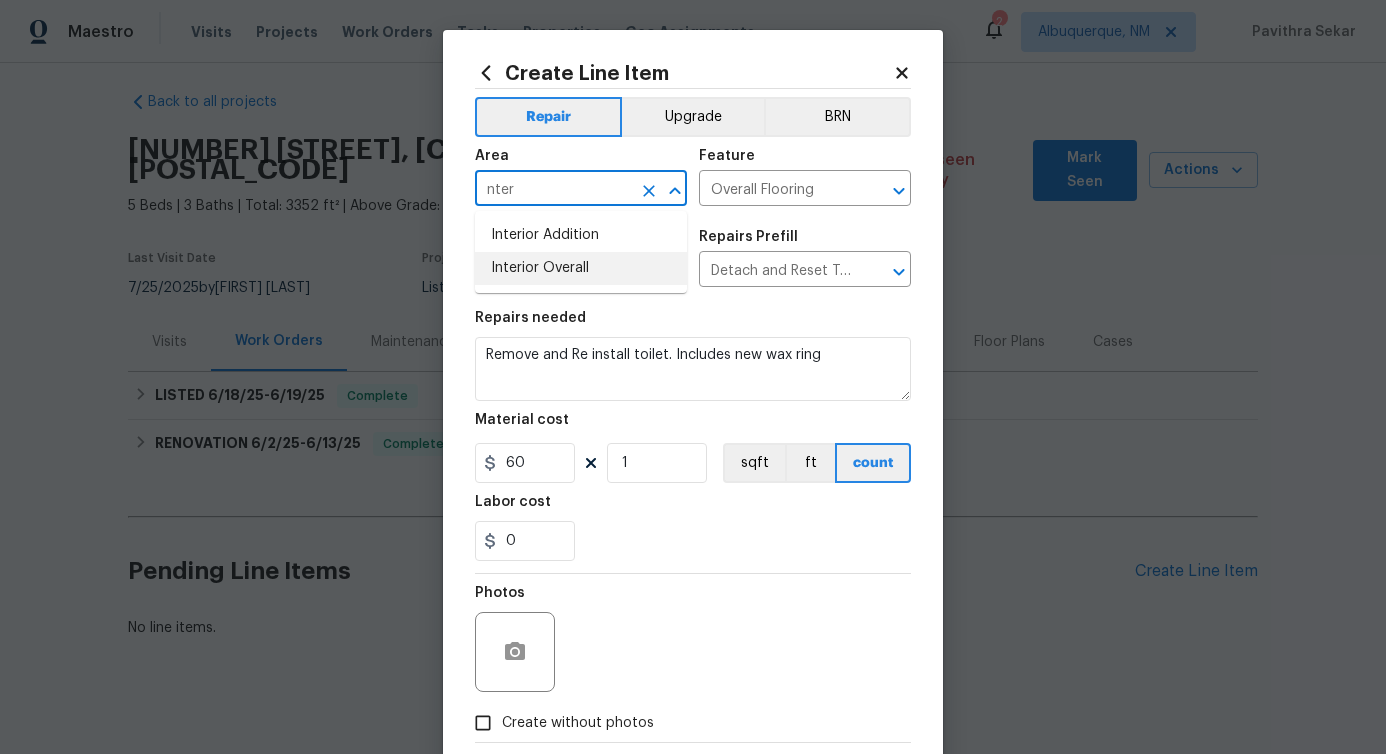 click on "Interior Overall" at bounding box center [581, 268] 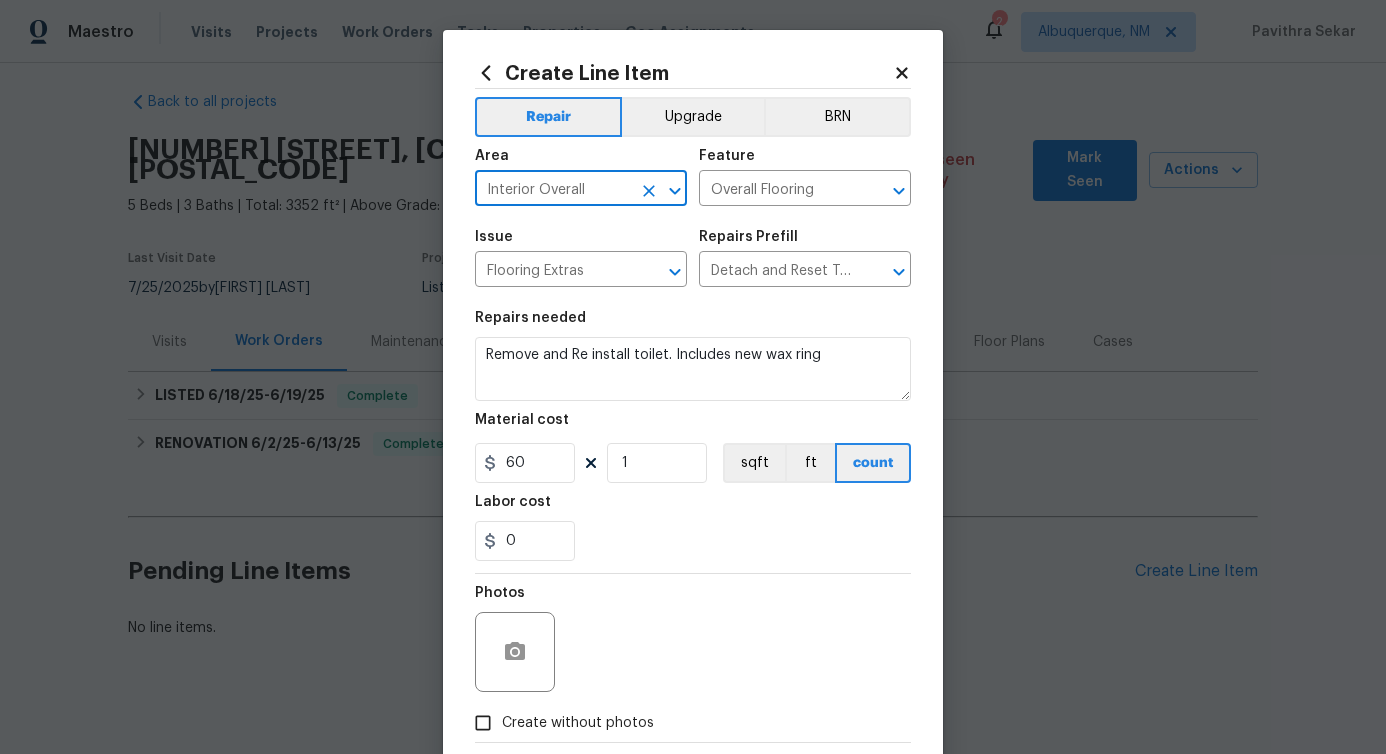 type on "Interior Overall" 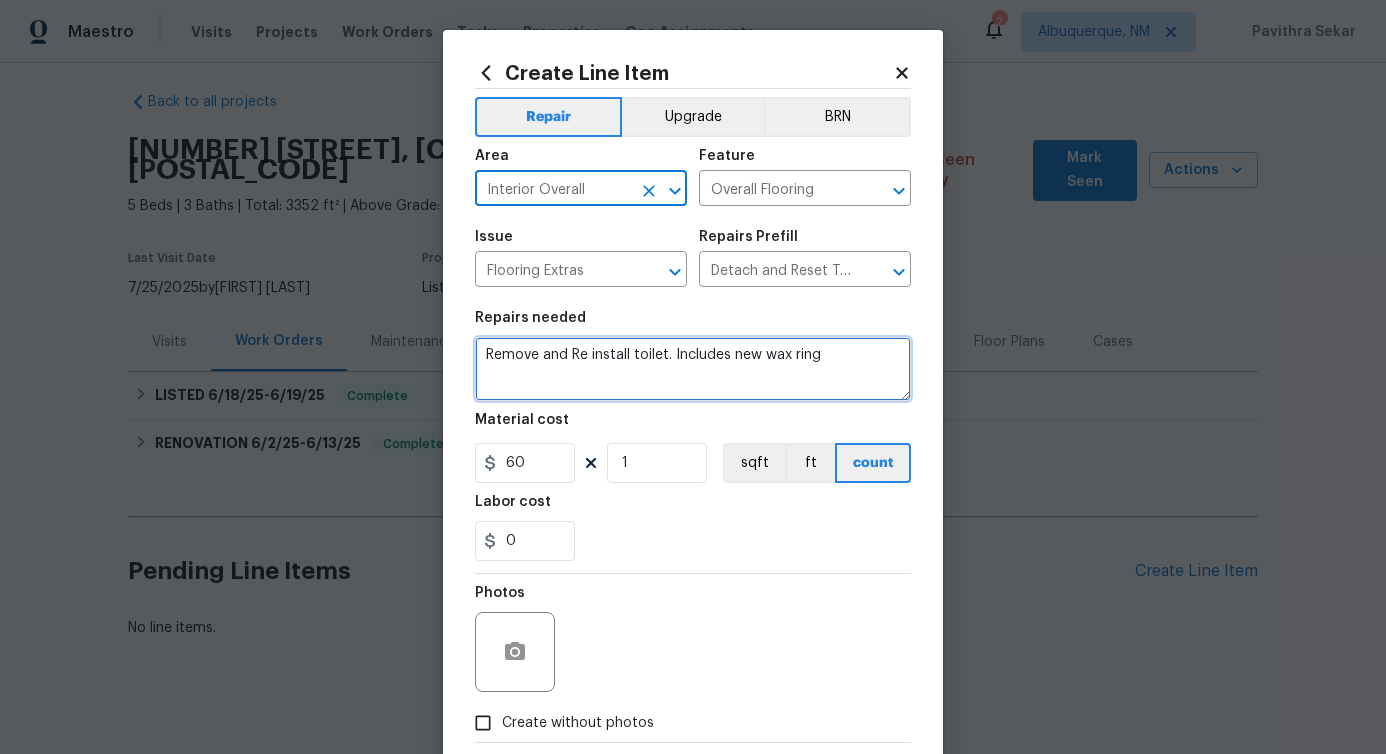 click on "Remove and Re install toilet. Includes new wax ring" at bounding box center [693, 369] 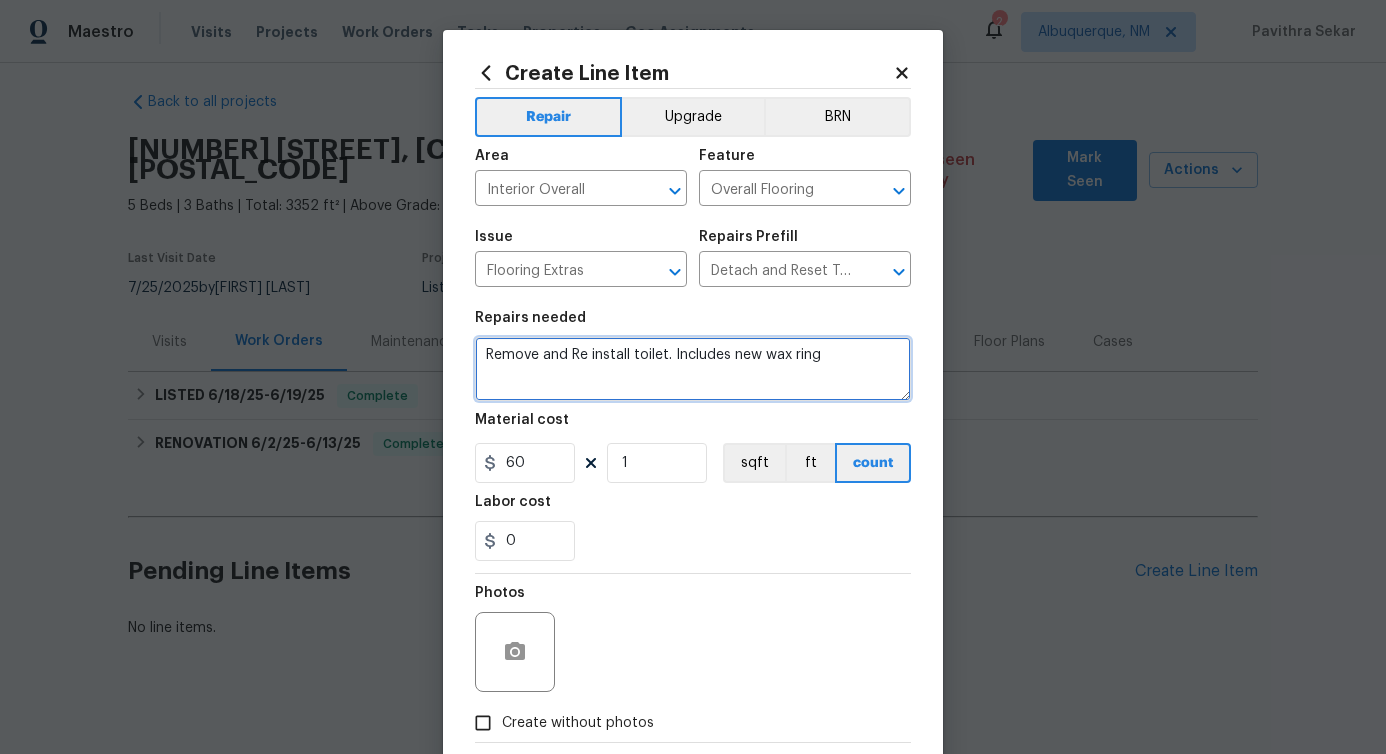 click on "Remove and Re install toilet. Includes new wax ring" at bounding box center [693, 369] 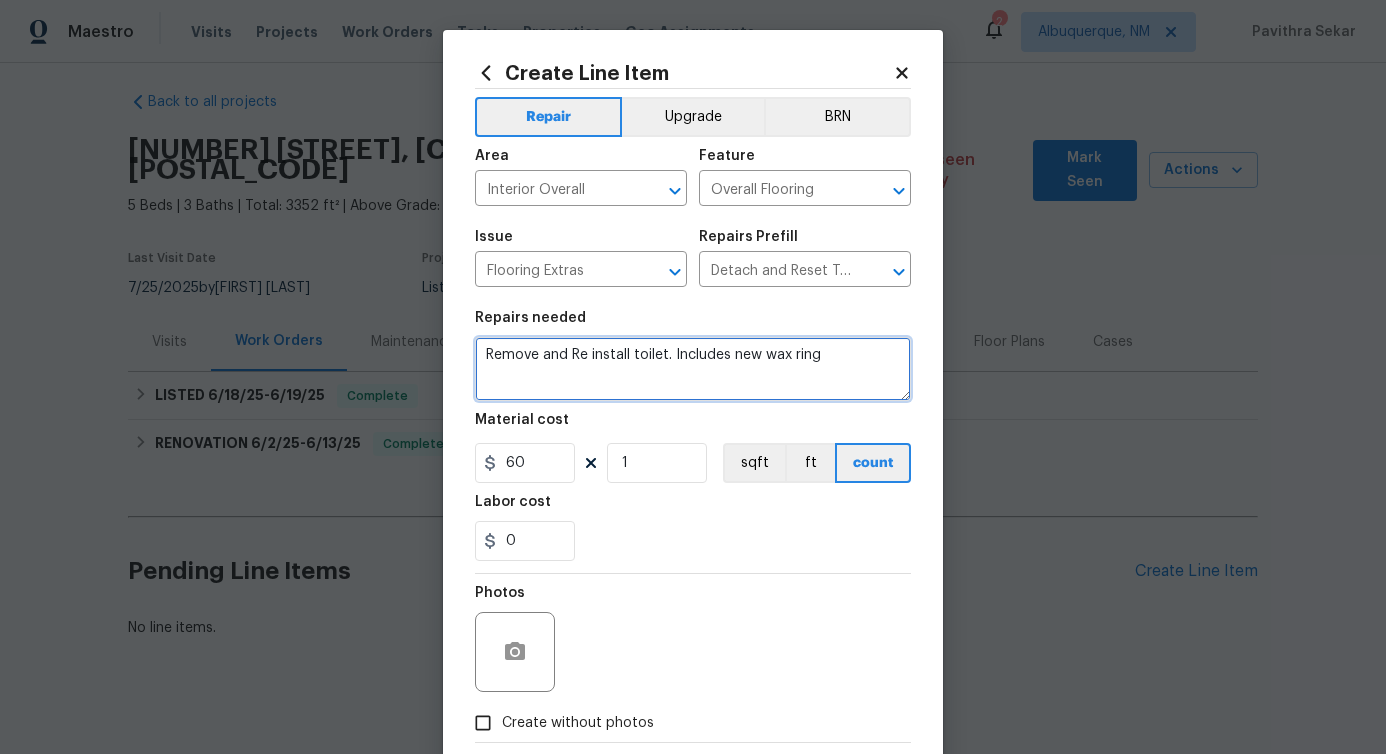 click on "Remove and Re install toilet. Includes new wax ring" at bounding box center [693, 369] 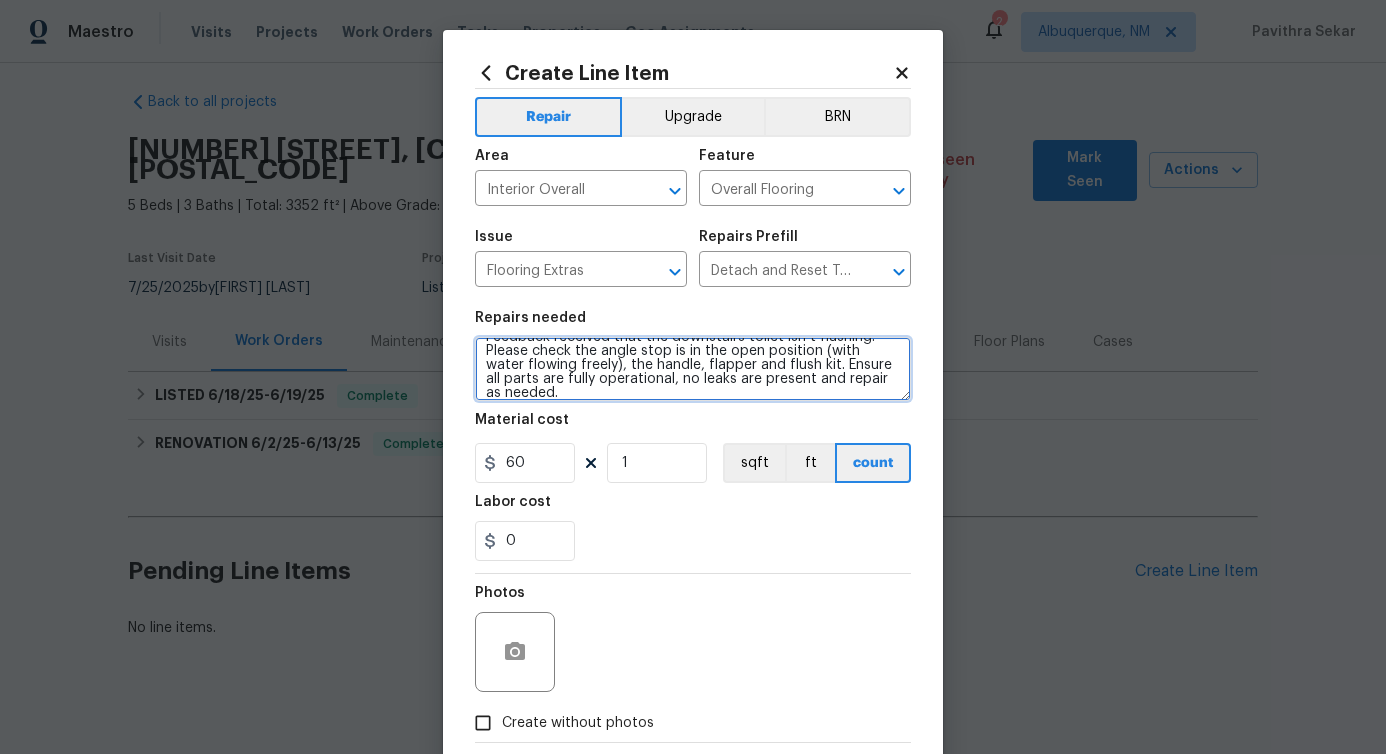 scroll, scrollTop: 0, scrollLeft: 0, axis: both 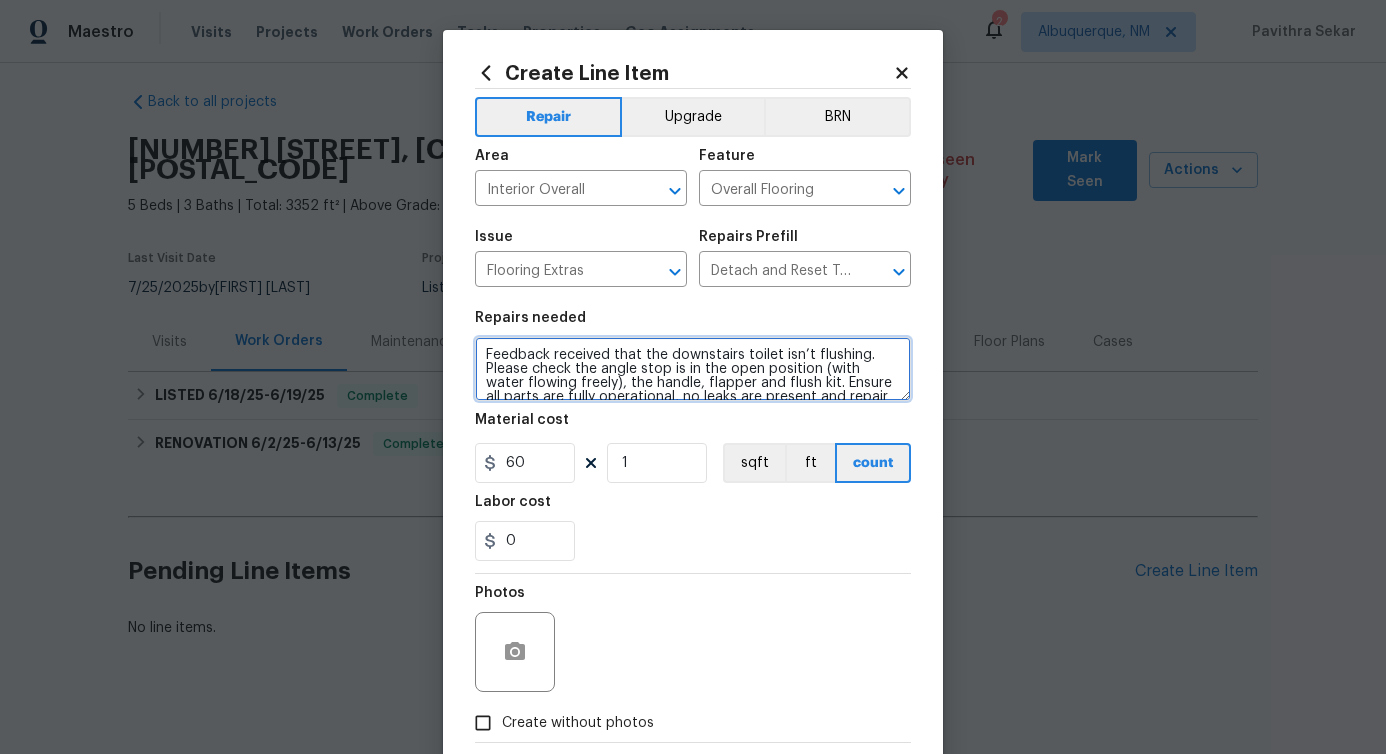 type on "Feedback received that the downstairs toilet isn’t flushing. Please check the angle stop is in the open position (with water flowing freely), the handle, flapper and flush kit. Ensure all parts are fully operational, no leaks are present and repair as needed." 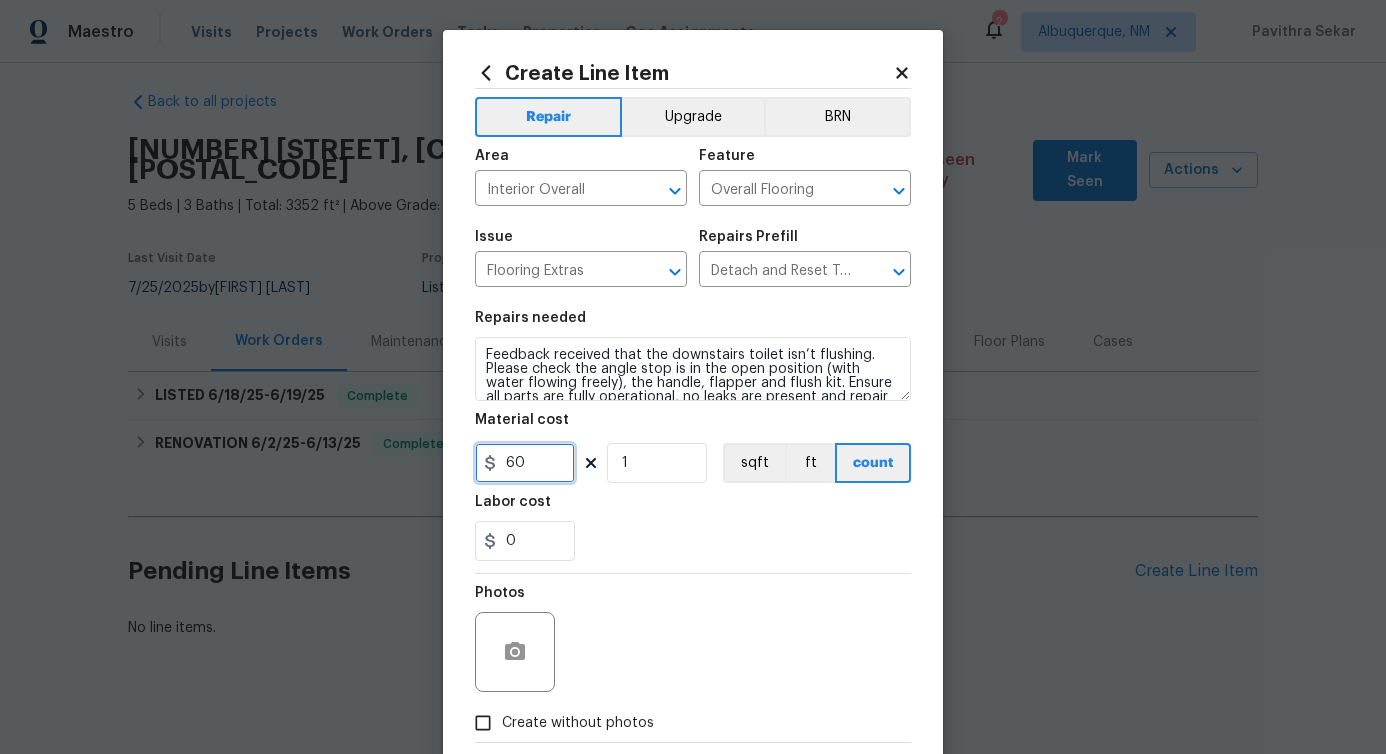 click on "60" at bounding box center (525, 463) 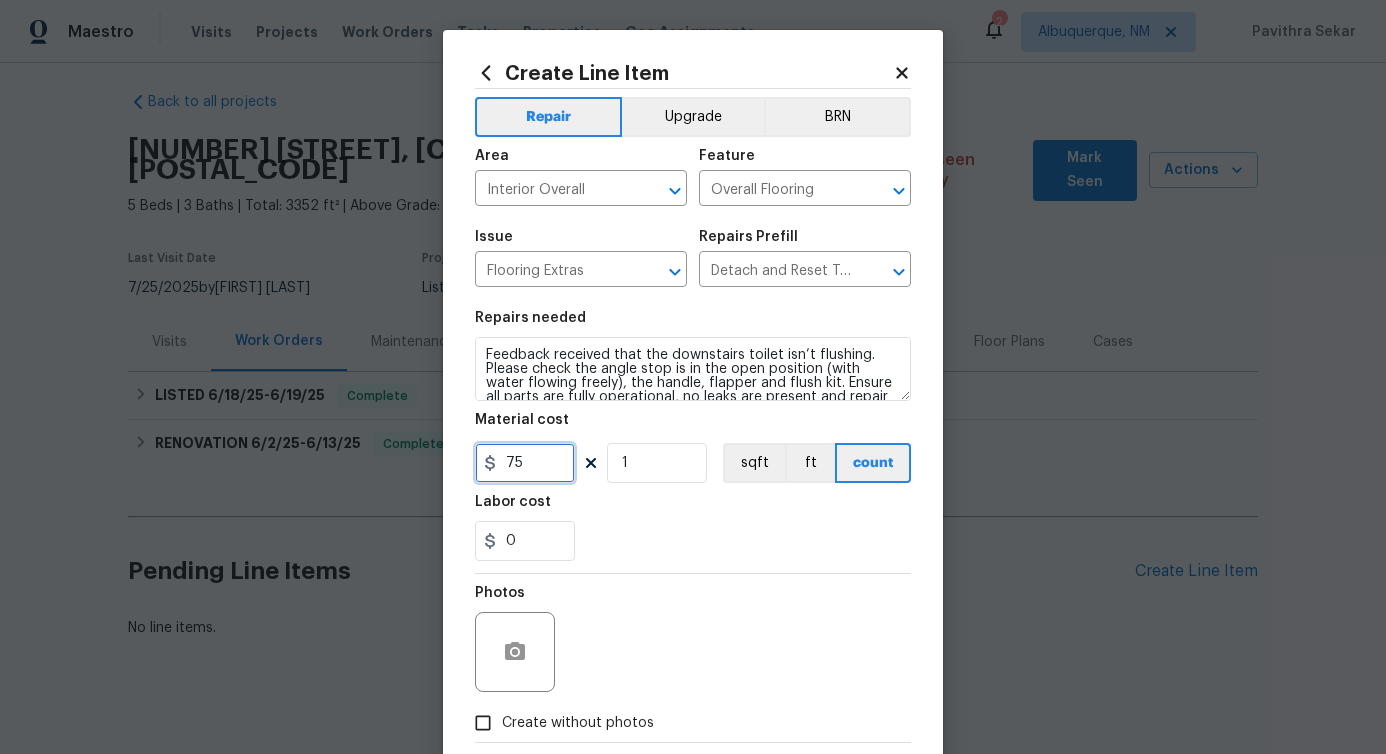 type on "75" 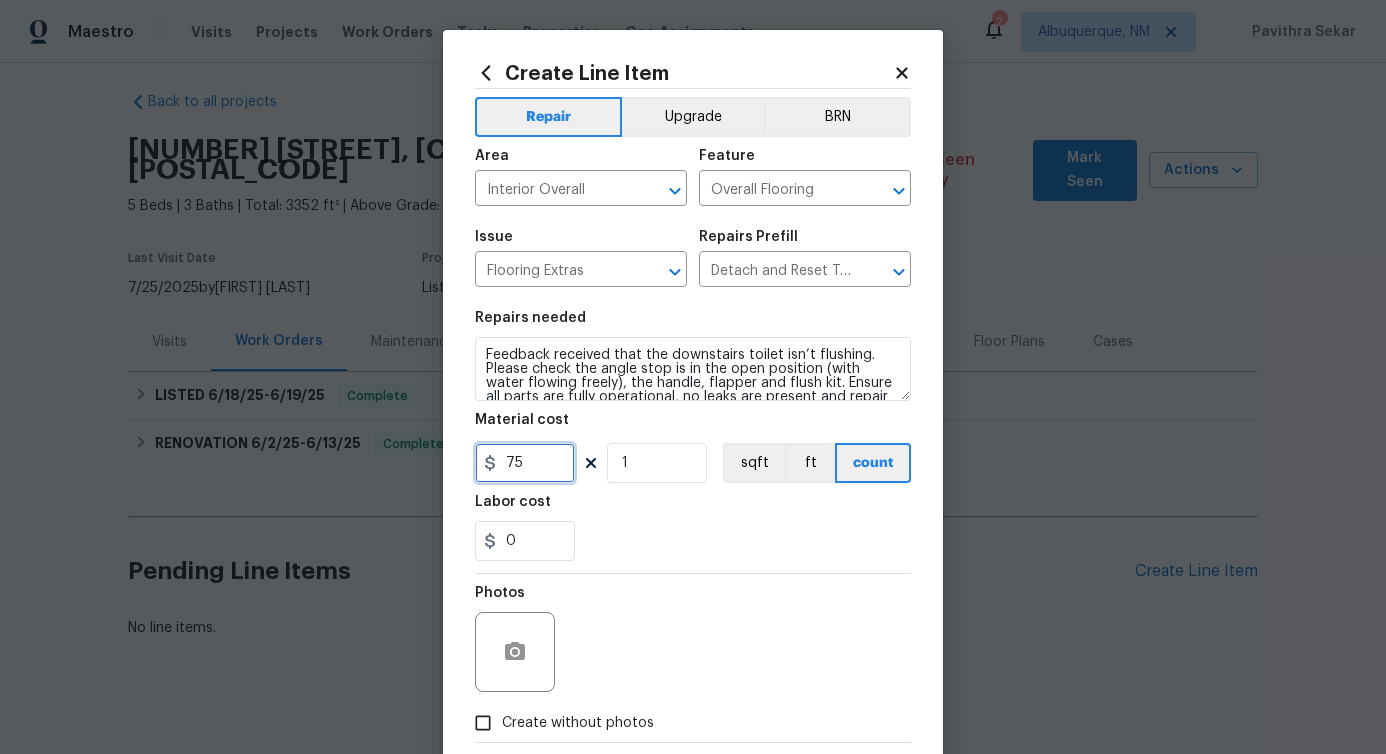 scroll, scrollTop: 28, scrollLeft: 0, axis: vertical 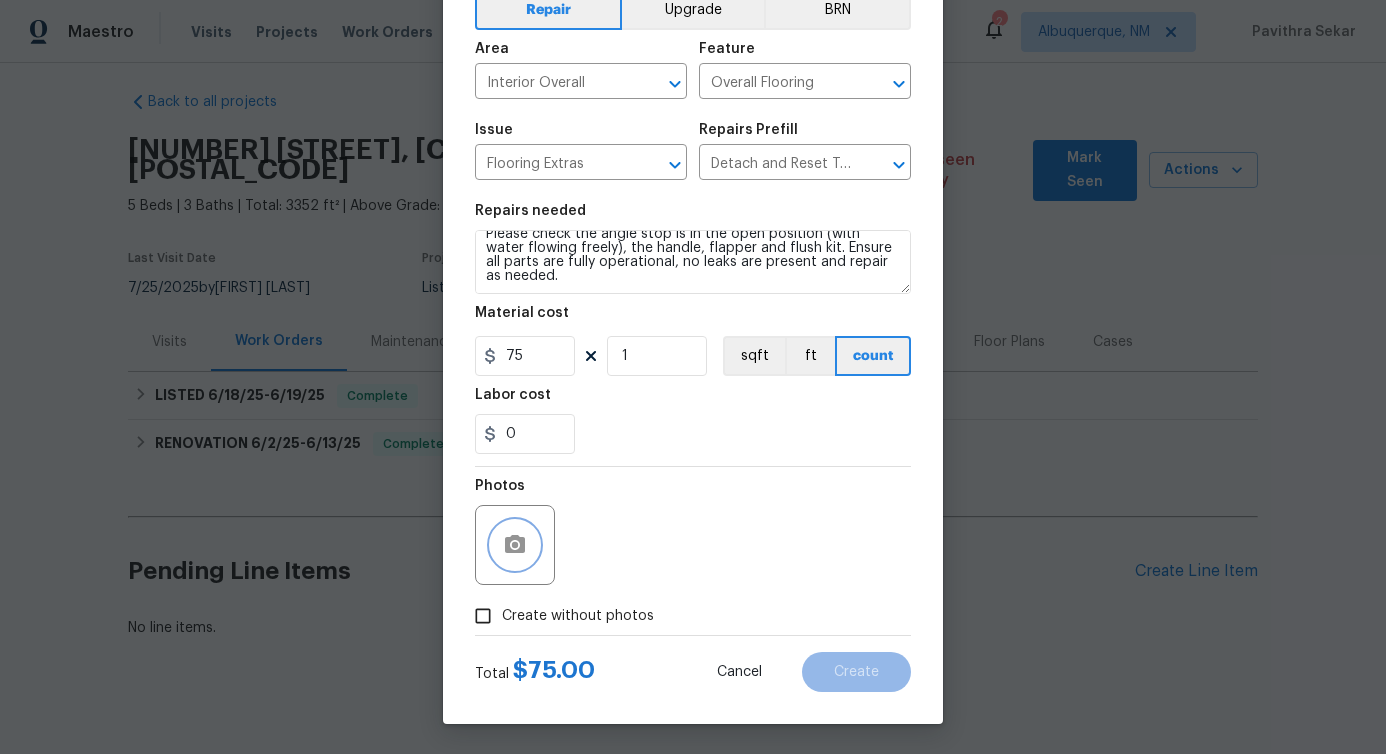click 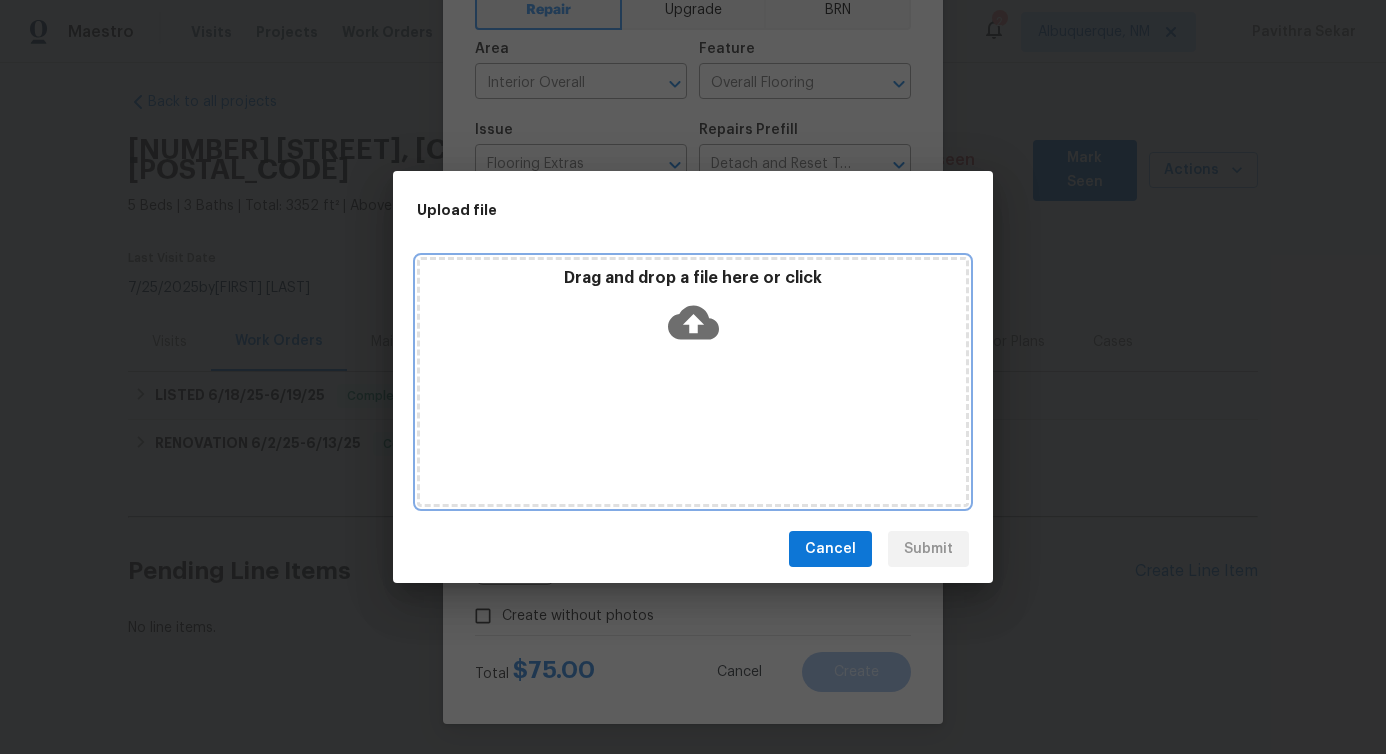 click 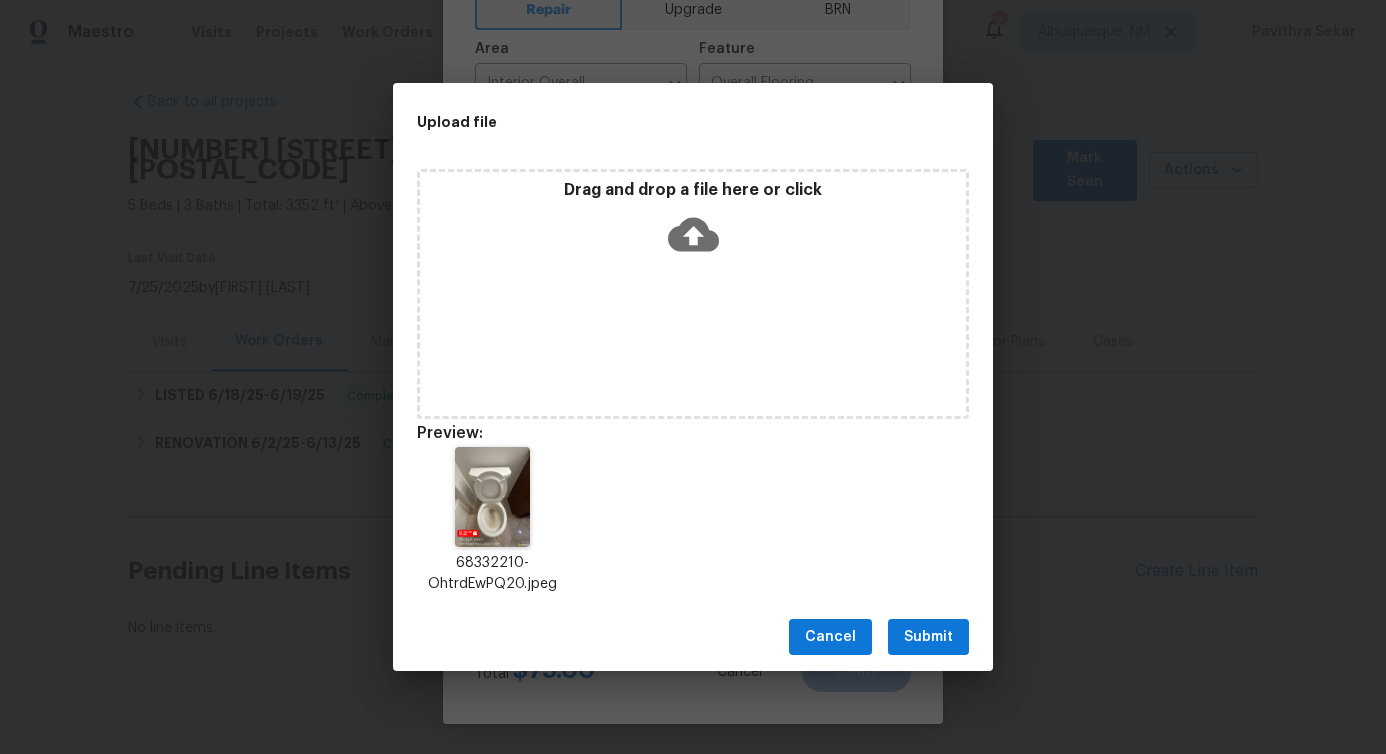click on "Submit" at bounding box center (928, 637) 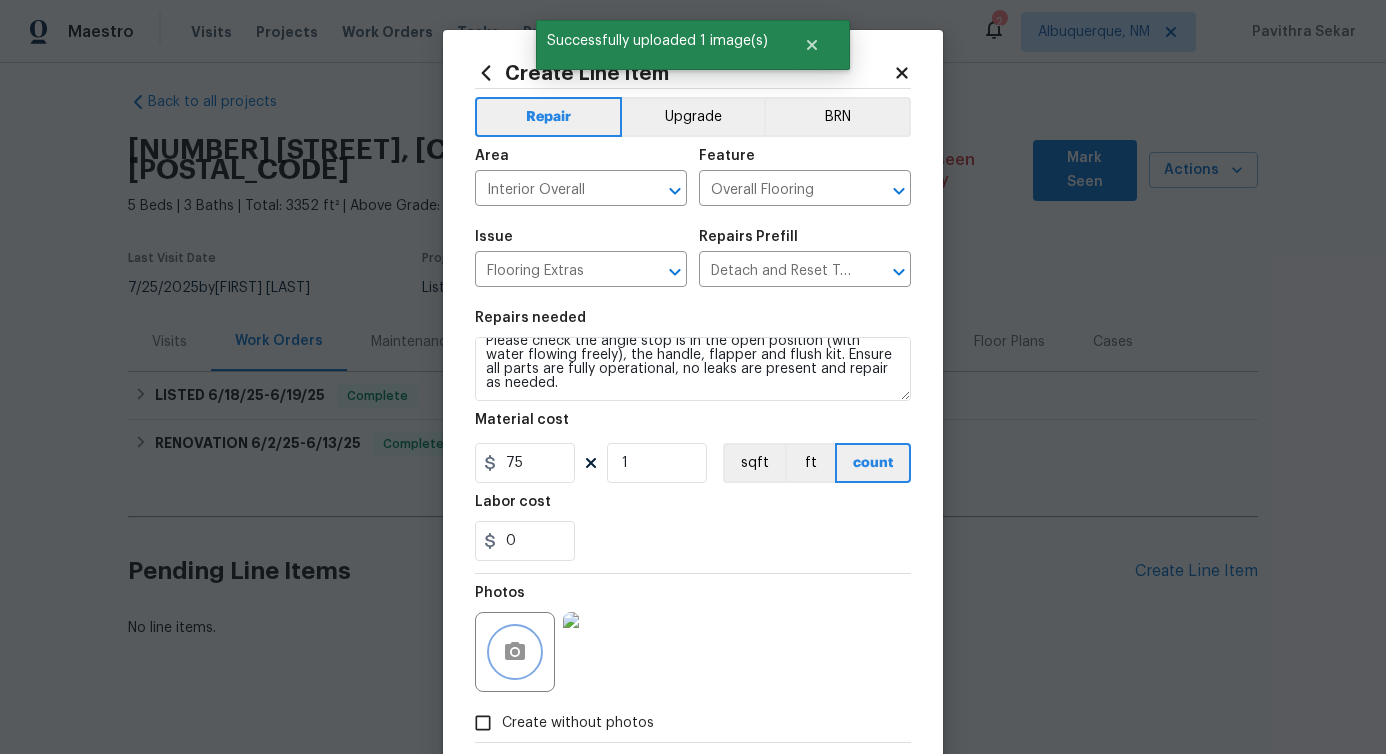 scroll, scrollTop: 108, scrollLeft: 0, axis: vertical 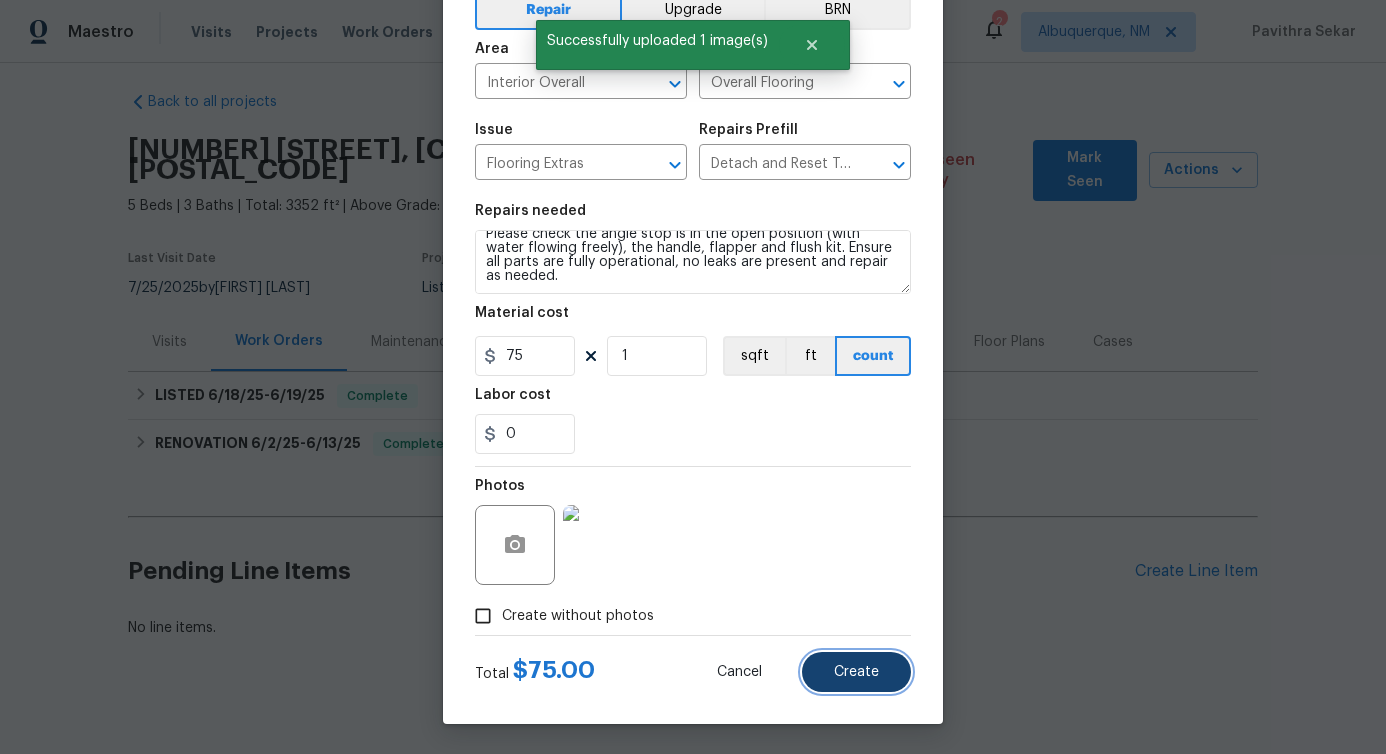 click on "Create" at bounding box center (856, 672) 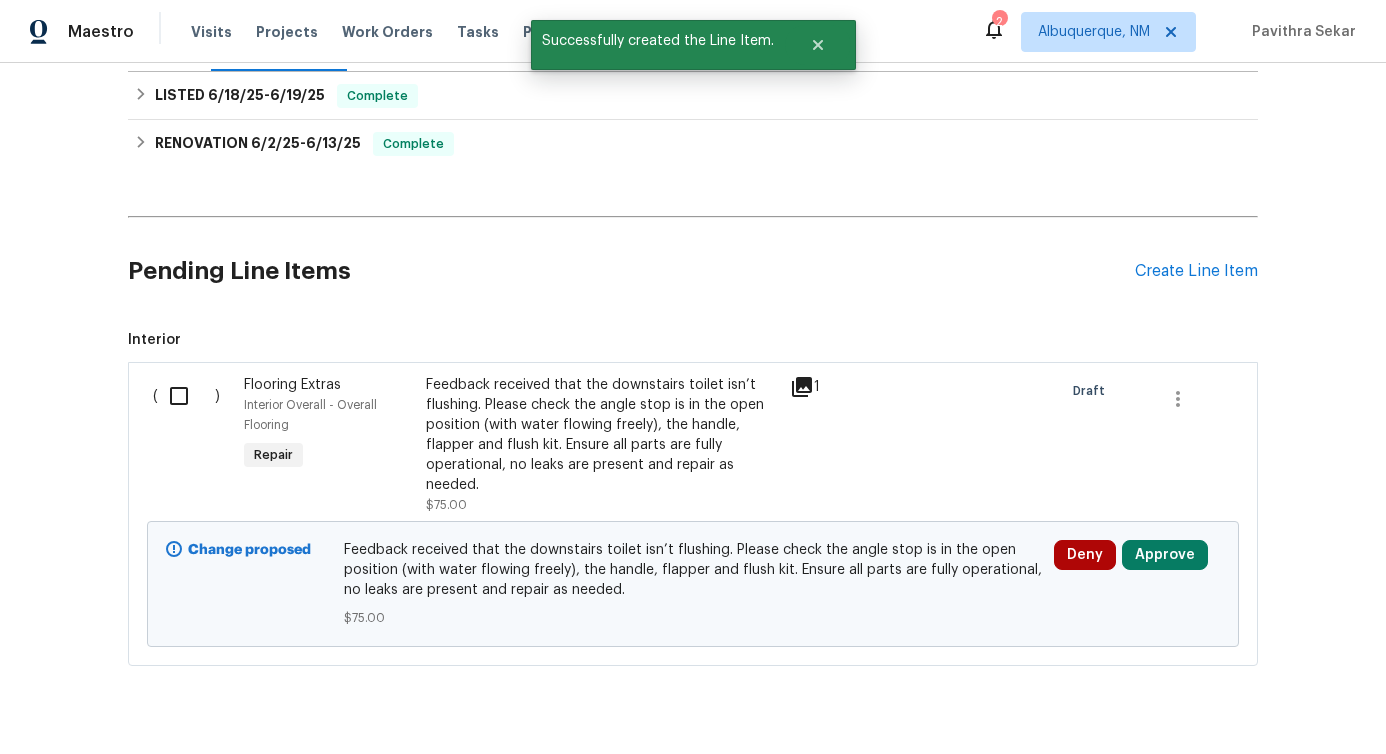scroll, scrollTop: 339, scrollLeft: 0, axis: vertical 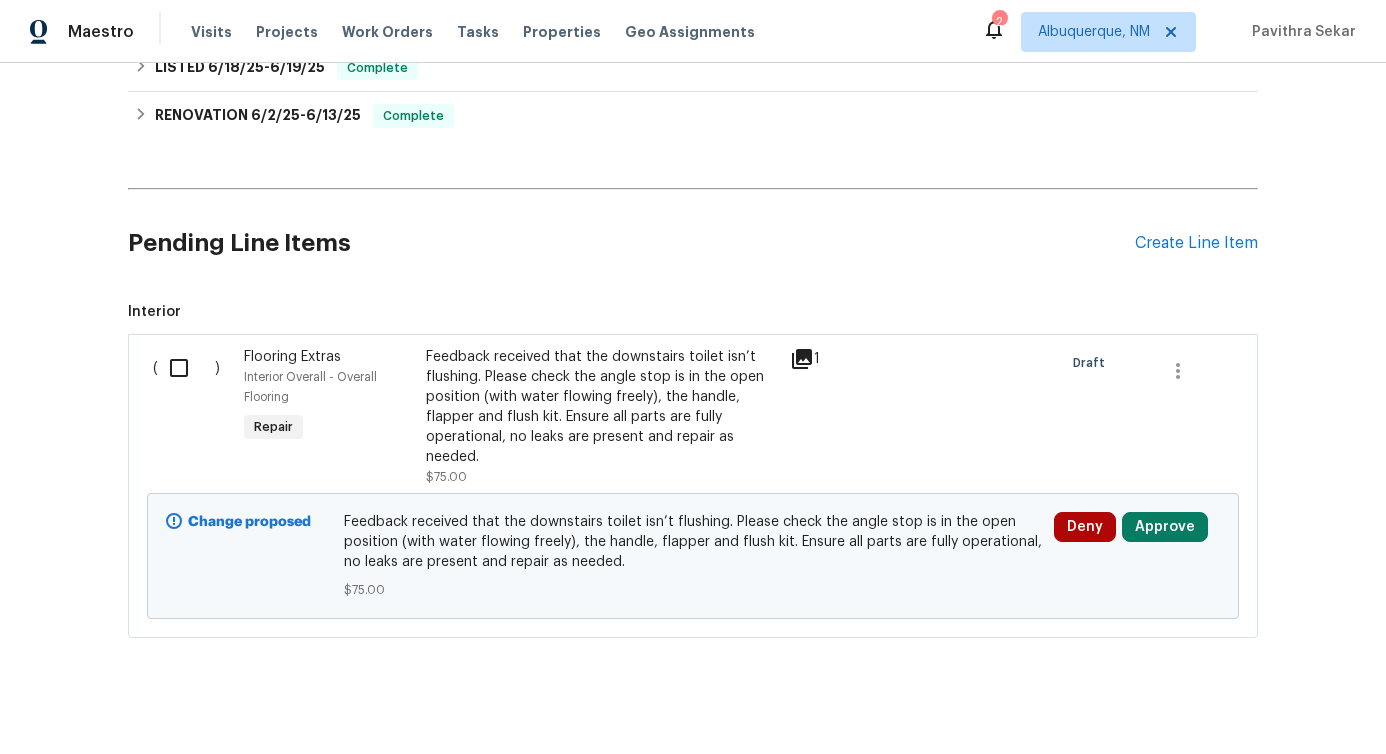 click at bounding box center (186, 368) 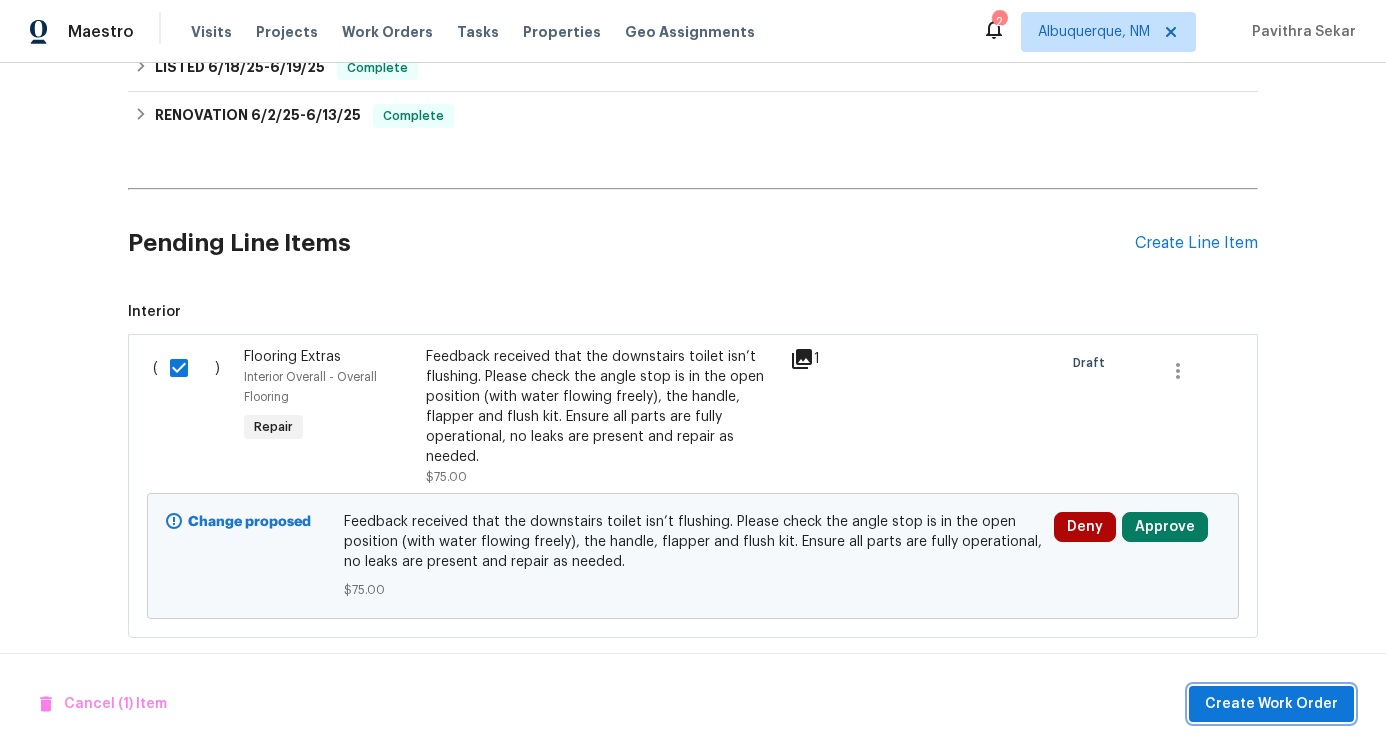 click on "Create Work Order" at bounding box center [1271, 704] 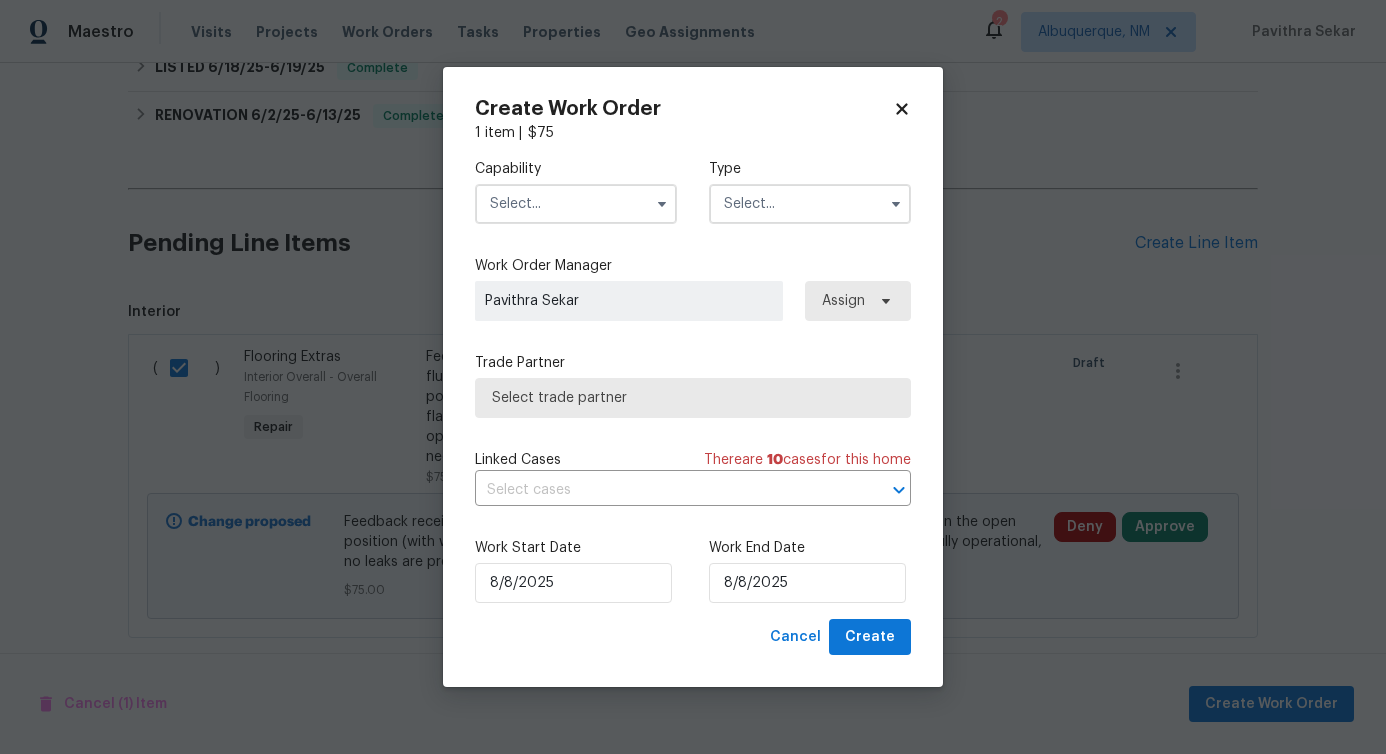 click at bounding box center [576, 204] 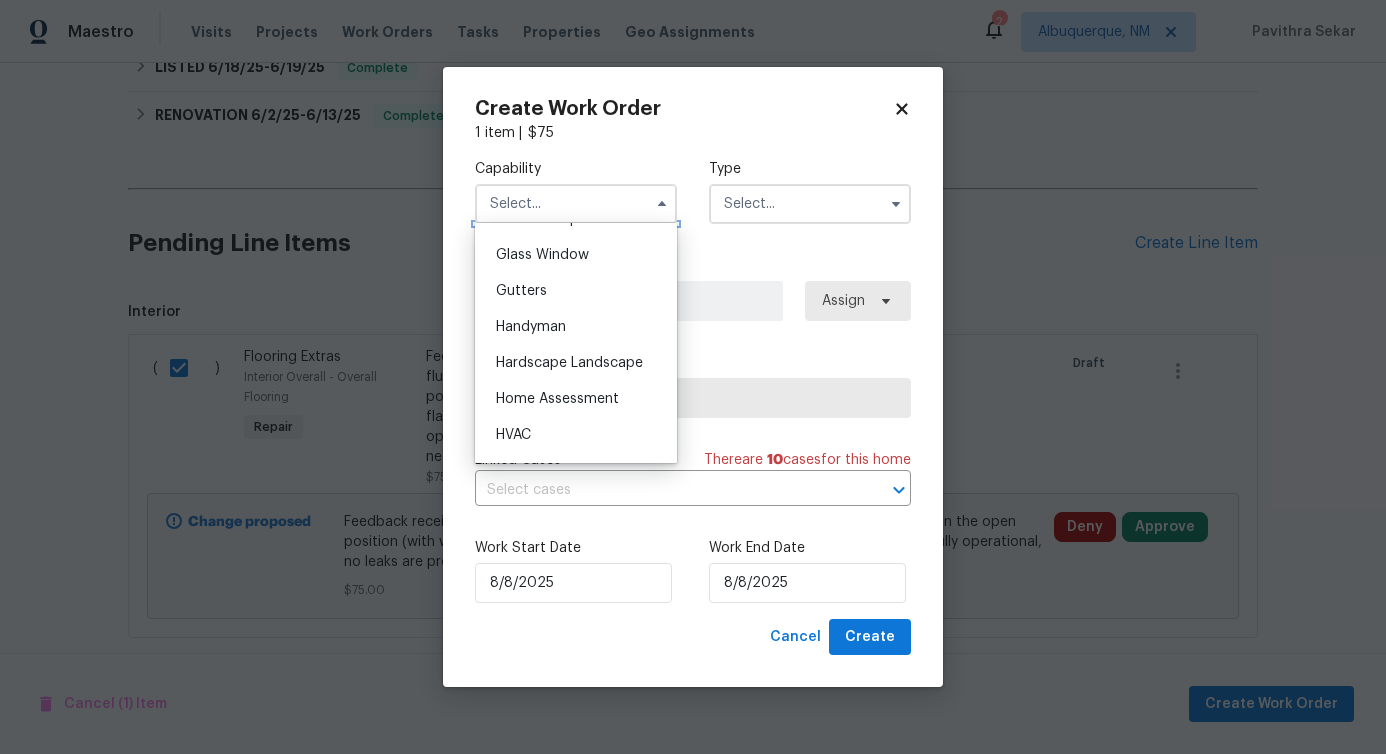 scroll, scrollTop: 1010, scrollLeft: 0, axis: vertical 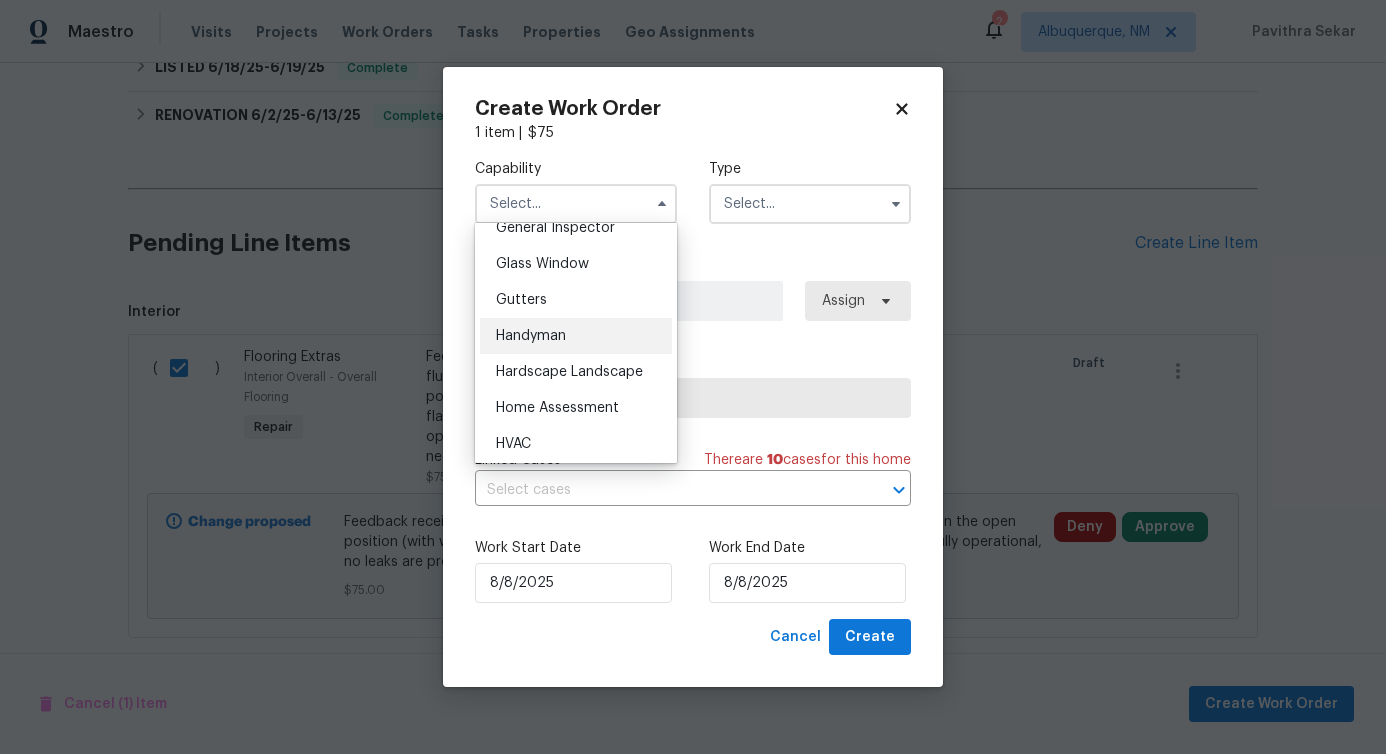 click on "Handyman" at bounding box center (576, 336) 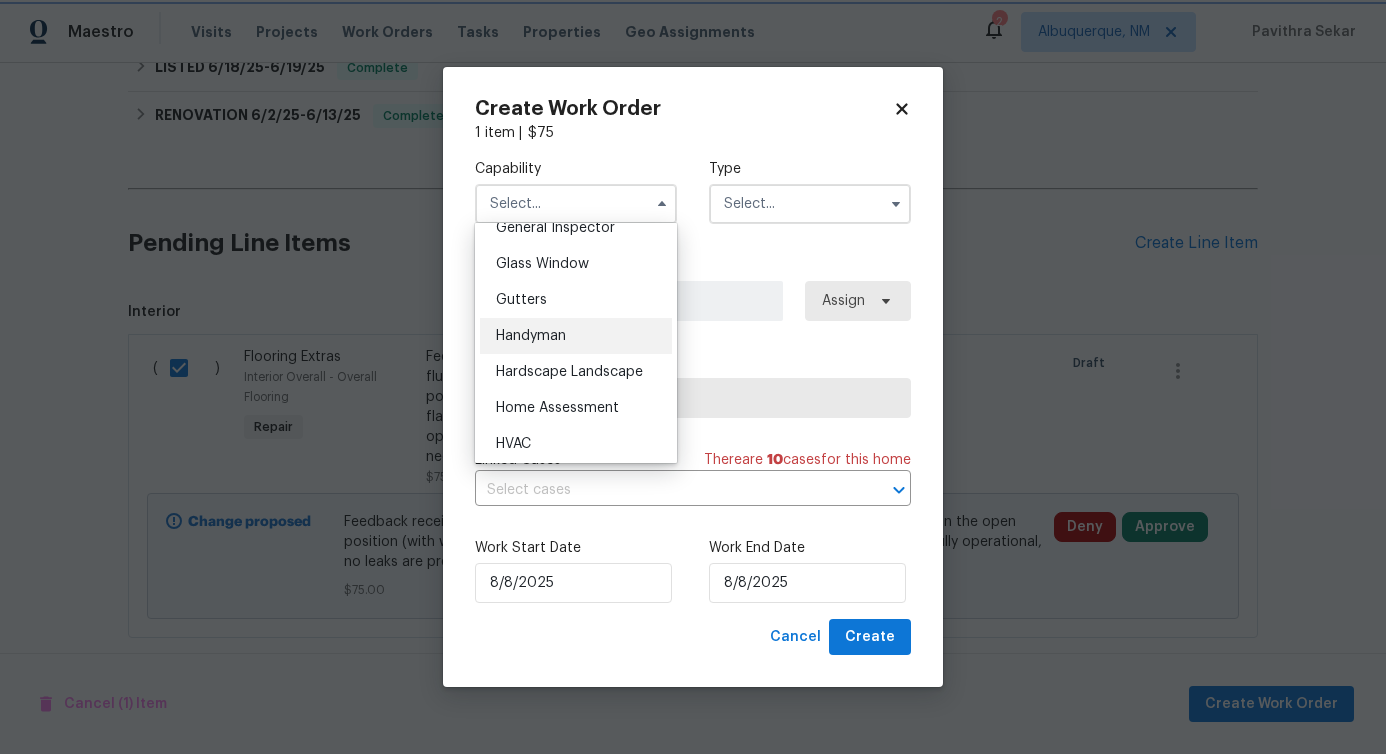 type on "Handyman" 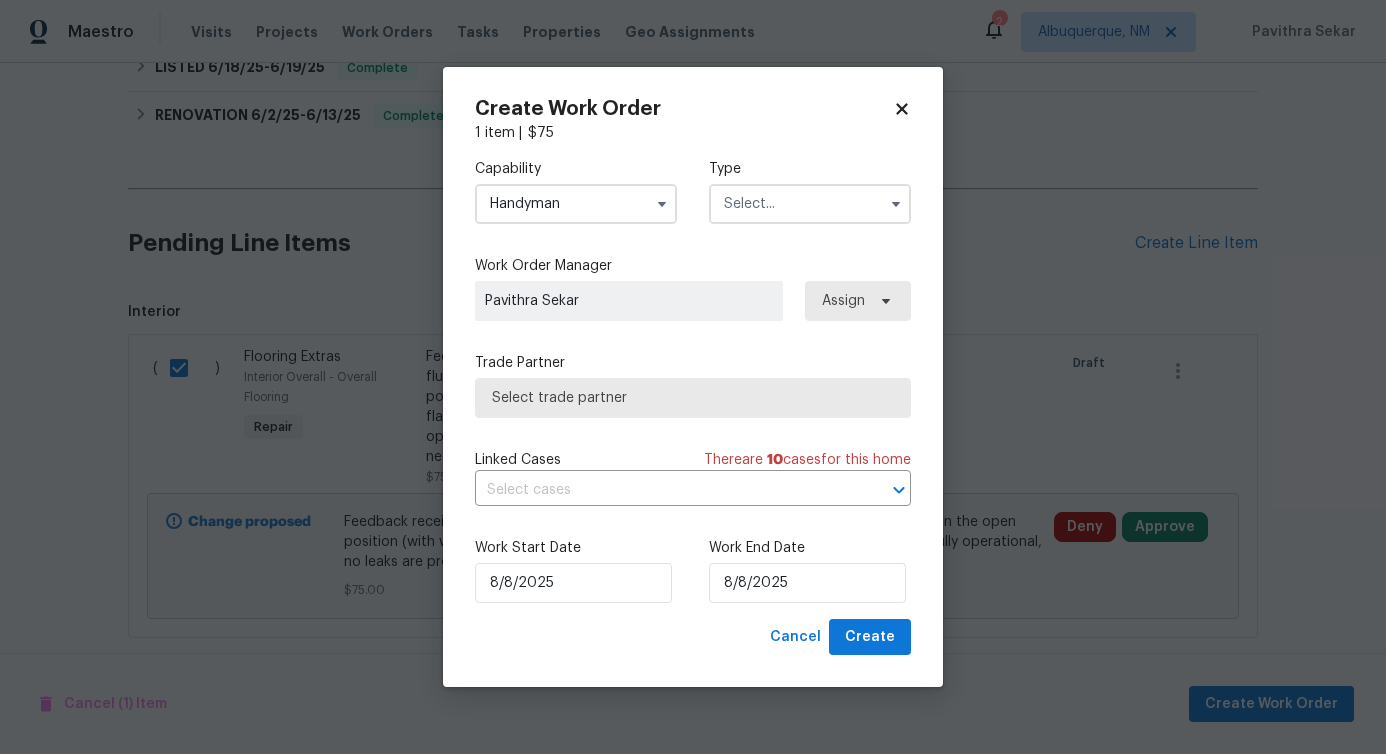 click at bounding box center (810, 204) 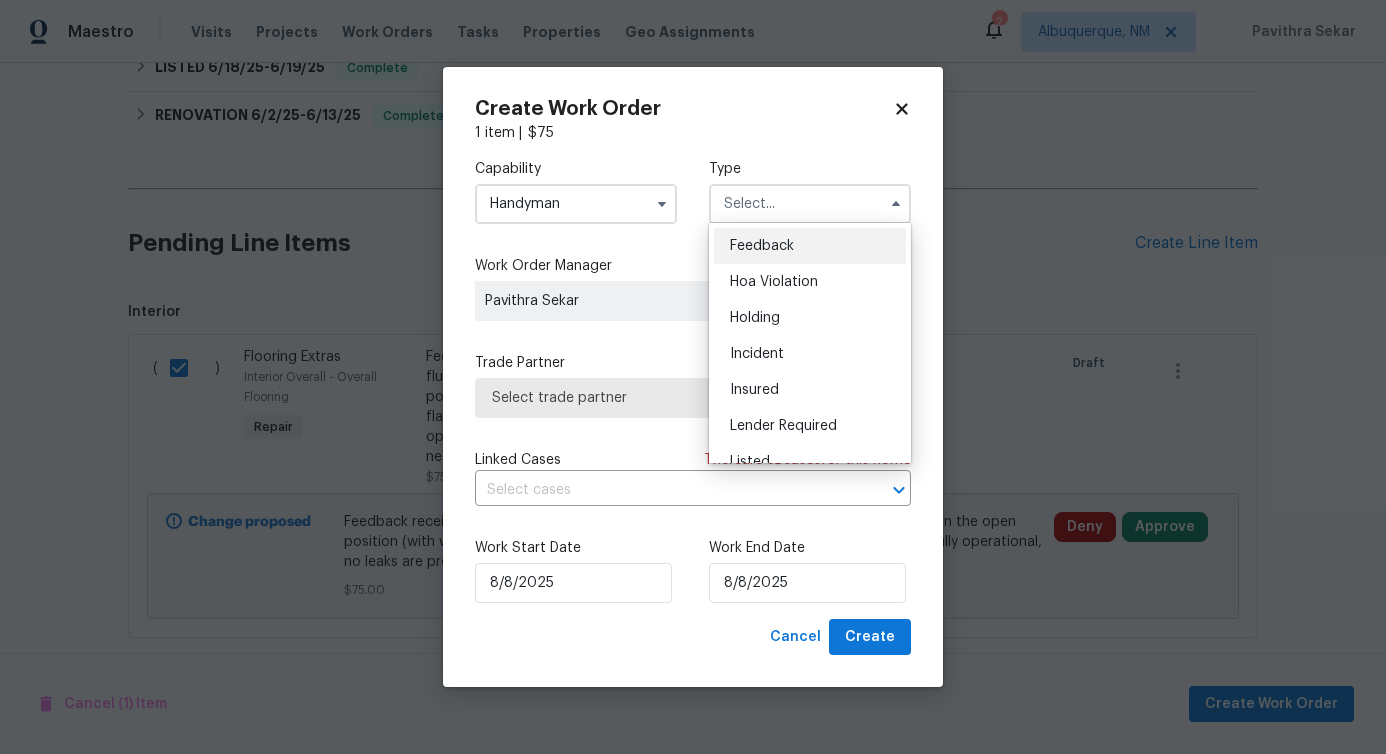 click on "Feedback" at bounding box center [762, 246] 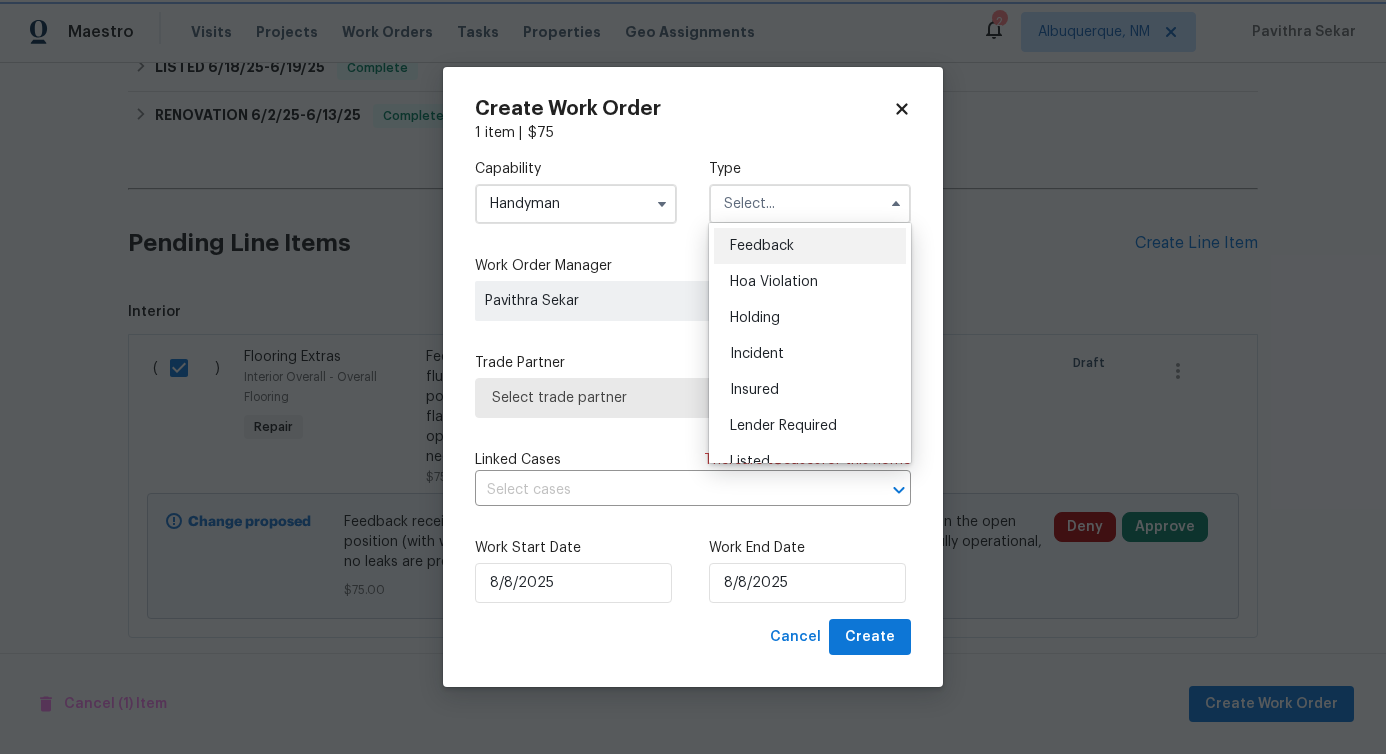 type on "Feedback" 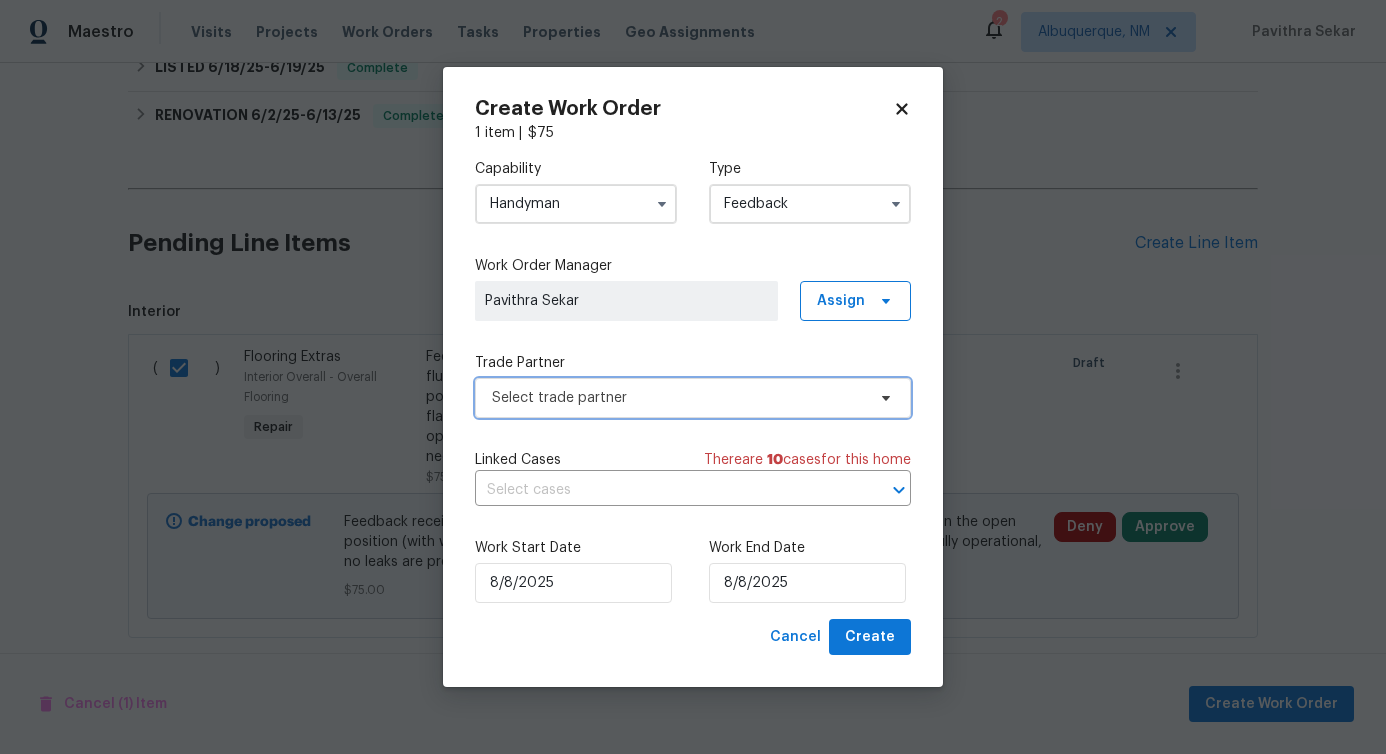click on "Select trade partner" at bounding box center (678, 398) 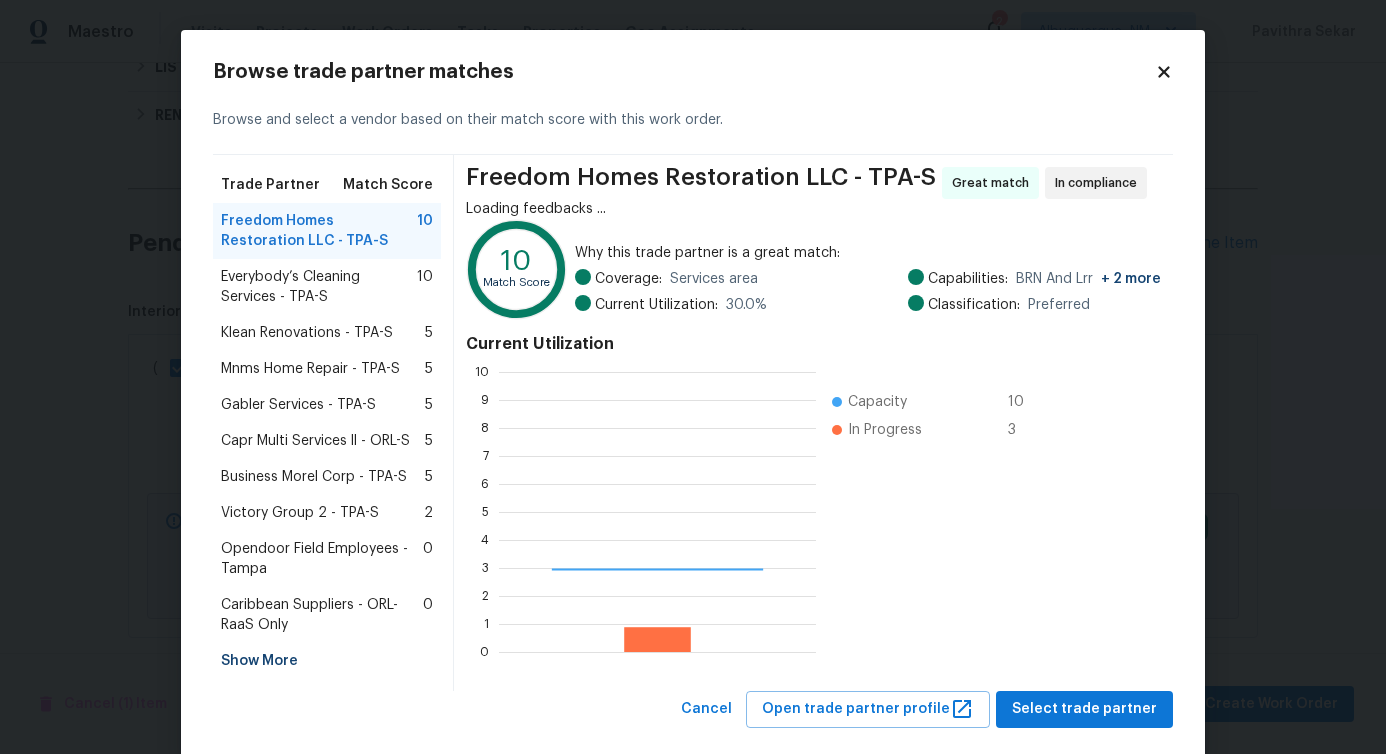 scroll, scrollTop: 2, scrollLeft: 2, axis: both 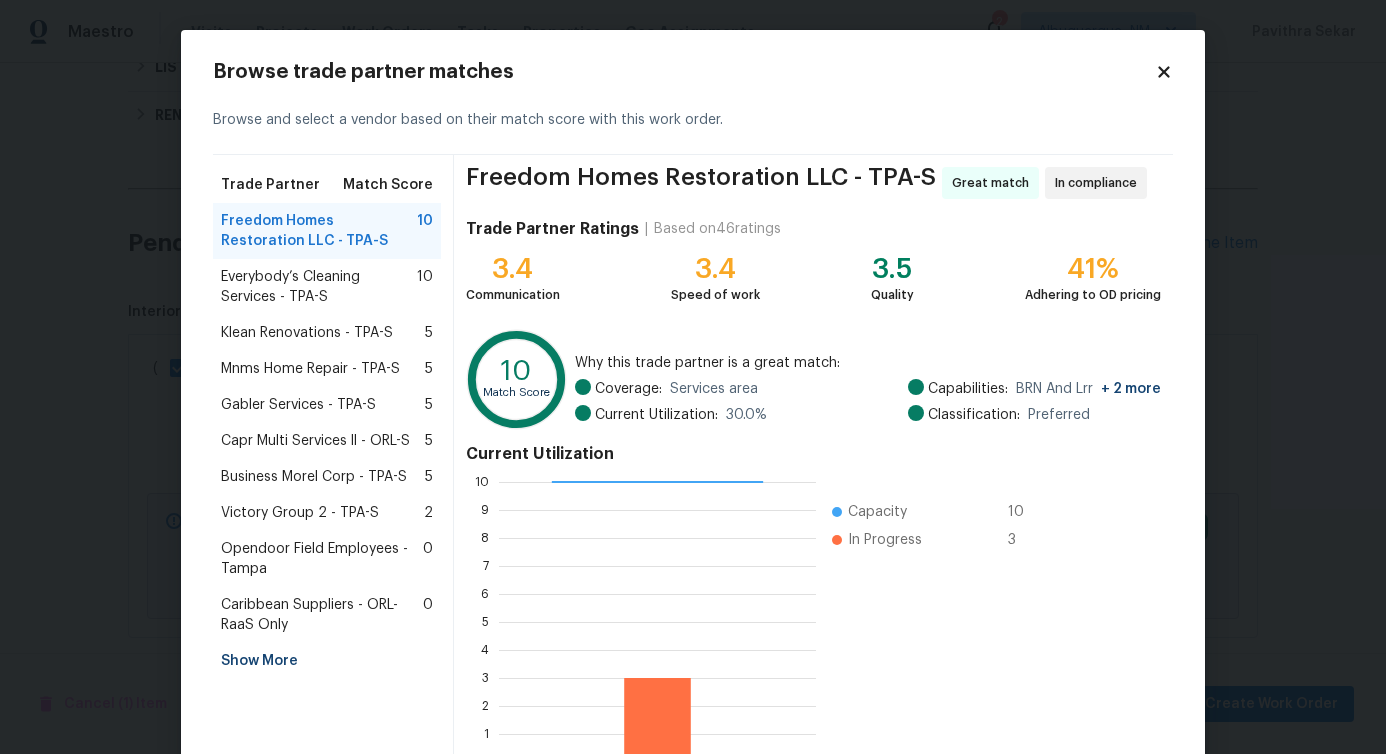 click on "Everybody’s Cleaning Services - TPA-S" at bounding box center [319, 287] 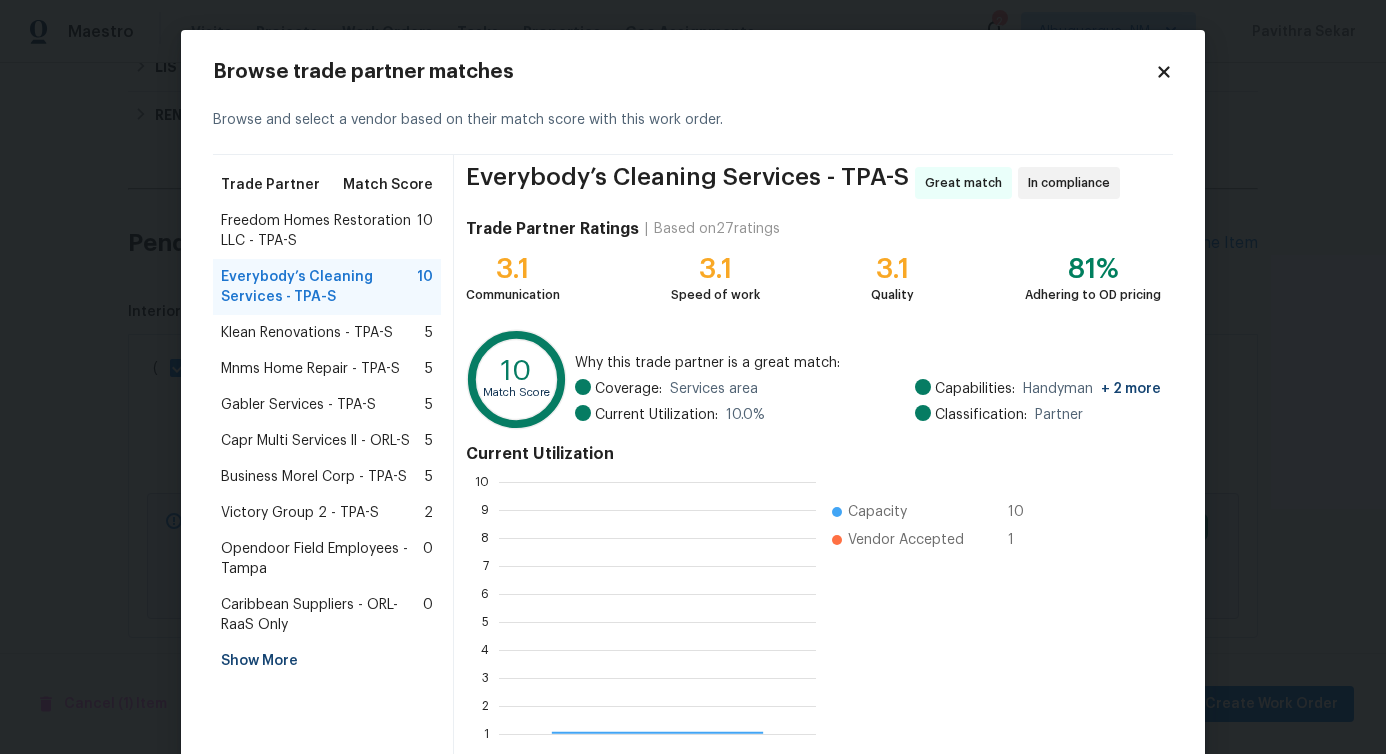 scroll, scrollTop: 2, scrollLeft: 2, axis: both 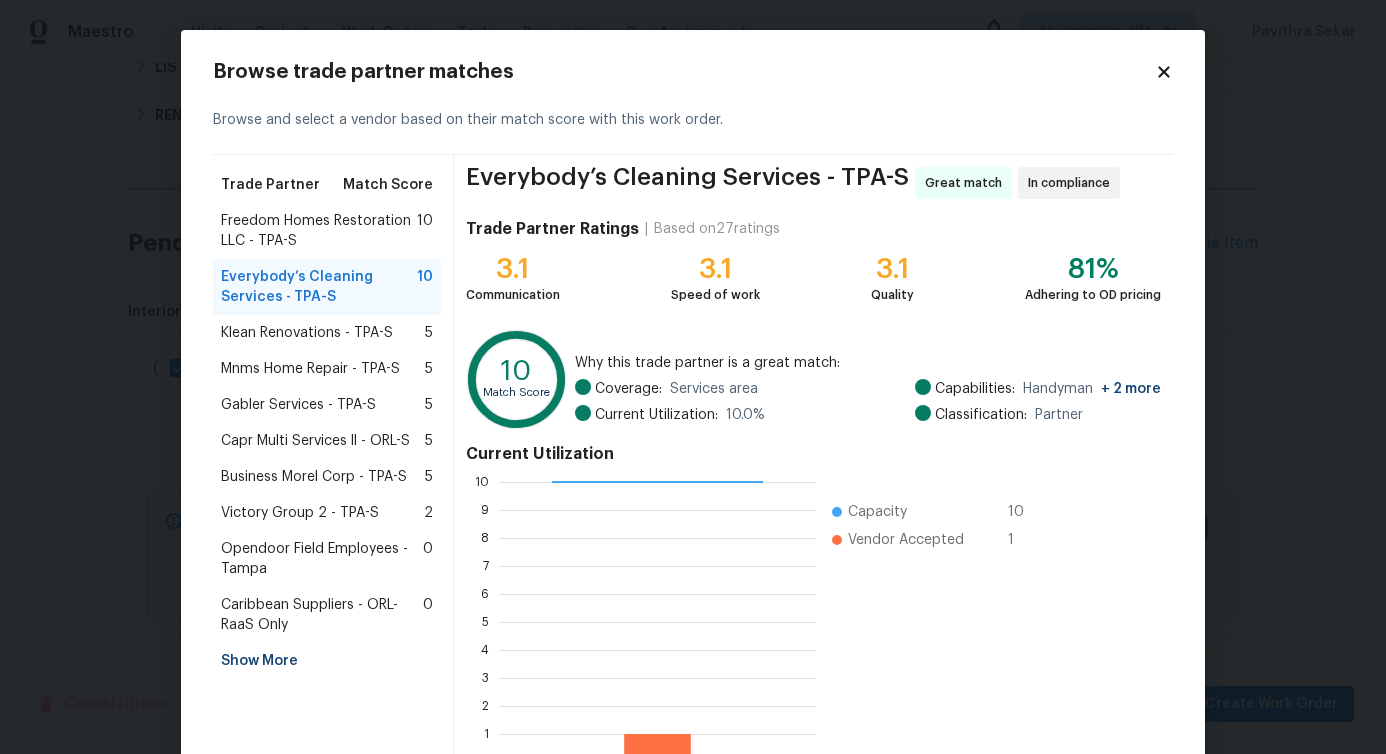 click on "Freedom Homes Restoration LLC - TPA-S" at bounding box center [319, 231] 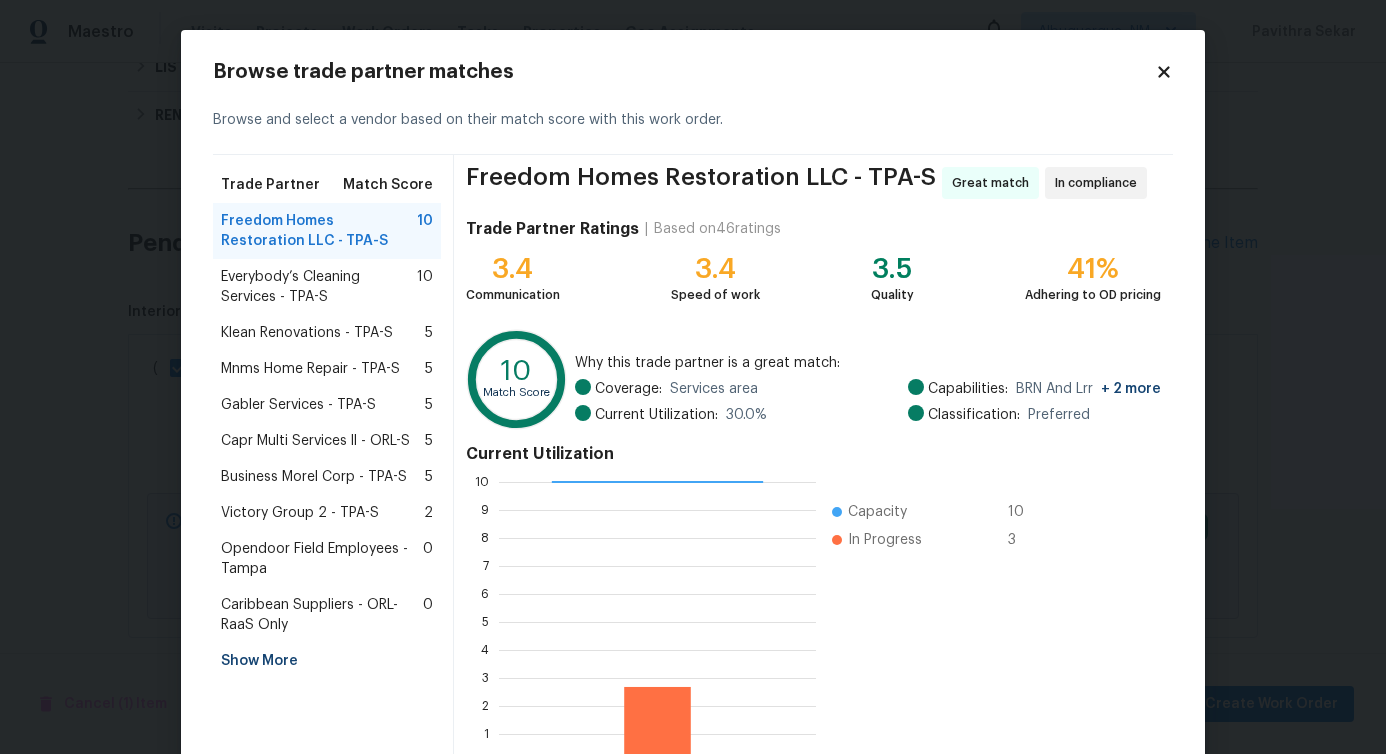 scroll, scrollTop: 128, scrollLeft: 0, axis: vertical 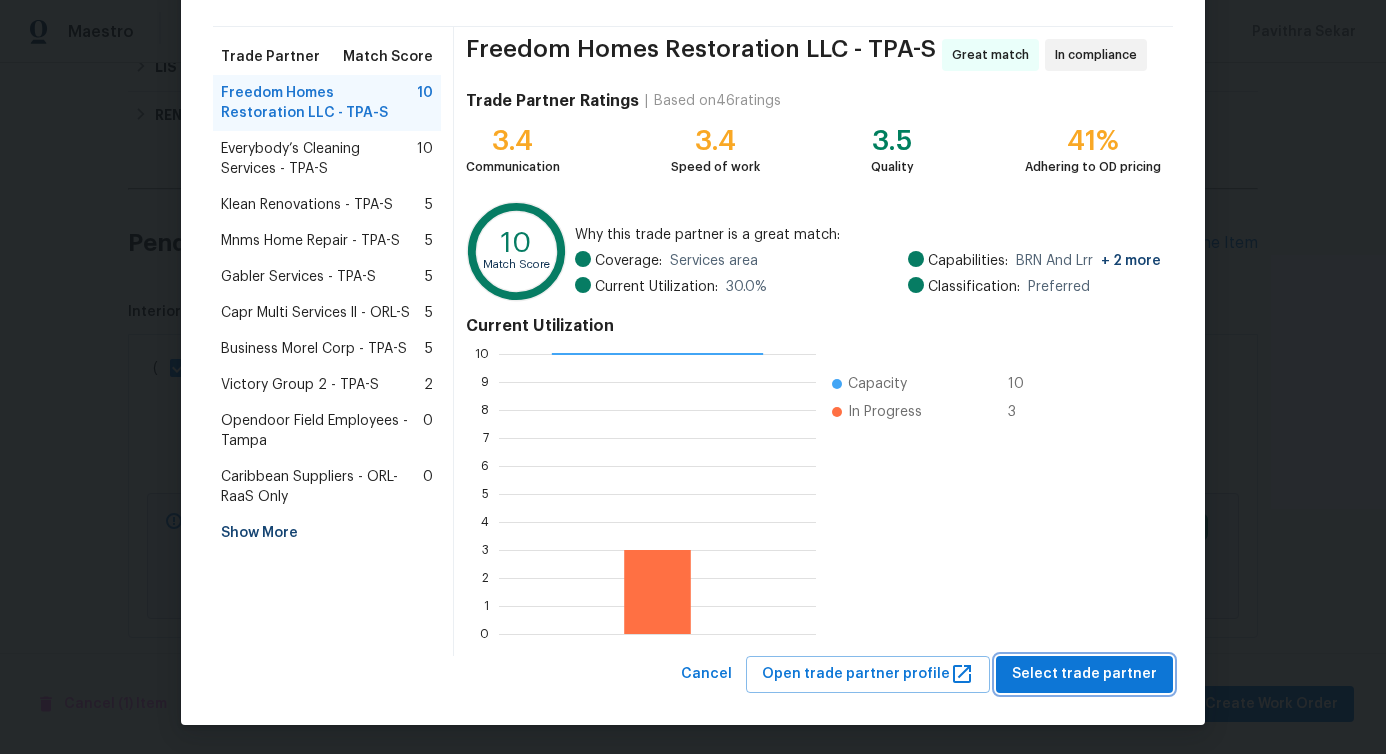 click on "Select trade partner" at bounding box center (1084, 674) 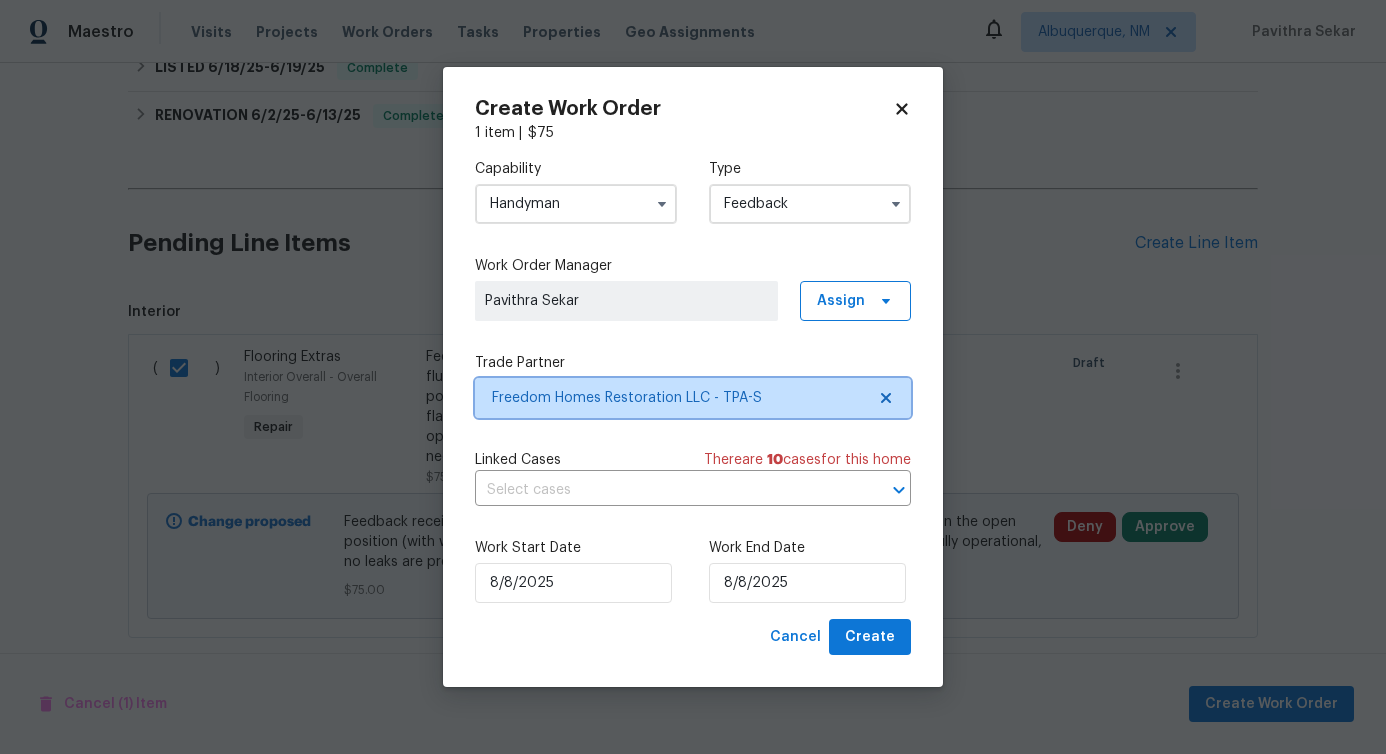 scroll, scrollTop: 0, scrollLeft: 0, axis: both 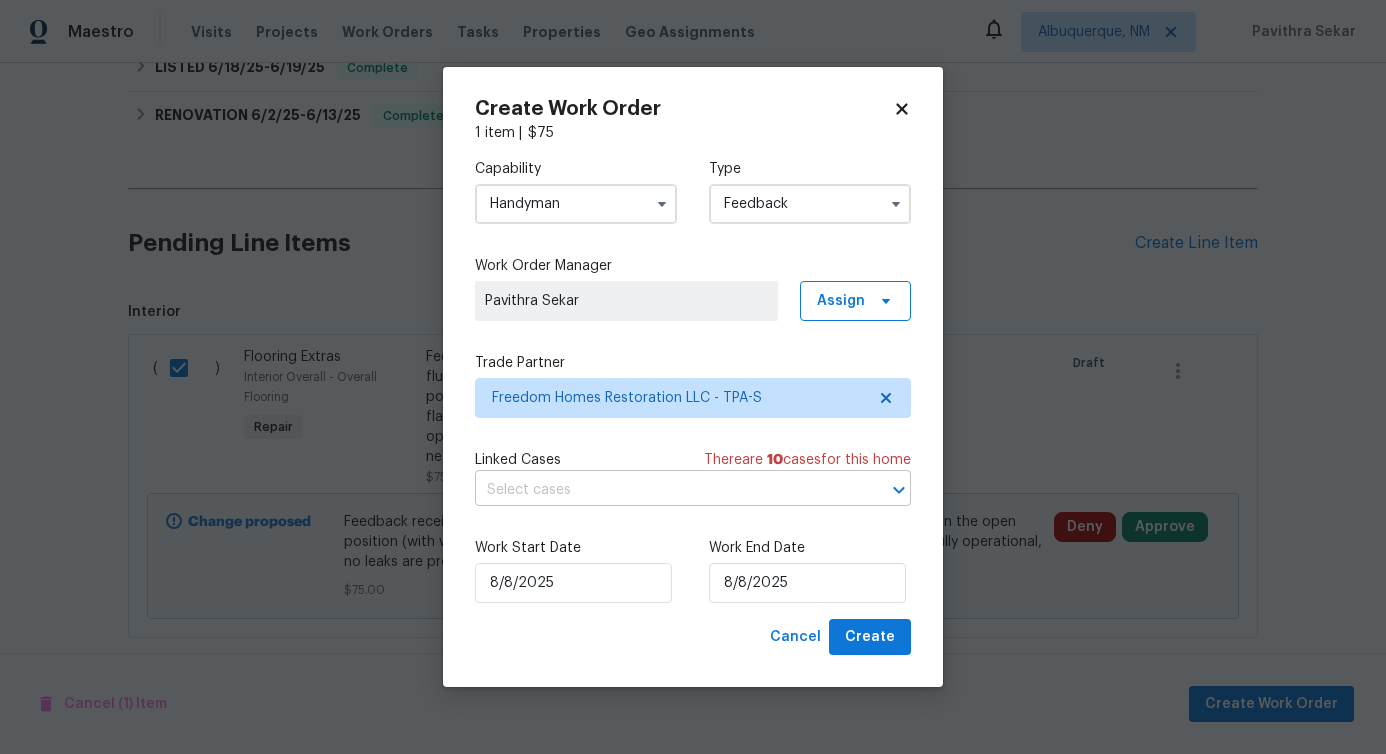click at bounding box center (665, 490) 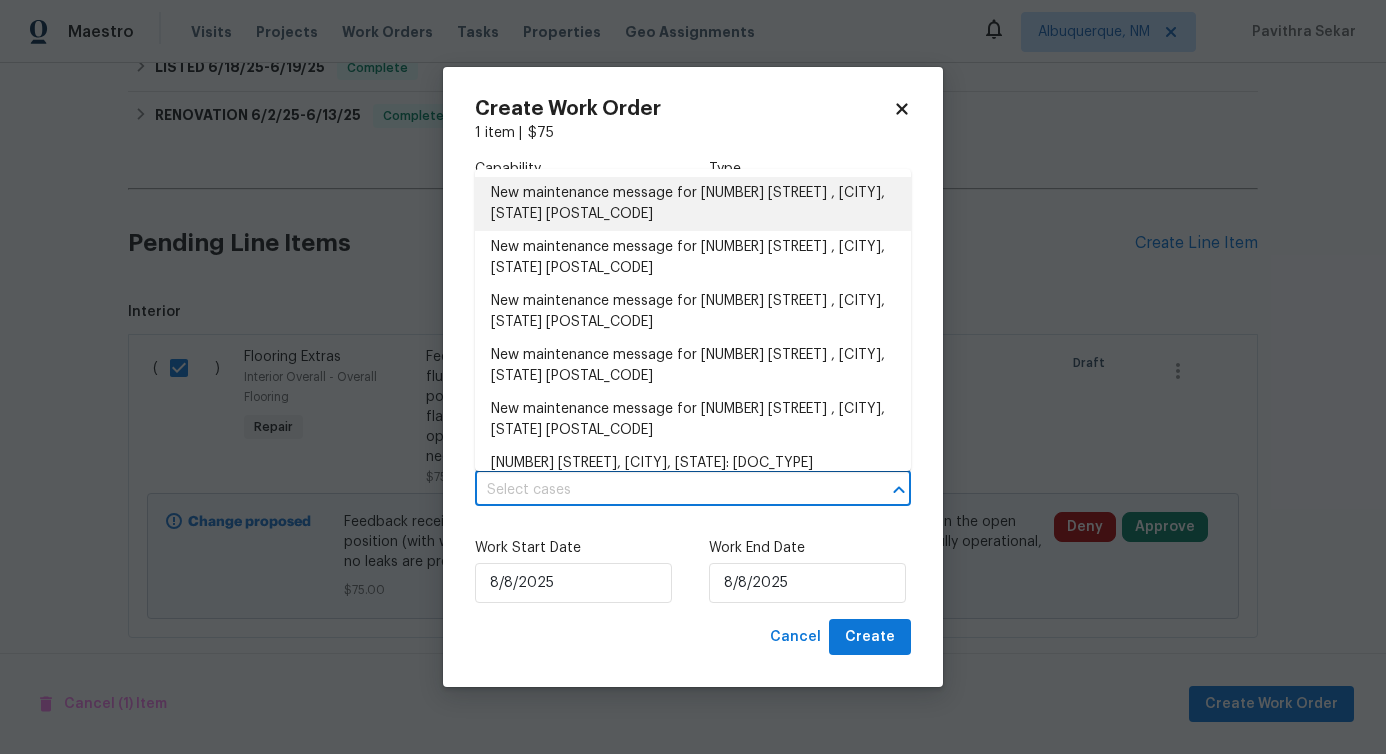 click on "New maintenance message for 19491 Paddock View Dr , Tampa, FL 33647" at bounding box center (693, 204) 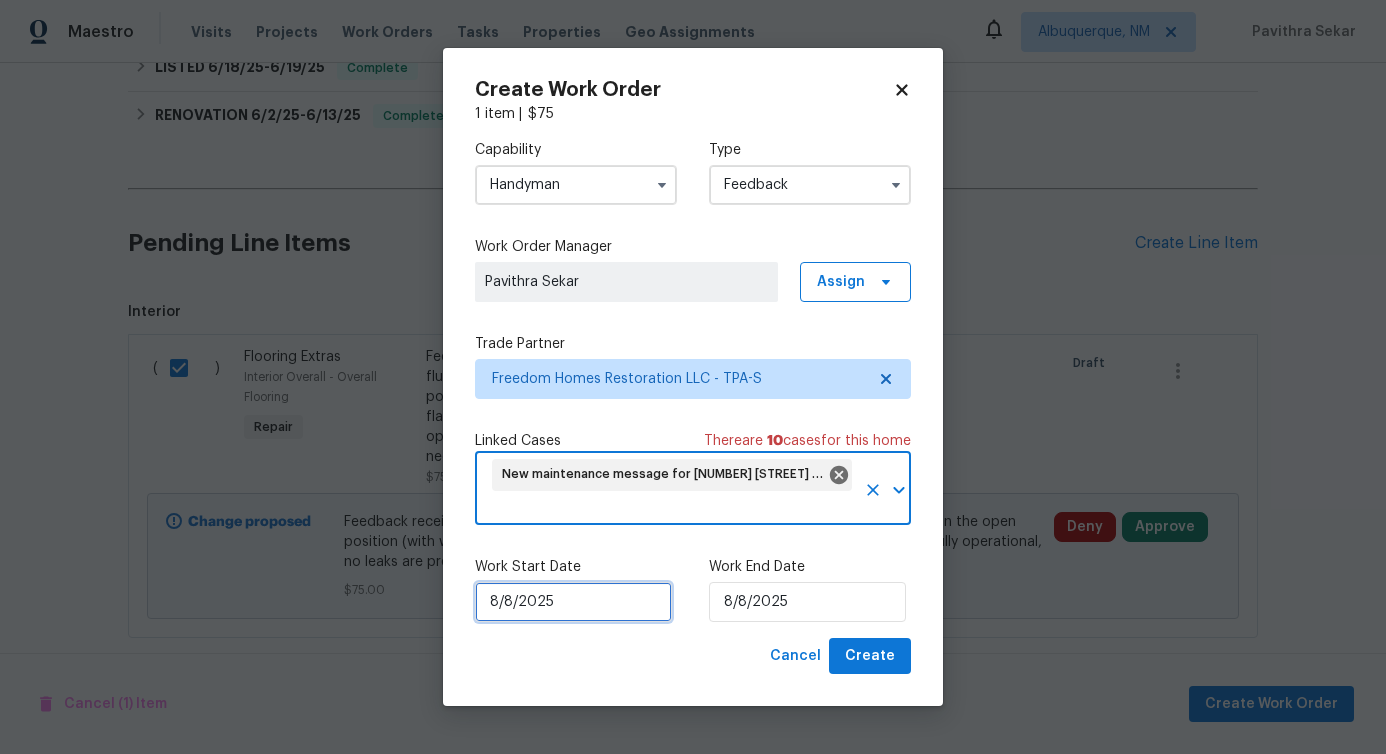 click on "8/8/2025" at bounding box center [573, 602] 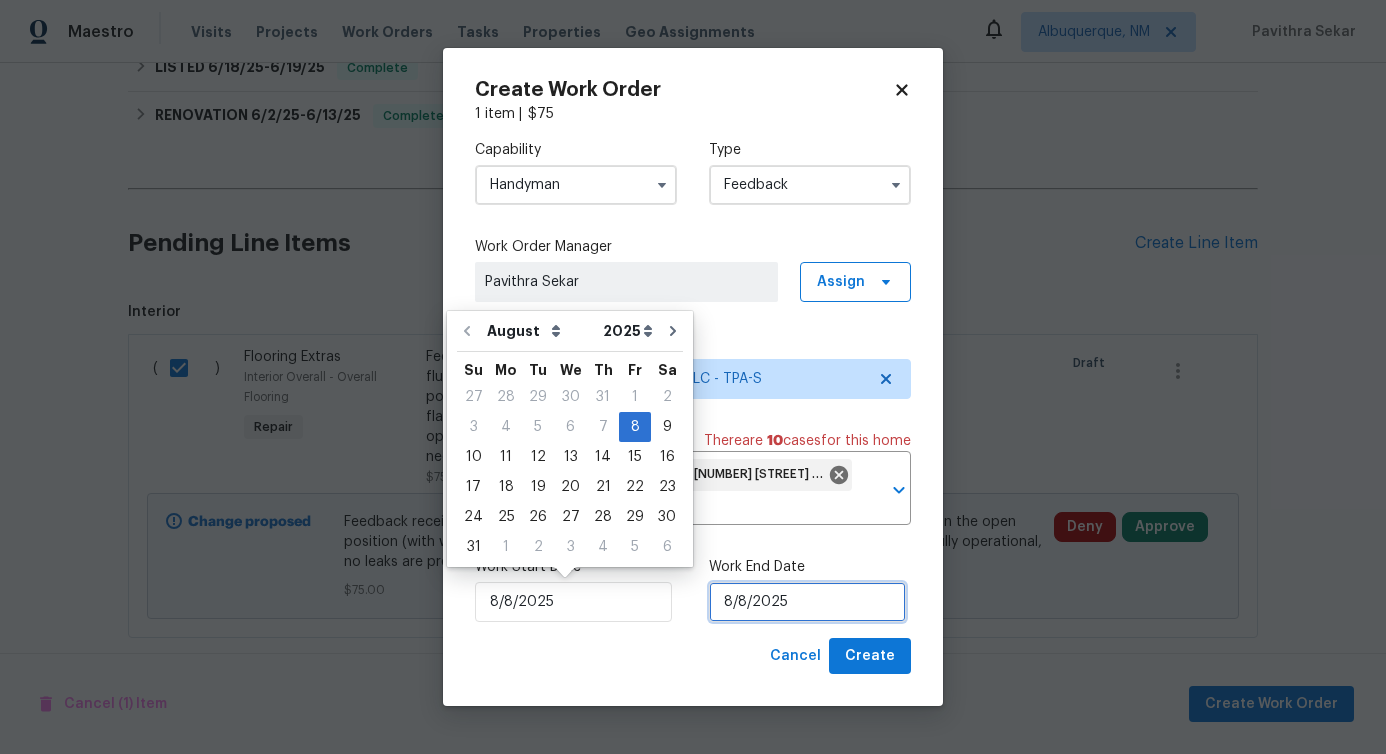 click on "8/8/2025" at bounding box center (807, 602) 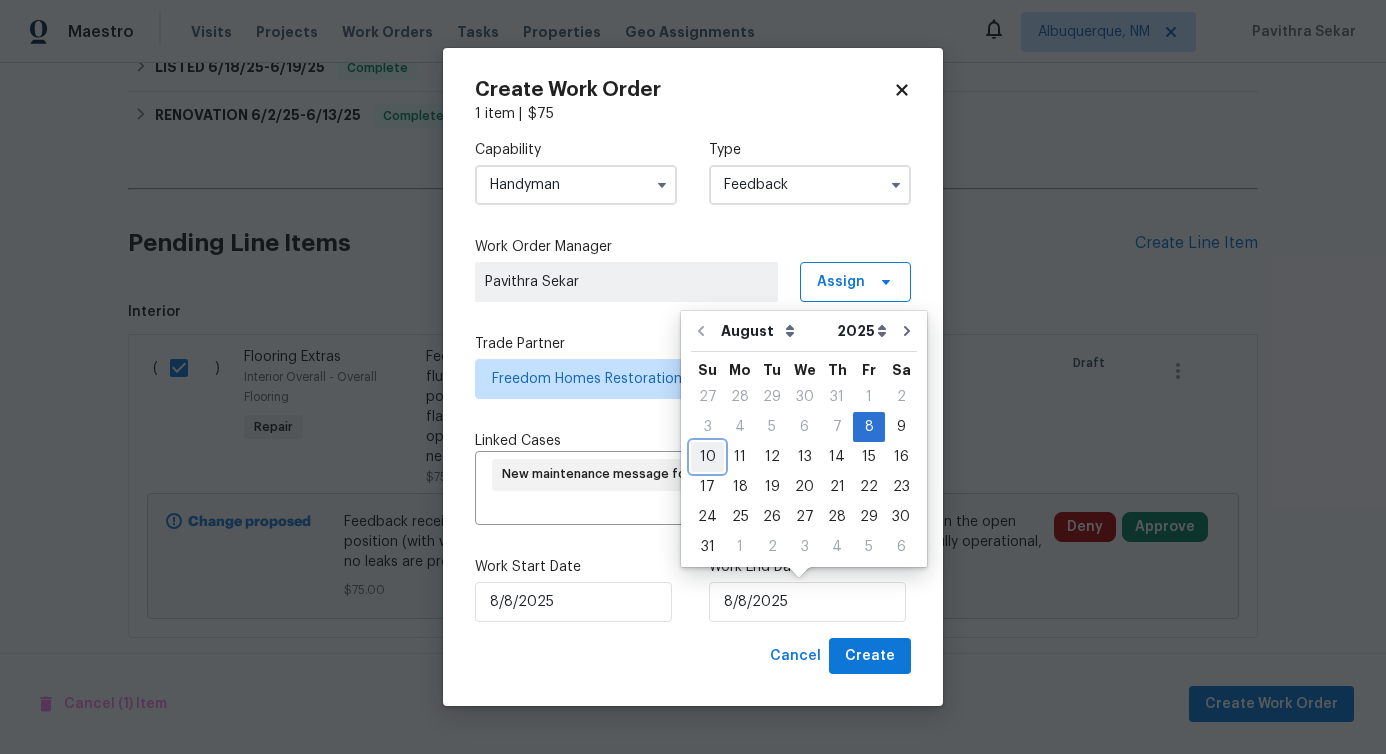 click on "10" at bounding box center [707, 457] 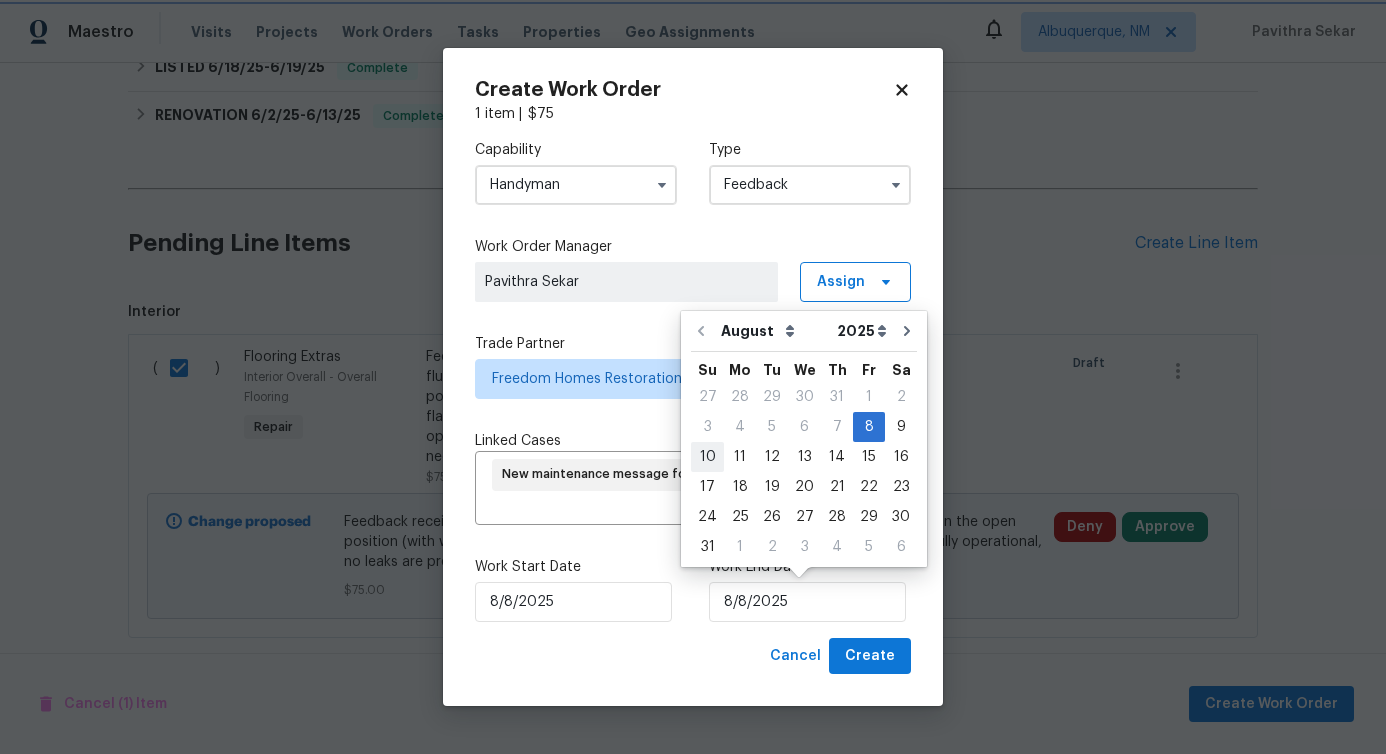 type on "8/10/2025" 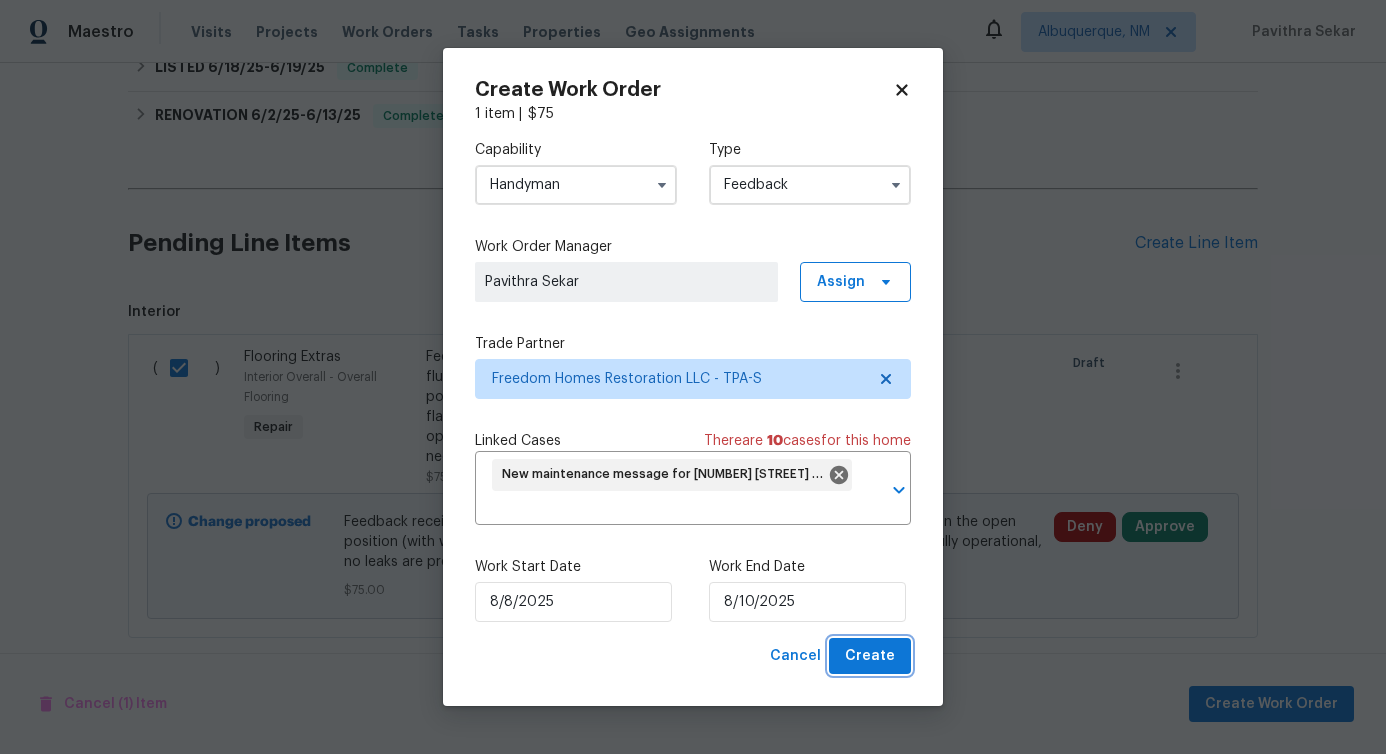 click on "Create" at bounding box center (870, 656) 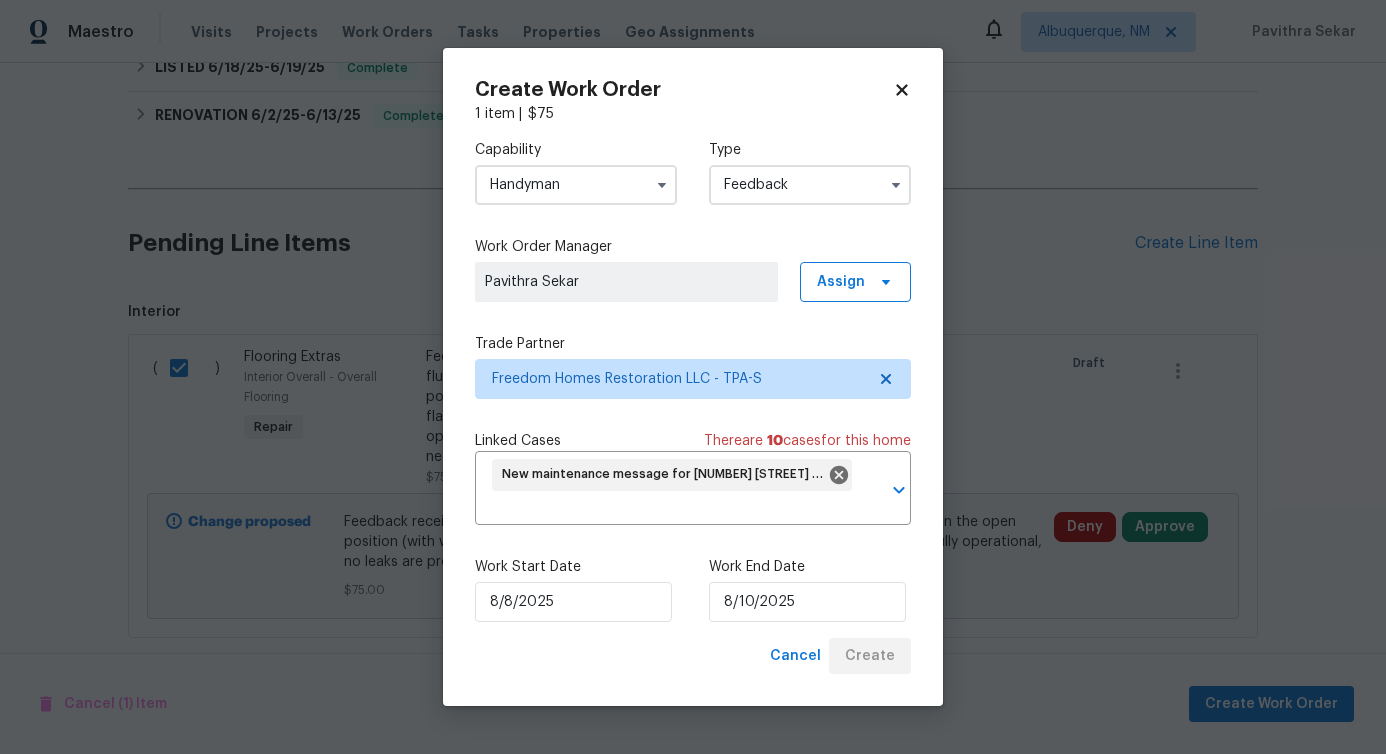checkbox on "false" 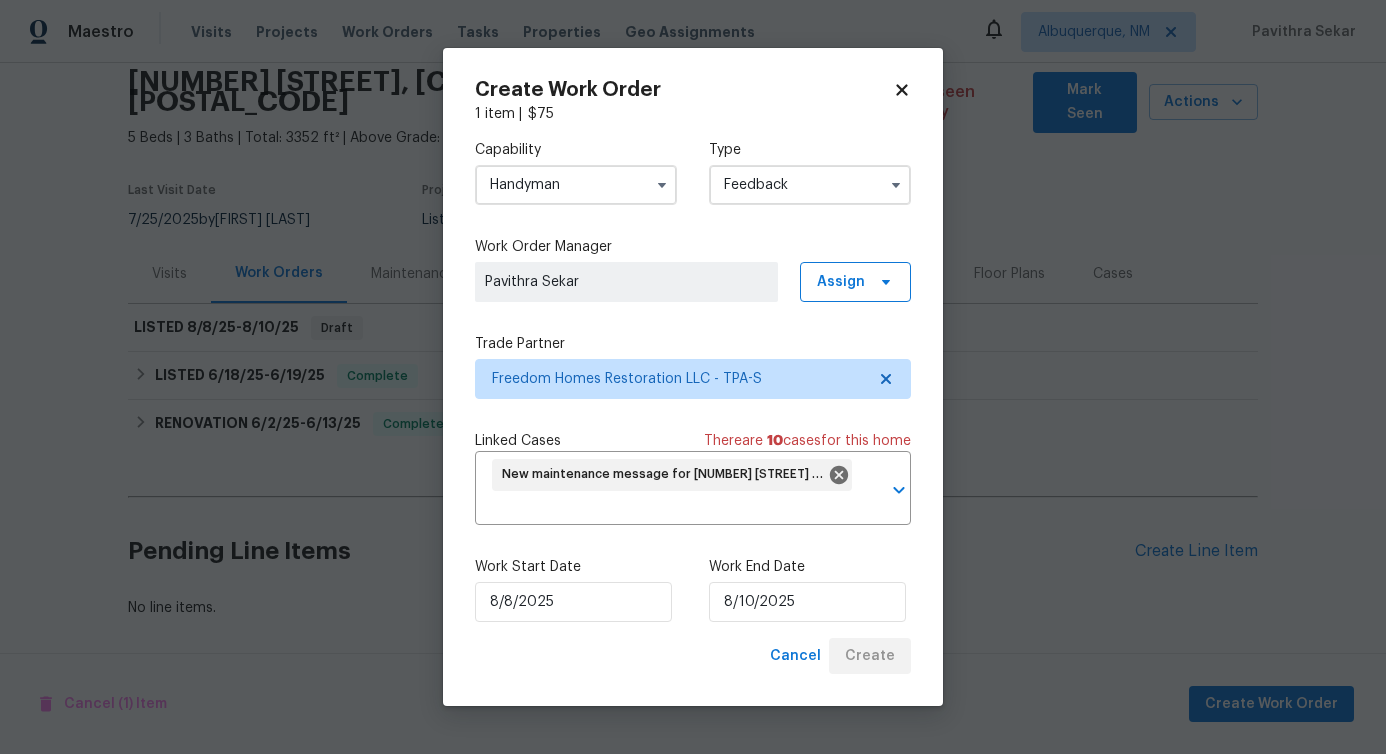 scroll, scrollTop: 59, scrollLeft: 0, axis: vertical 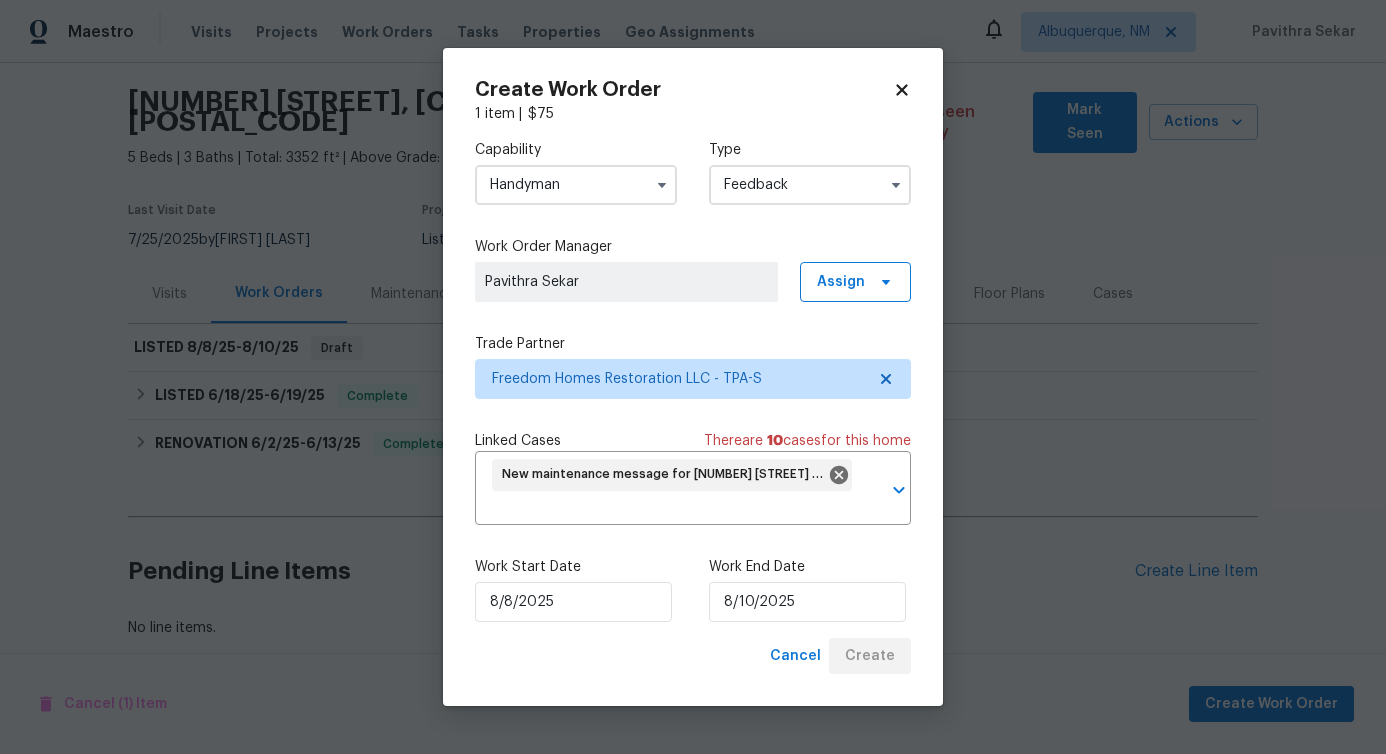 click on "Last Visit Date 7/25/2025  by  Bobby Fortin   Project Listed   8/8/2025  -  8/10/2025 Draft" at bounding box center [467, 228] 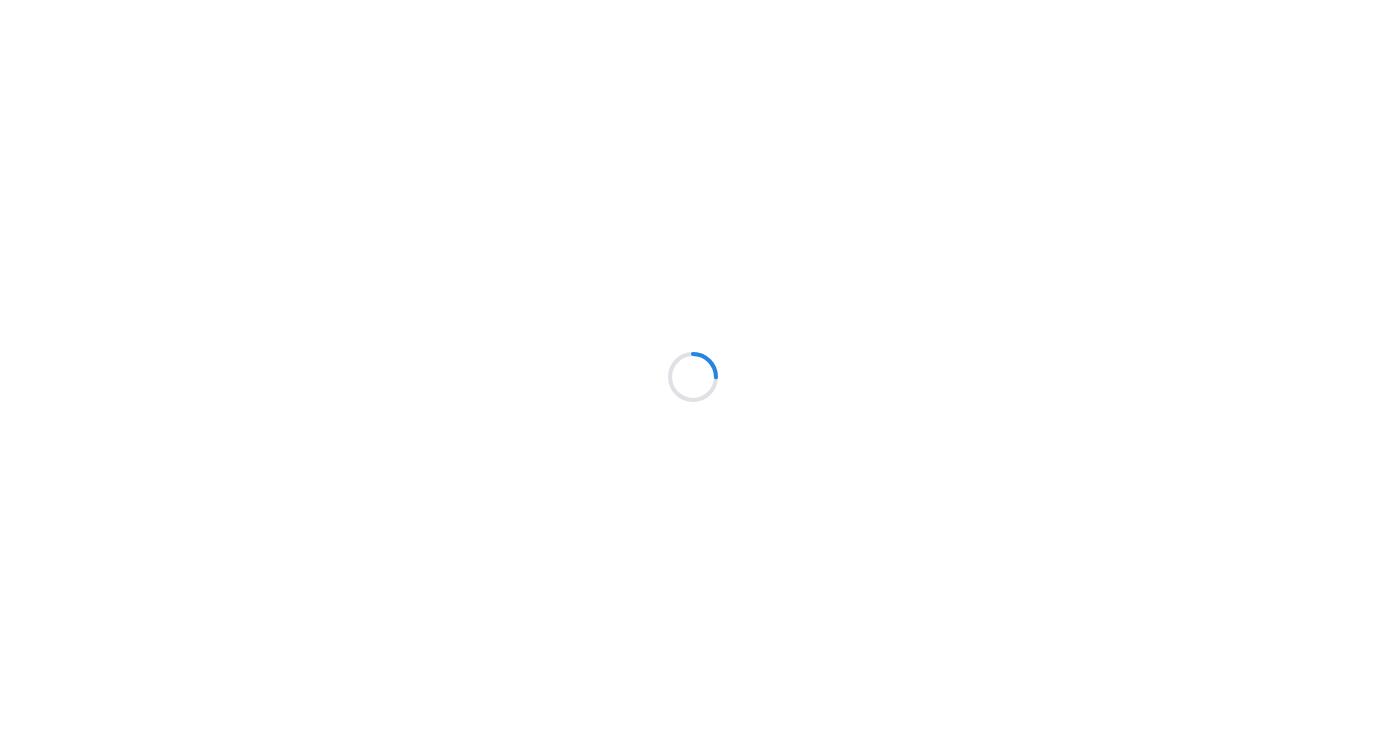 scroll, scrollTop: 0, scrollLeft: 0, axis: both 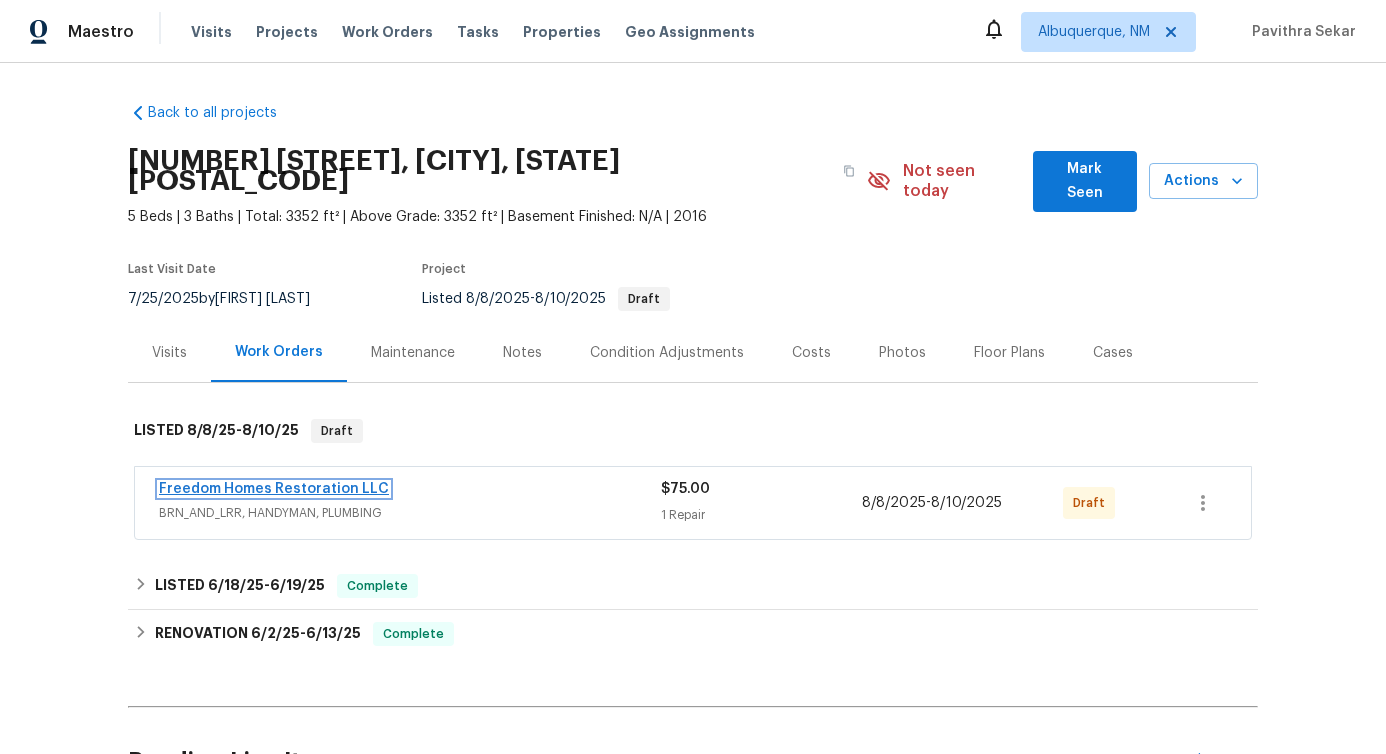 click on "Freedom Homes Restoration LLC" at bounding box center [274, 489] 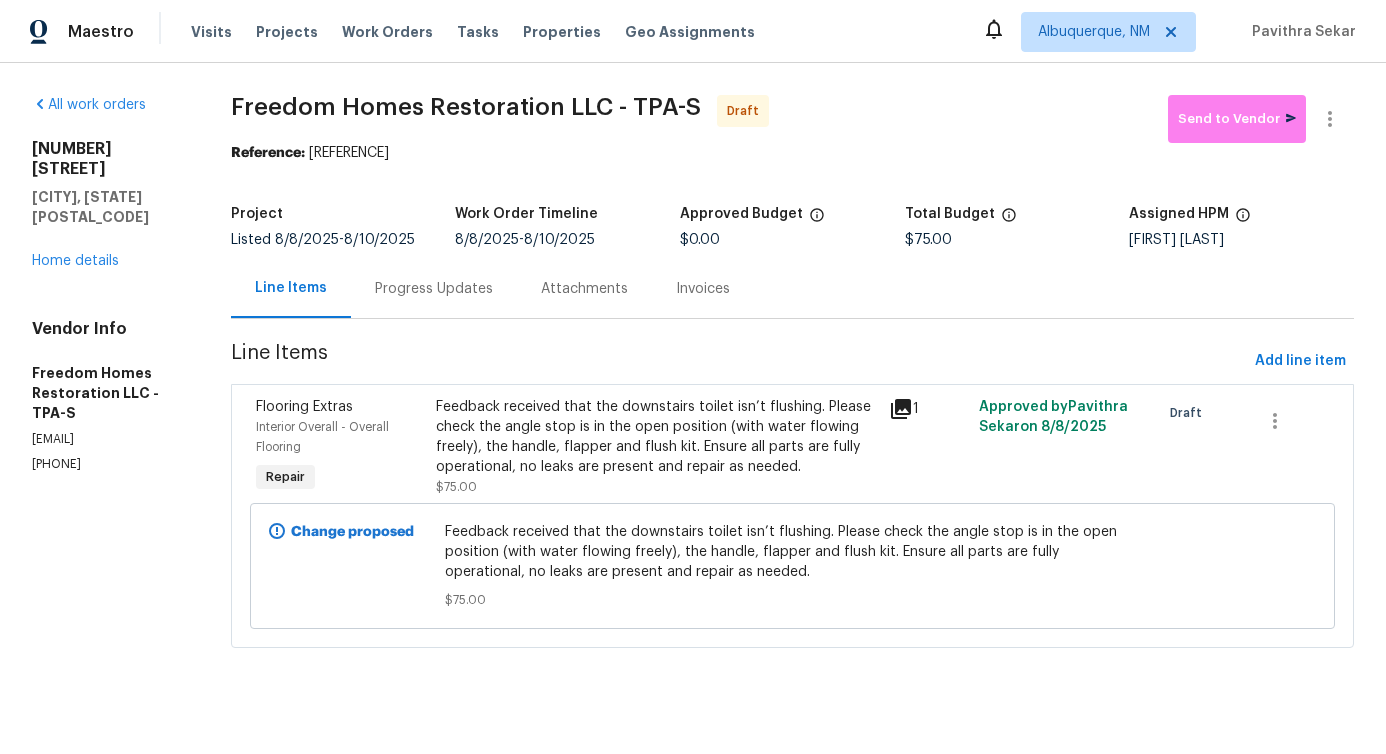 click on "Progress Updates" at bounding box center [434, 289] 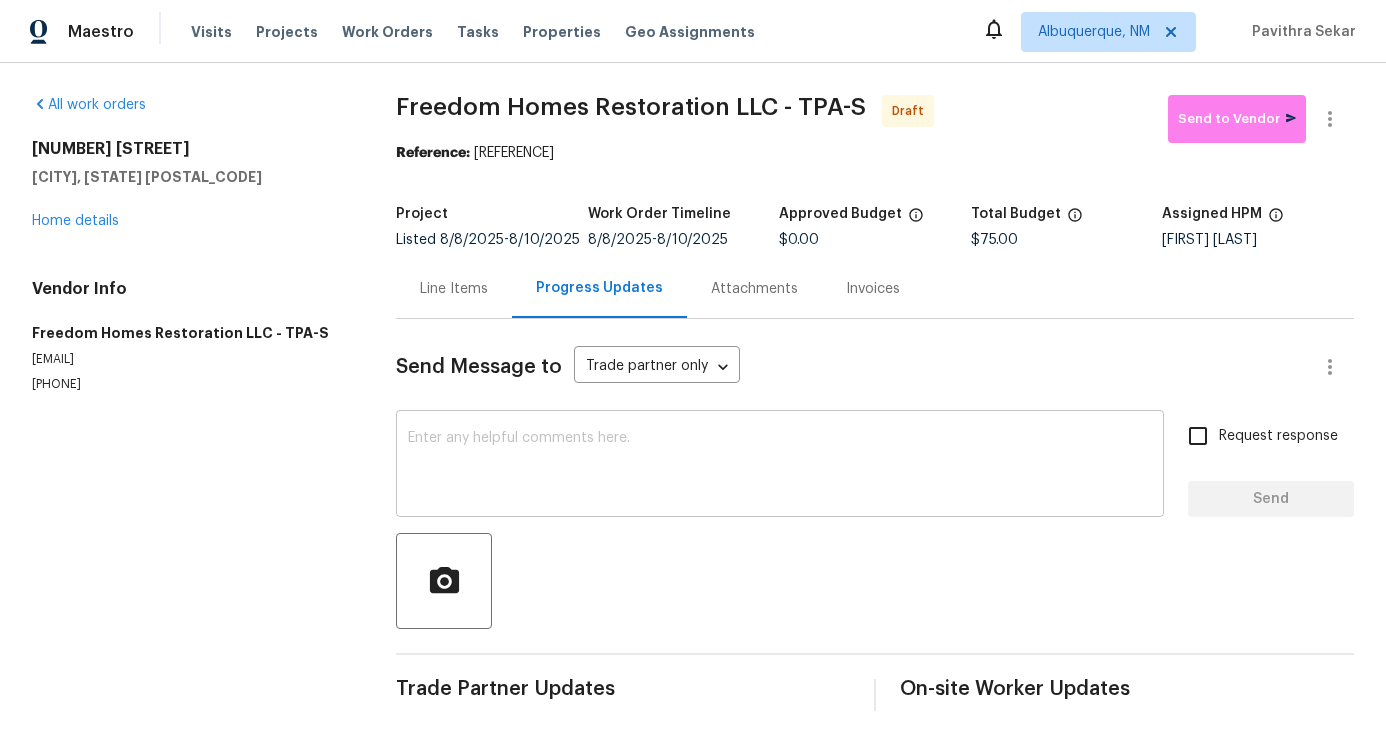 click at bounding box center (780, 466) 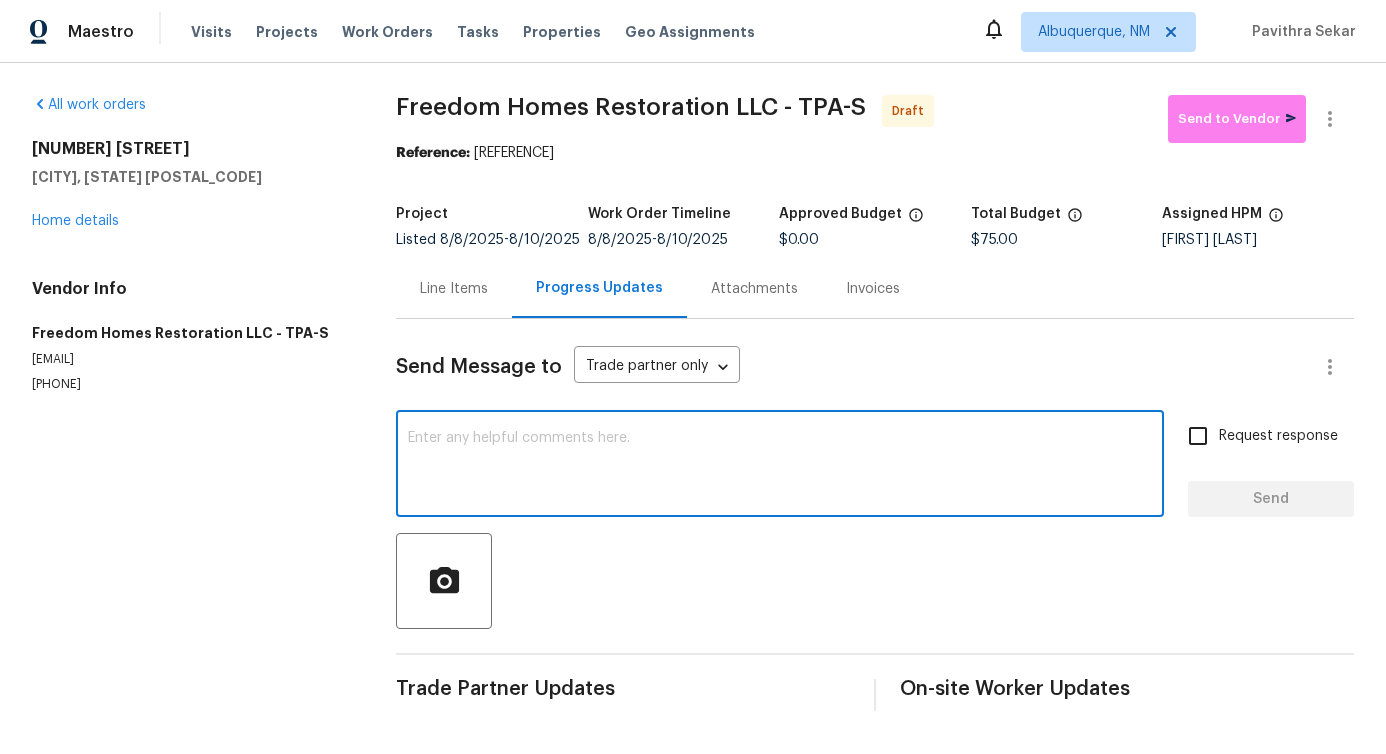 paste on "Hi, this is Pavithra with Opendoor. I’m confirming you received the WO for the property at (Address). Please review and accept the WO within 24 hours and provide a schedule date. Please disregard the contact information for the HPM included in the WO. Our Centralised LWO Team is responsible for Listed WOs." 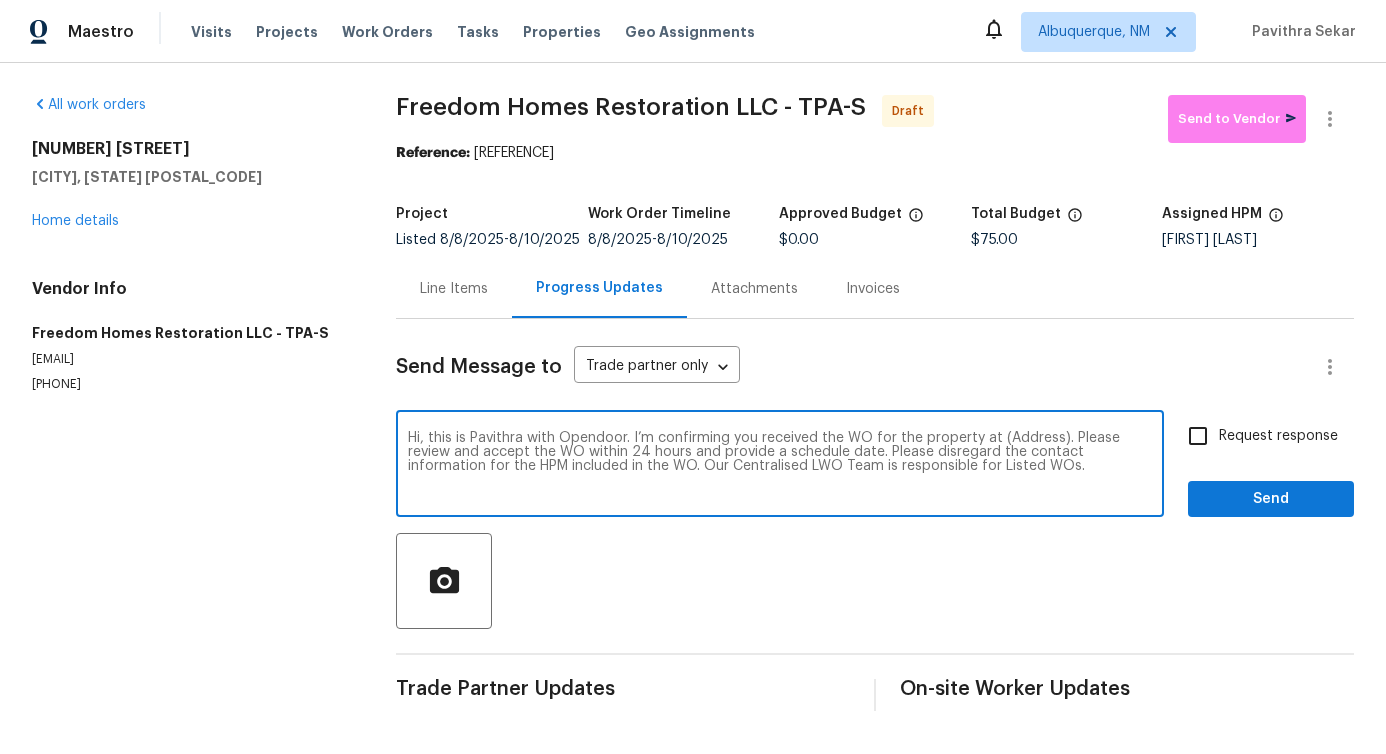 click on "Hi, this is Pavithra with Opendoor. I’m confirming you received the WO for the property at (Address). Please review and accept the WO within 24 hours and provide a schedule date. Please disregard the contact information for the HPM included in the WO. Our Centralised LWO Team is responsible for Listed WOs." at bounding box center [780, 466] 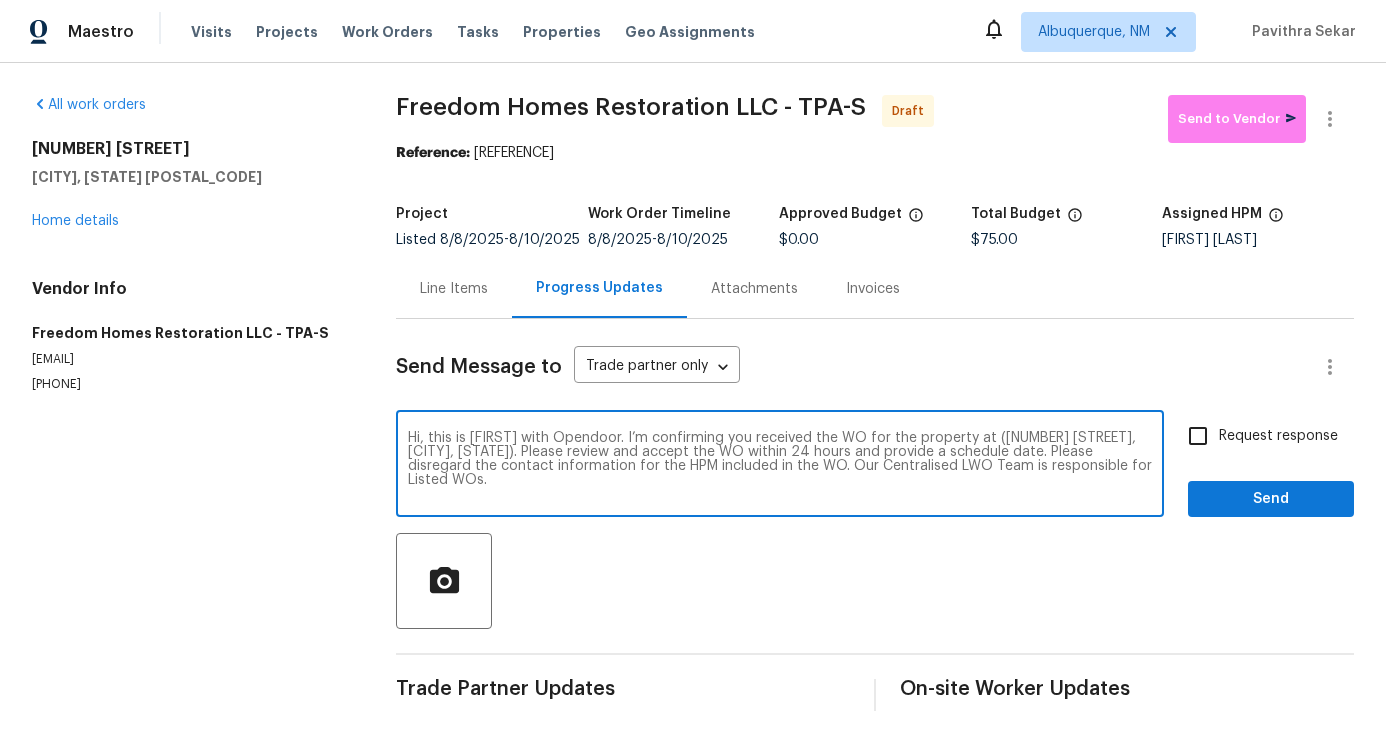 type on "Hi, this is Pavithra with Opendoor. I’m confirming you received the WO for the property at (19491 Paddock View Dr, Tampa, FL 33647). Please review and accept the WO within 24 hours and provide a schedule date. Please disregard the contact information for the HPM included in the WO. Our Centralised LWO Team is responsible for Listed WOs." 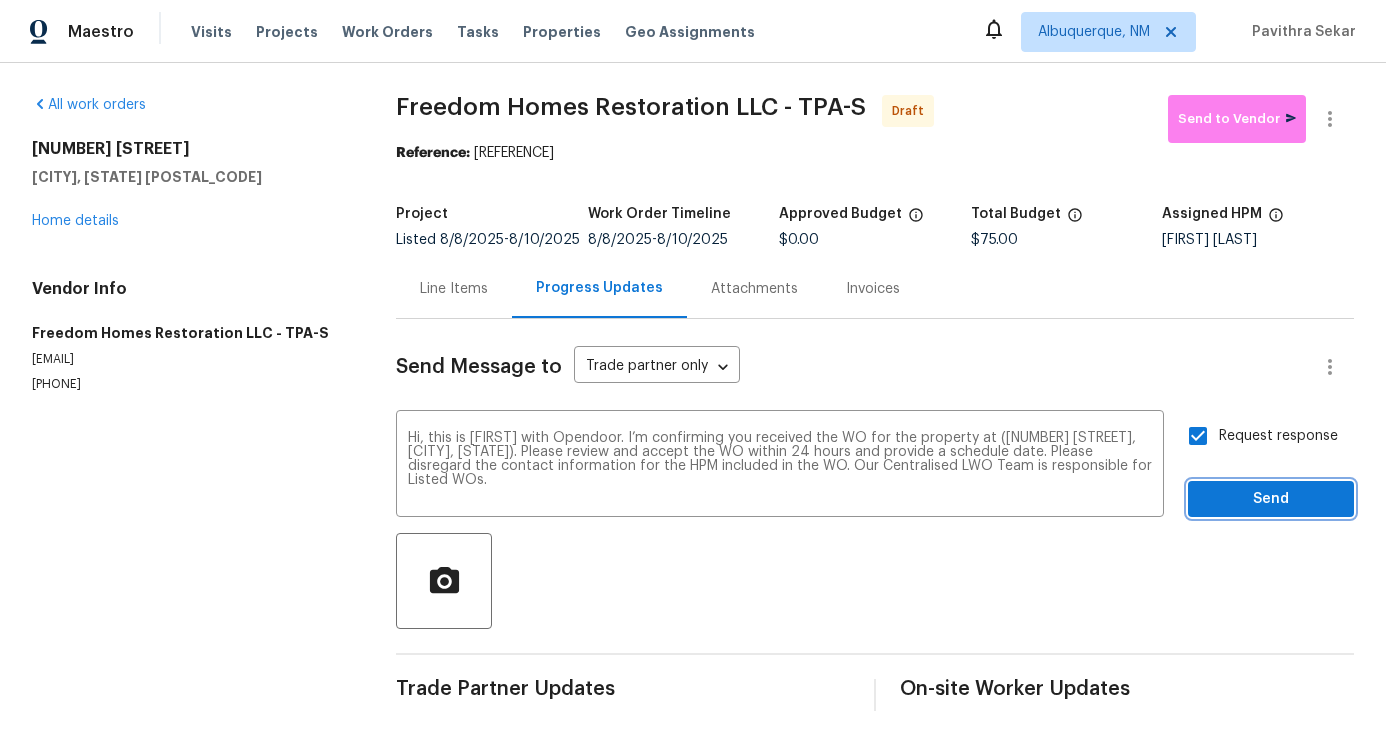 click on "Send" at bounding box center (1271, 499) 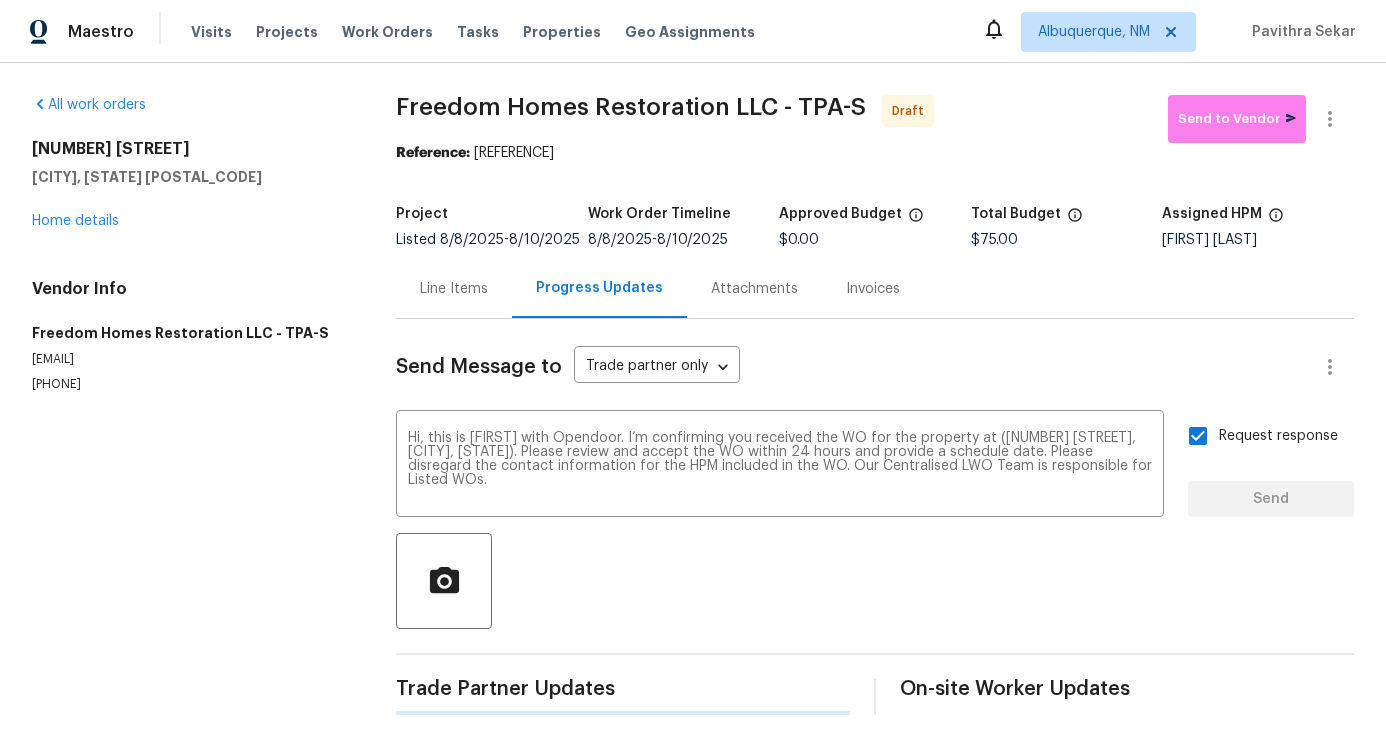 type 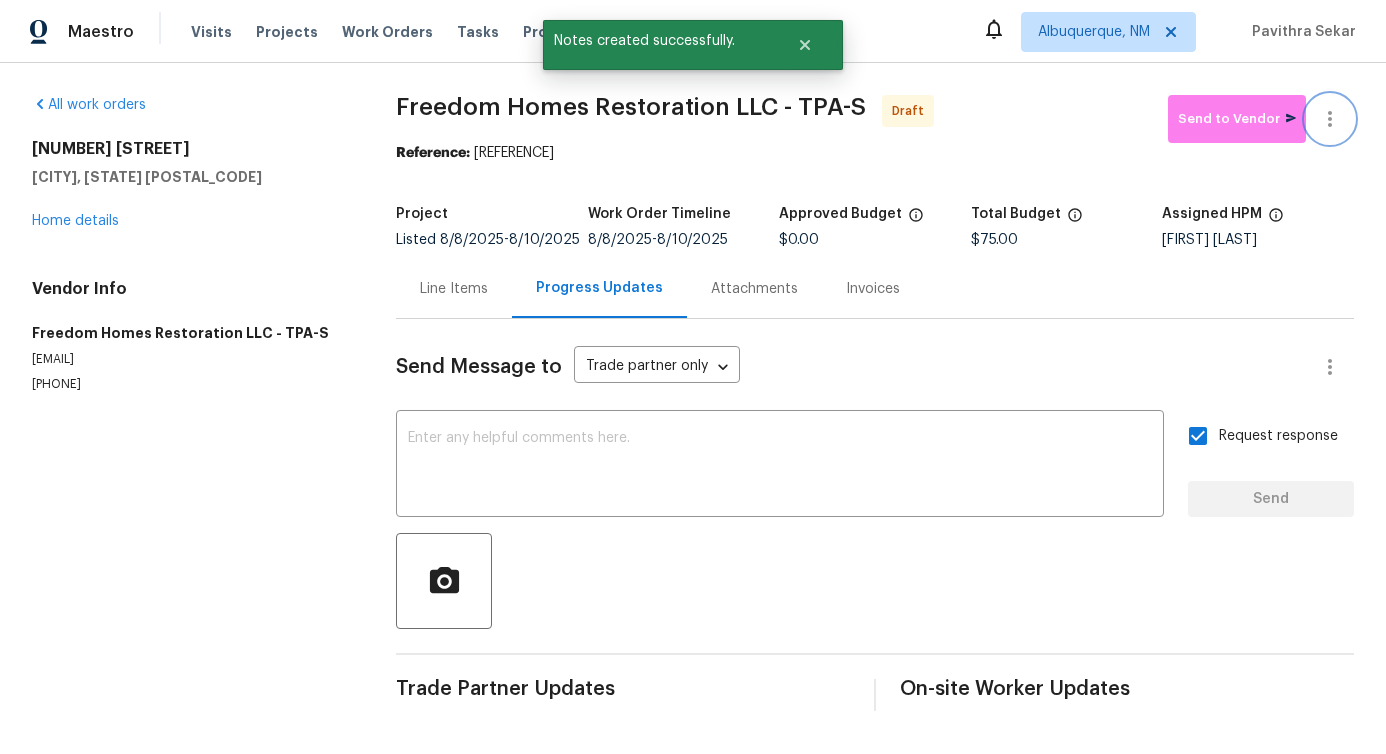 click 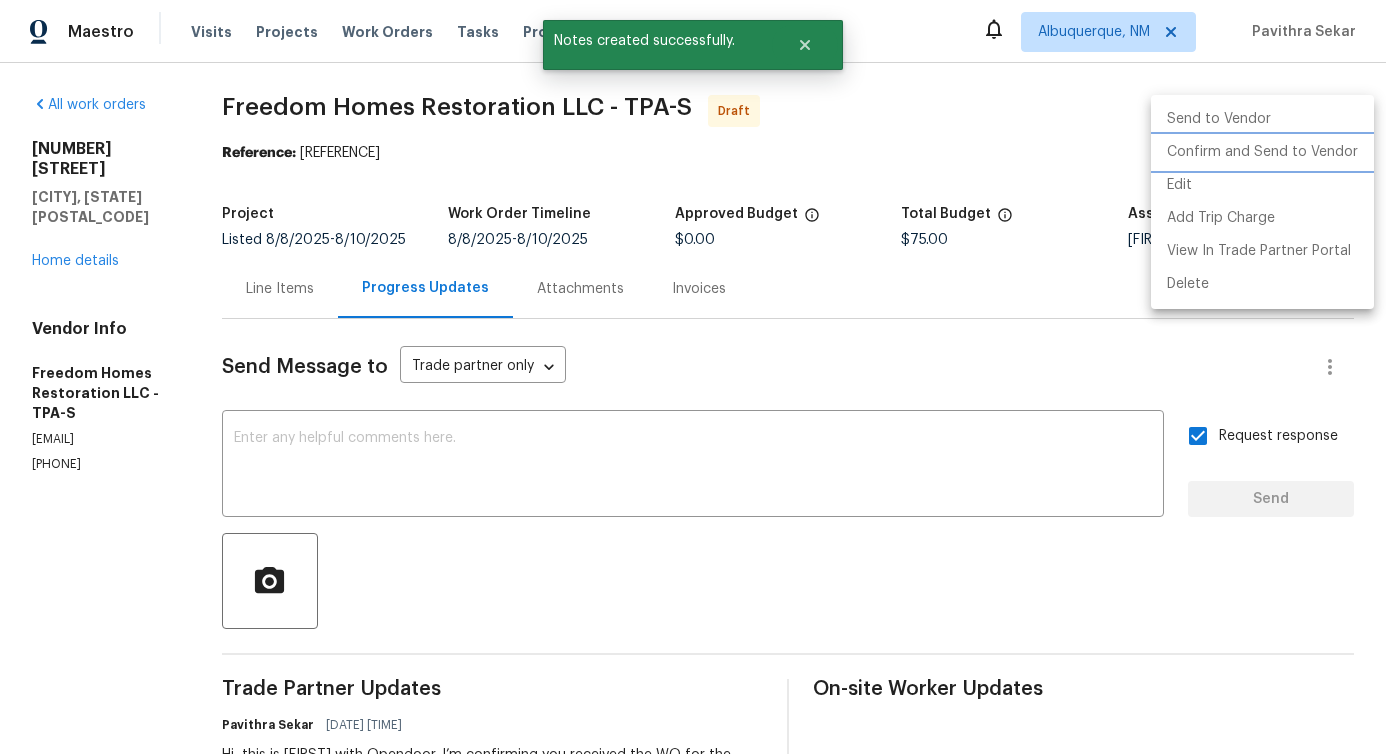 click on "Confirm and Send to Vendor" at bounding box center (1262, 152) 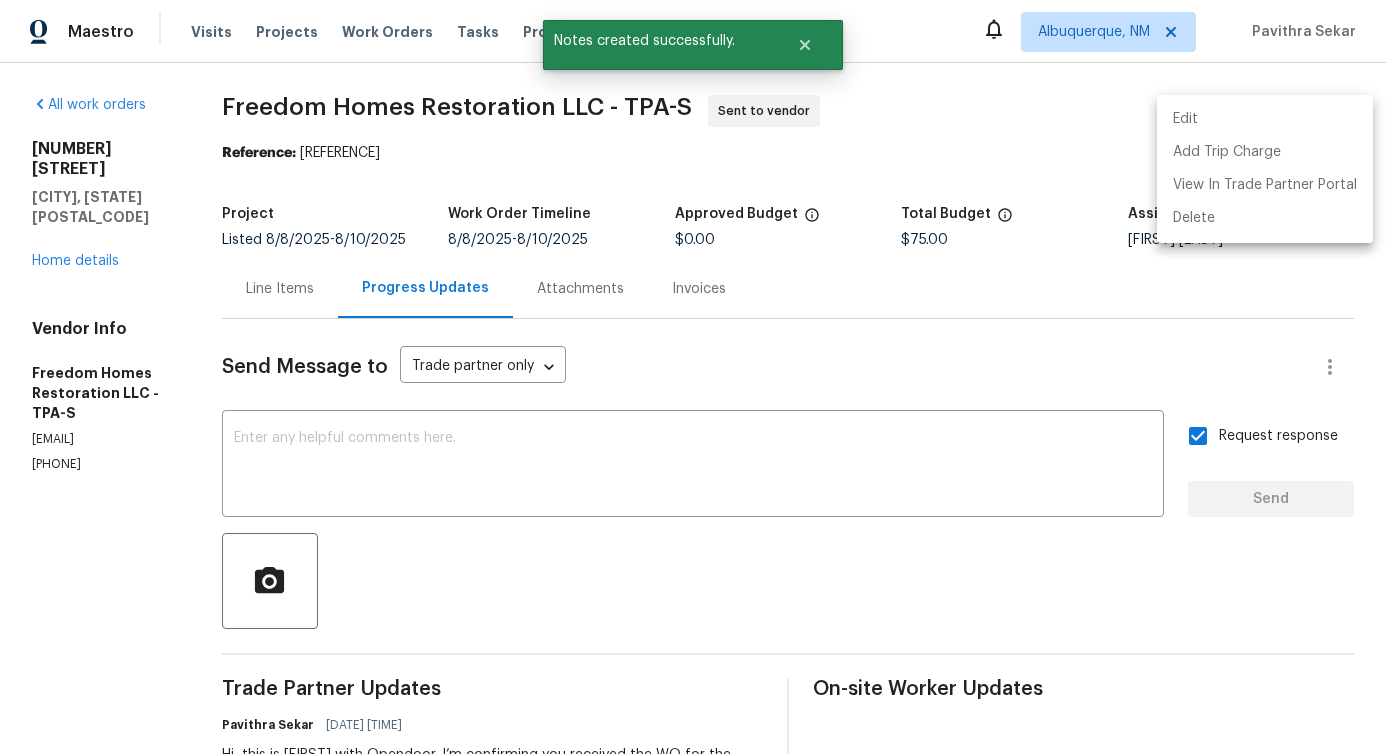 click at bounding box center [693, 377] 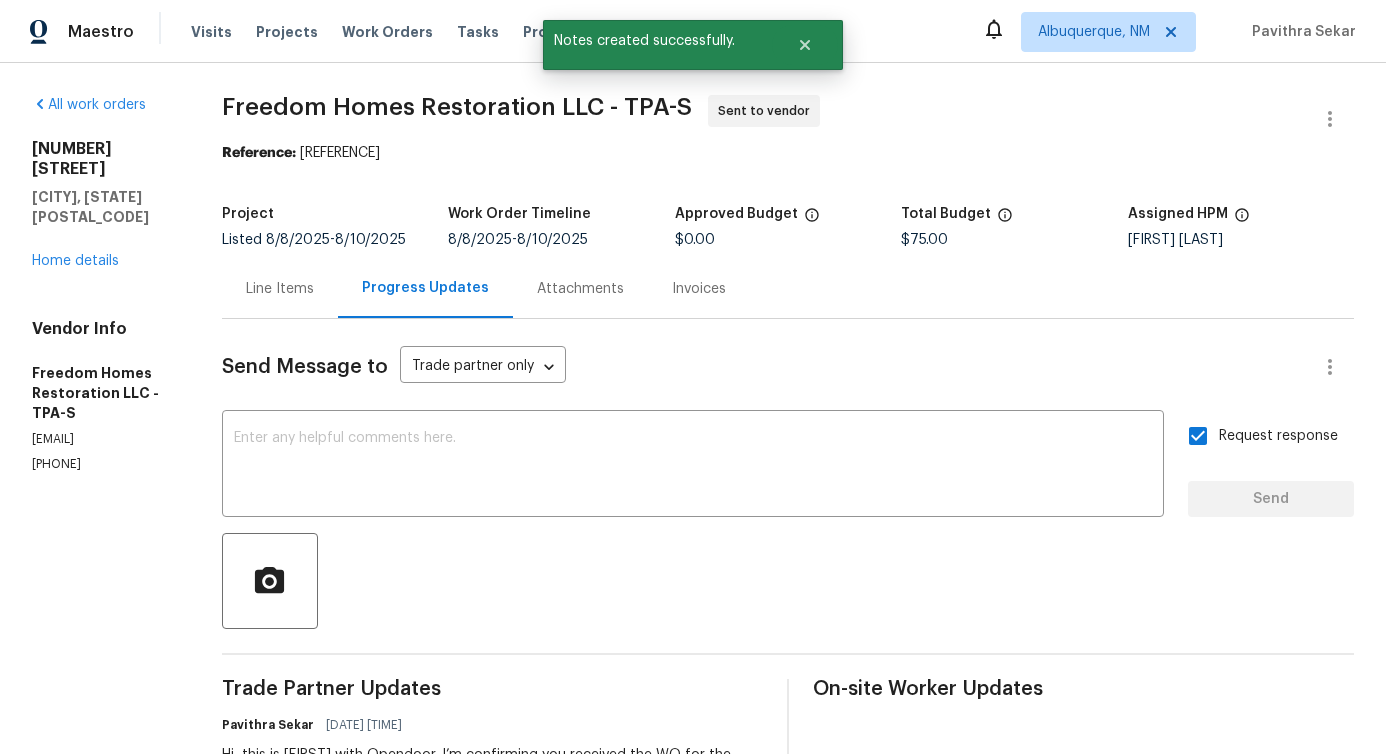 click on "Line Items" at bounding box center (280, 289) 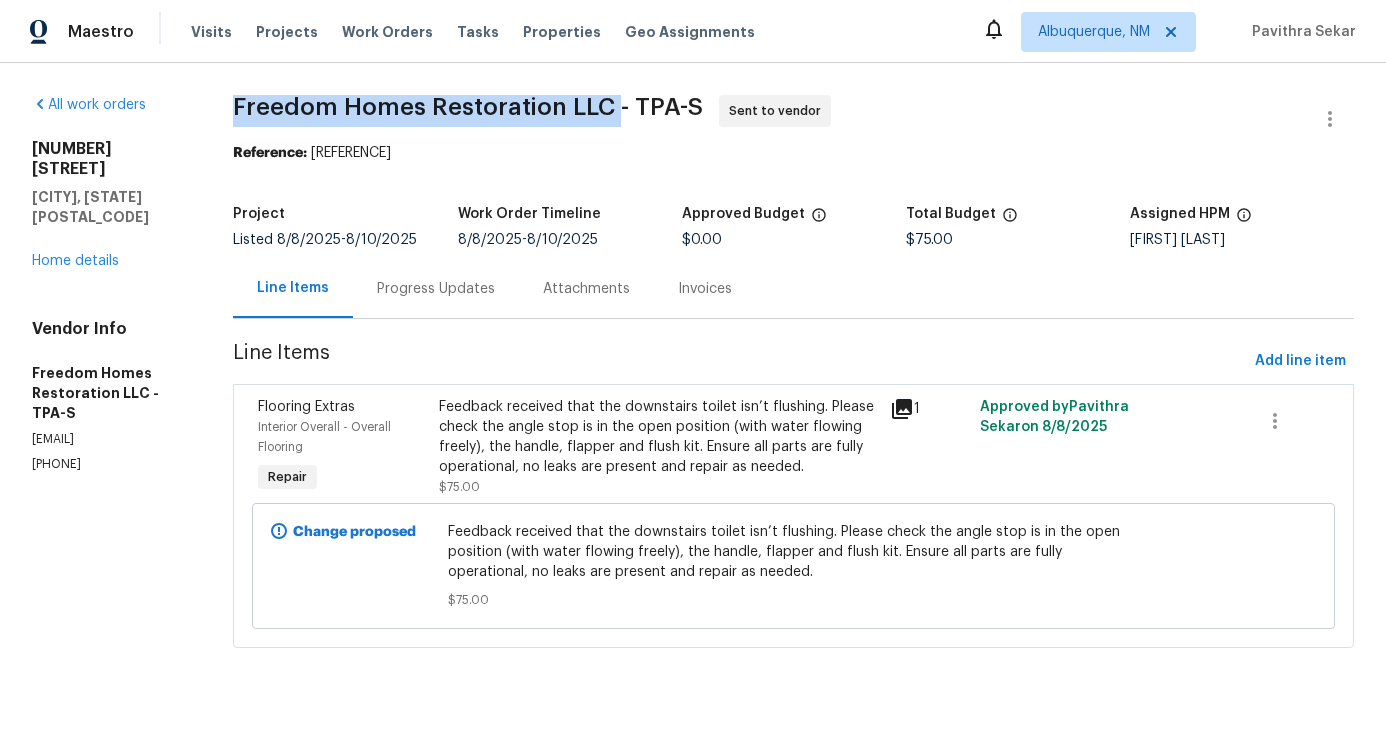 drag, startPoint x: 235, startPoint y: 104, endPoint x: 623, endPoint y: 124, distance: 388.51514 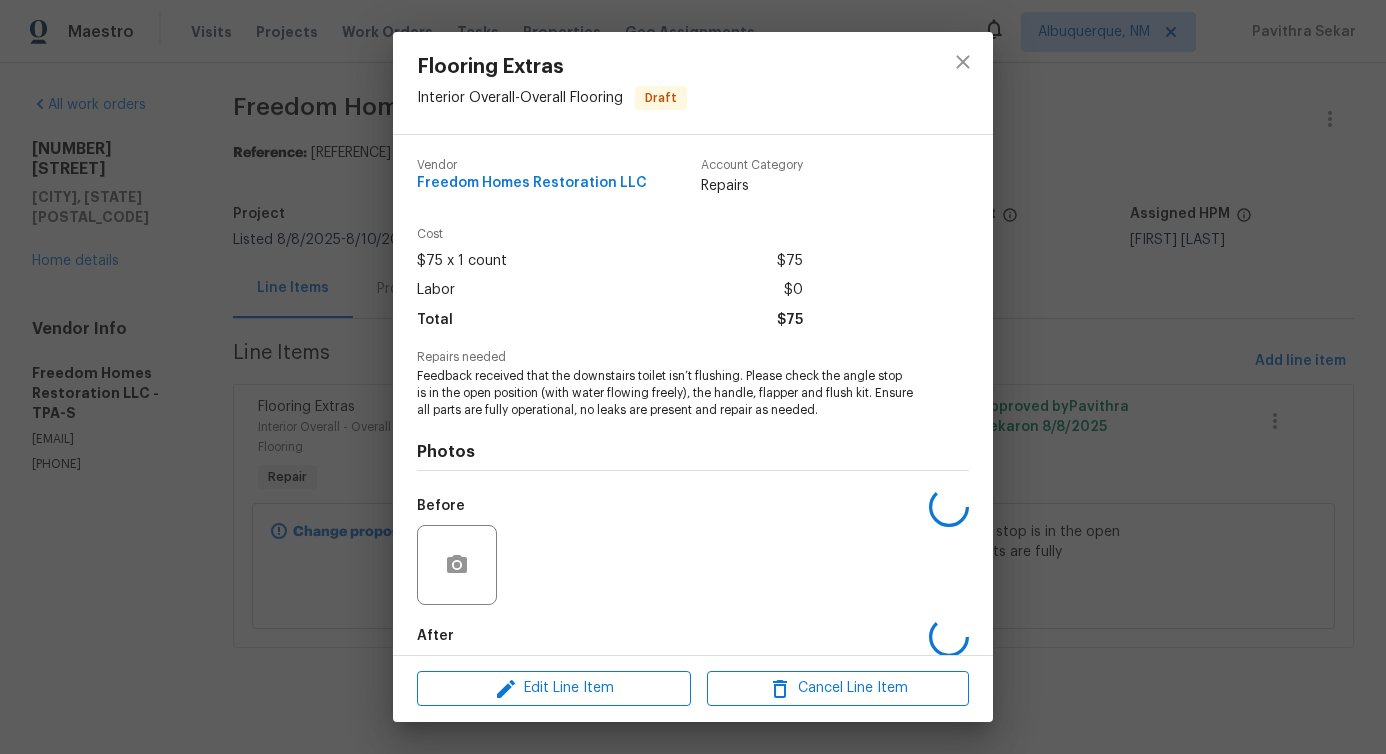 scroll, scrollTop: 100, scrollLeft: 0, axis: vertical 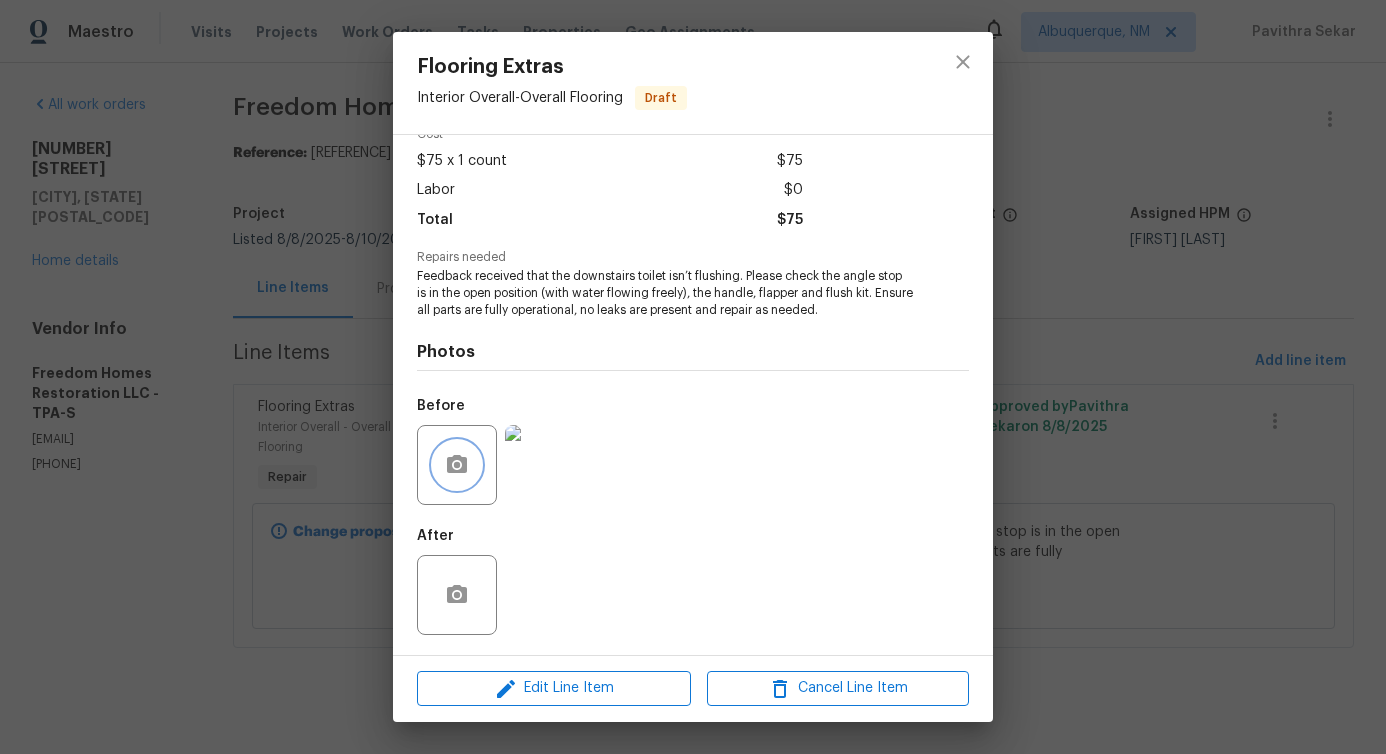 click 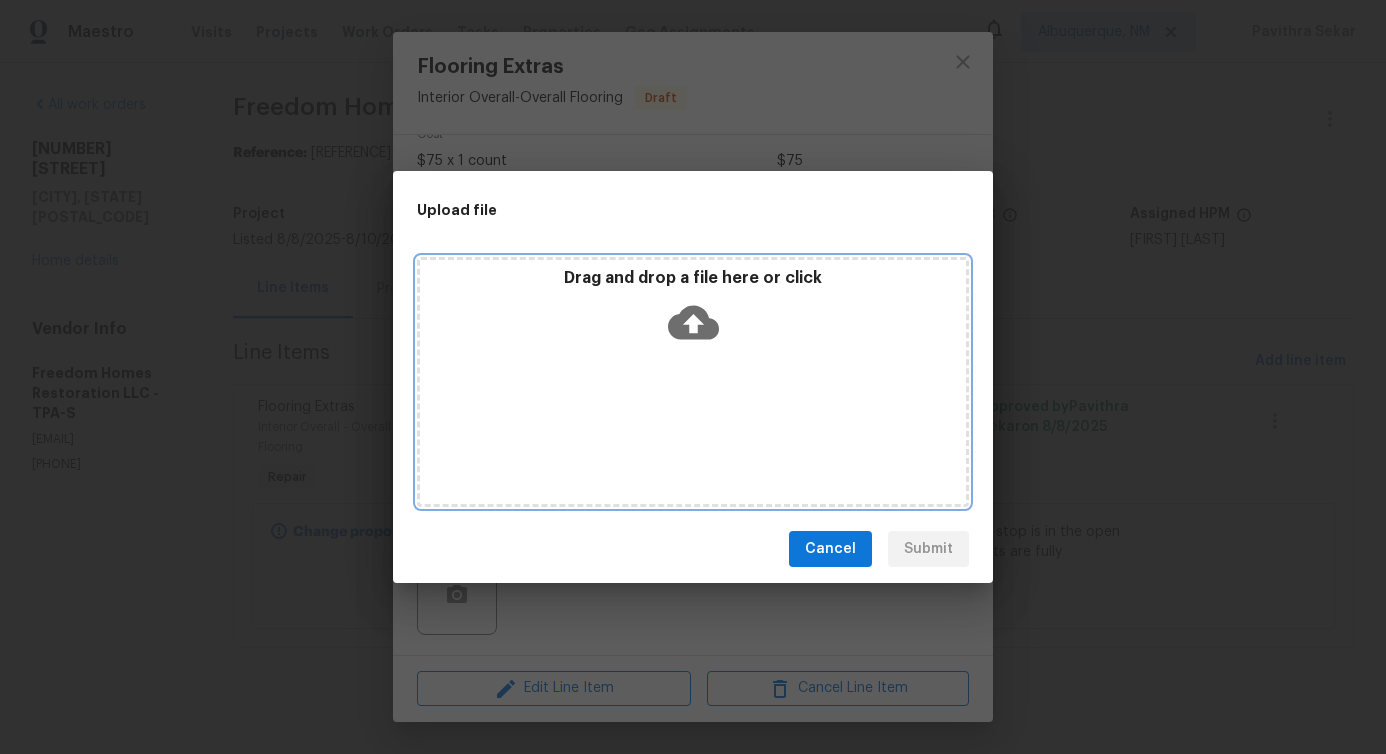 click 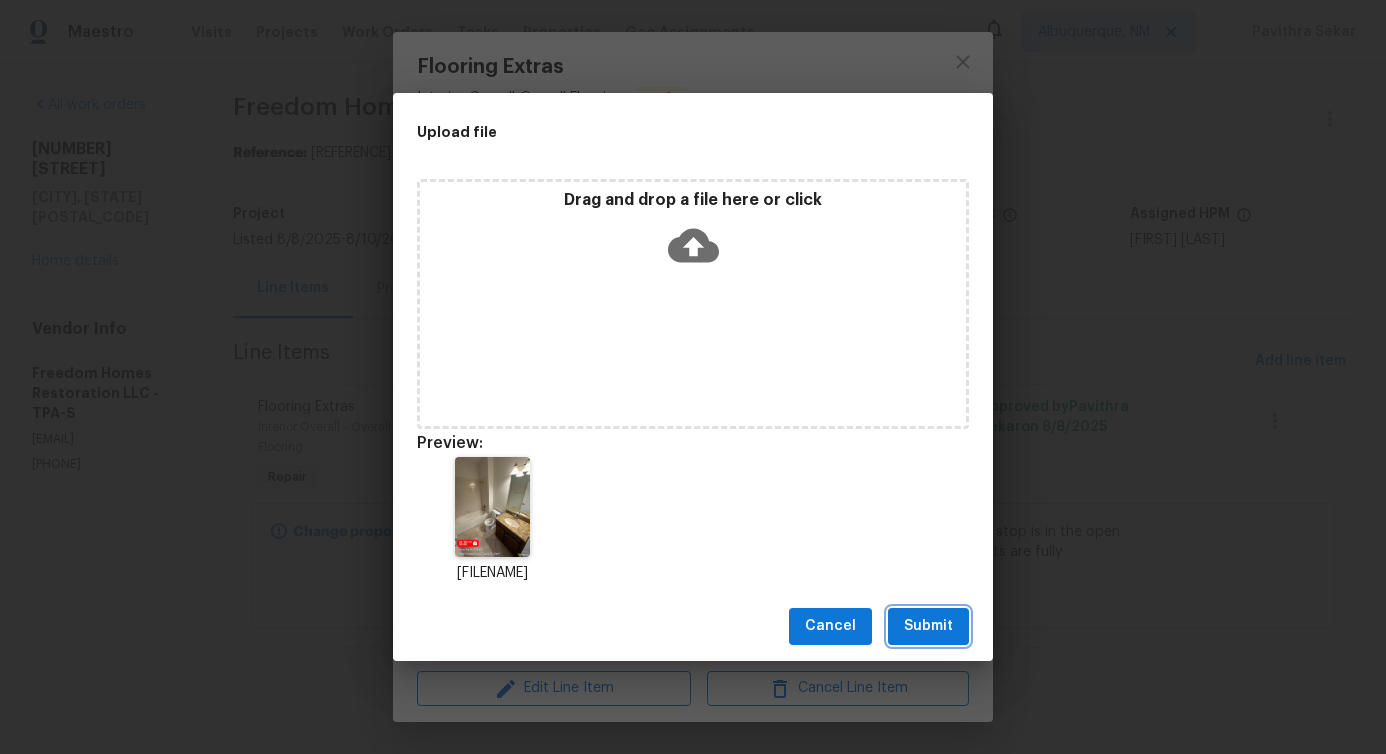 click on "Submit" at bounding box center [928, 626] 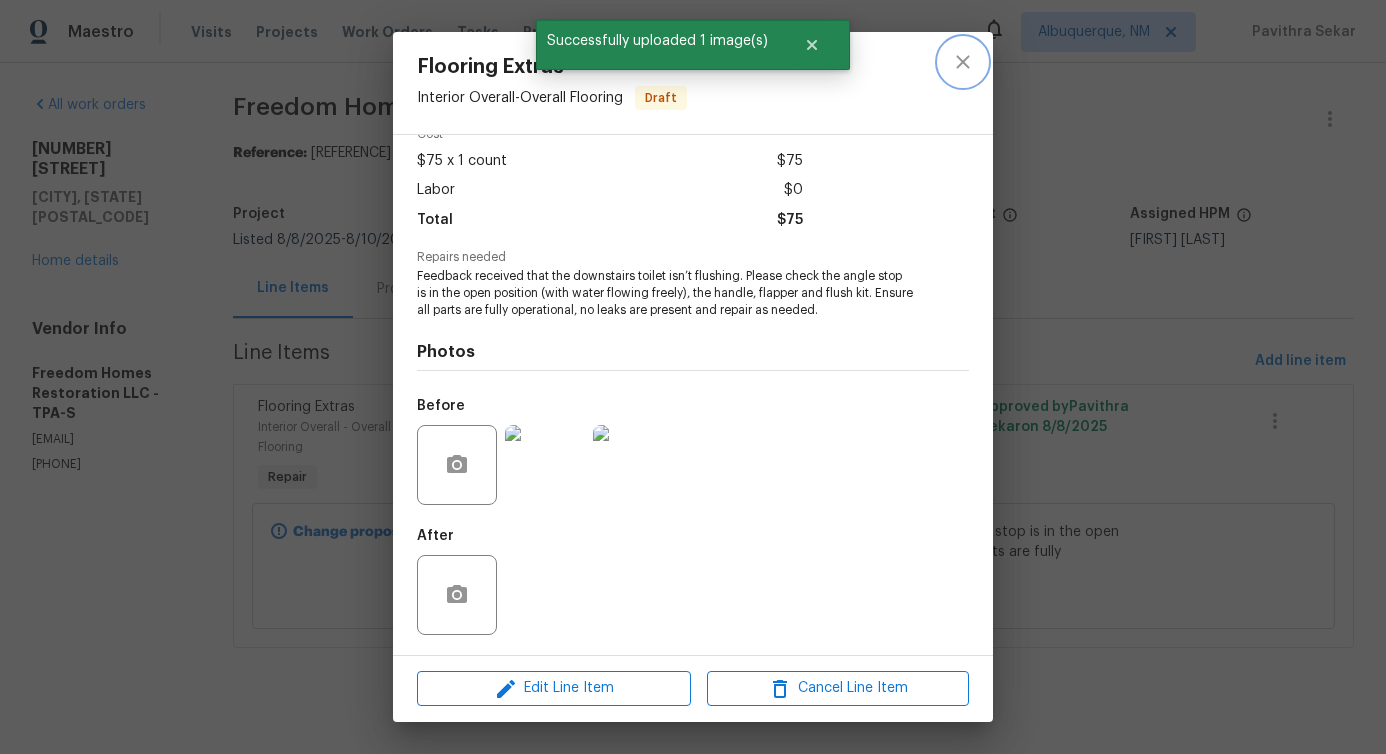 click 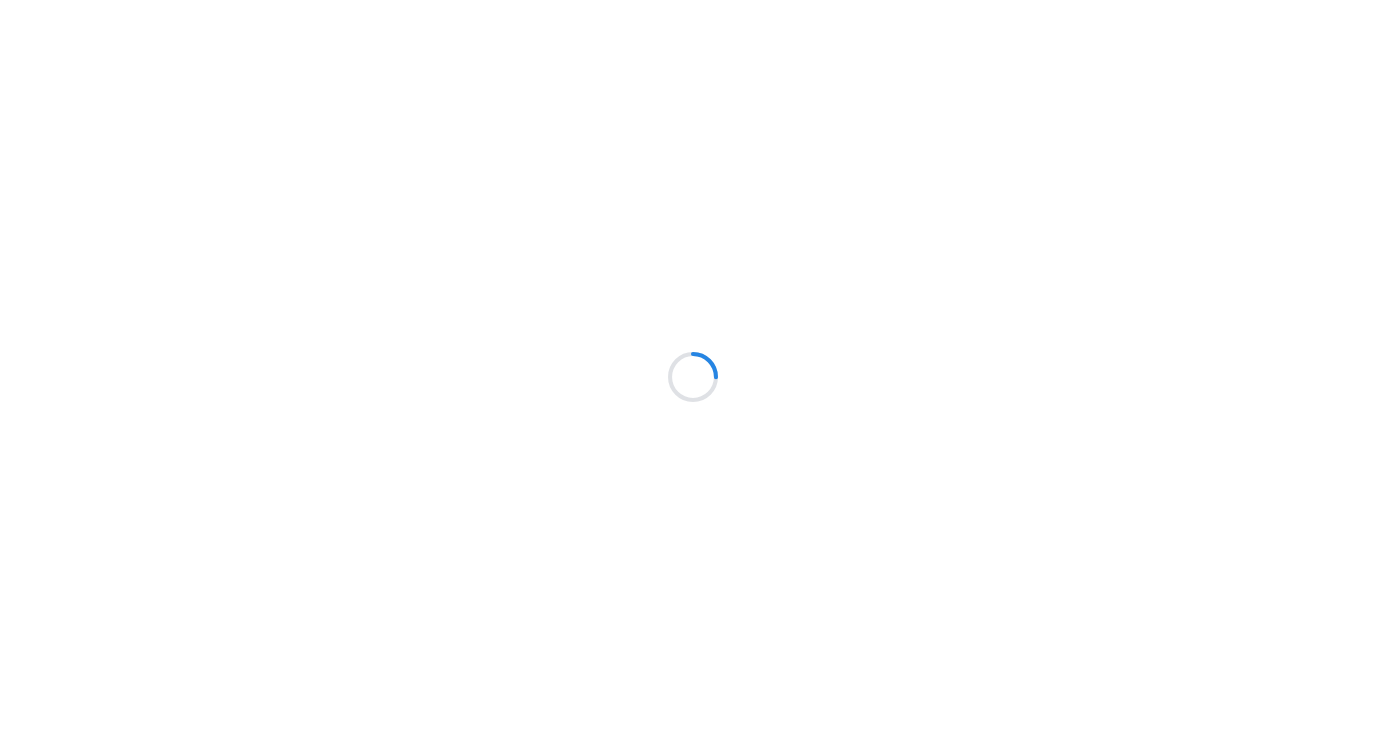 scroll, scrollTop: 0, scrollLeft: 0, axis: both 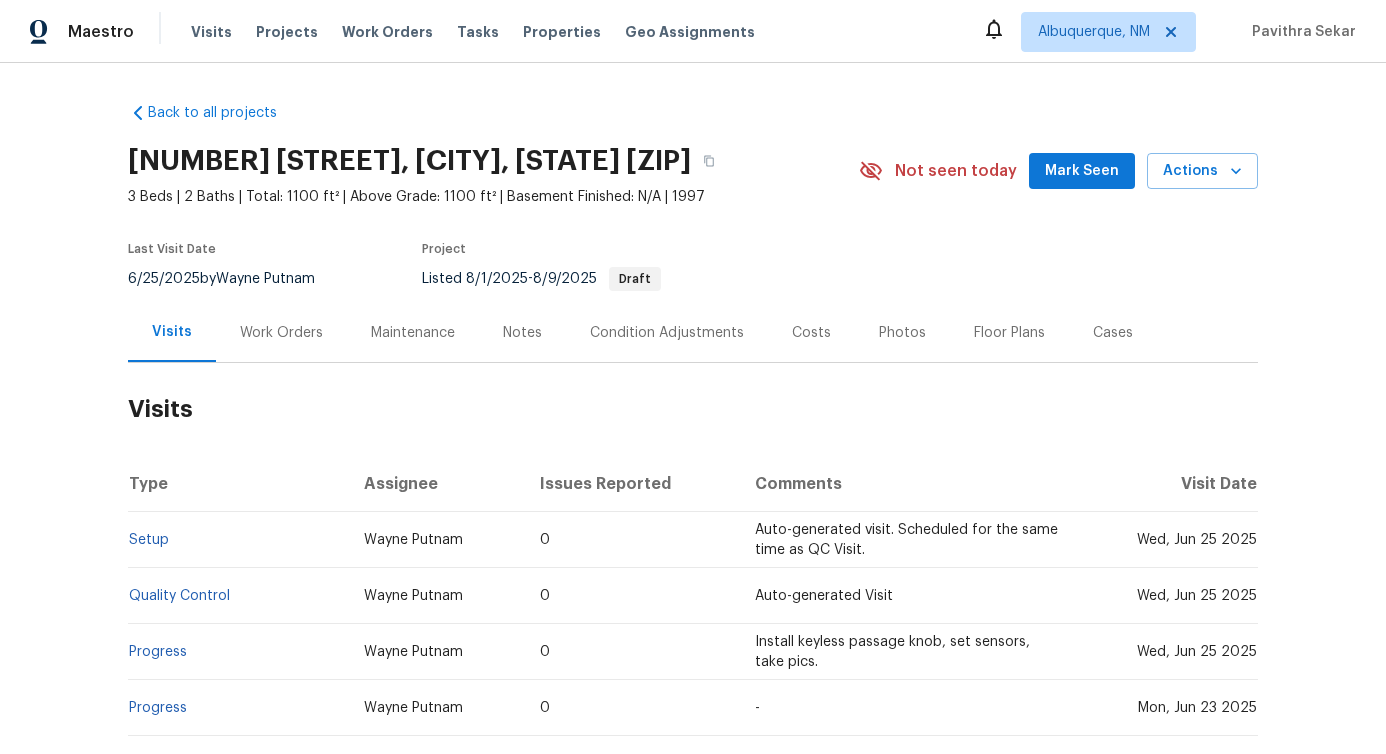 click on "Work Orders" at bounding box center (281, 333) 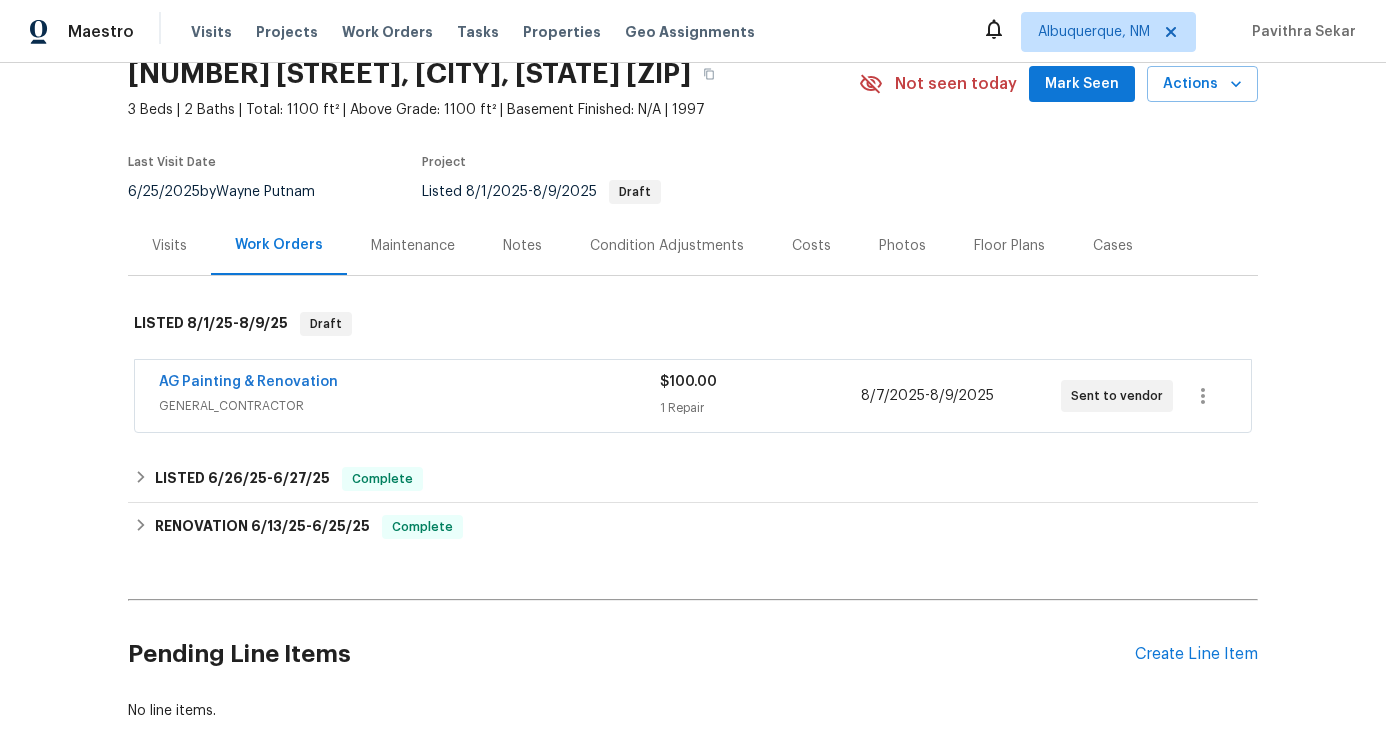 scroll, scrollTop: 158, scrollLeft: 0, axis: vertical 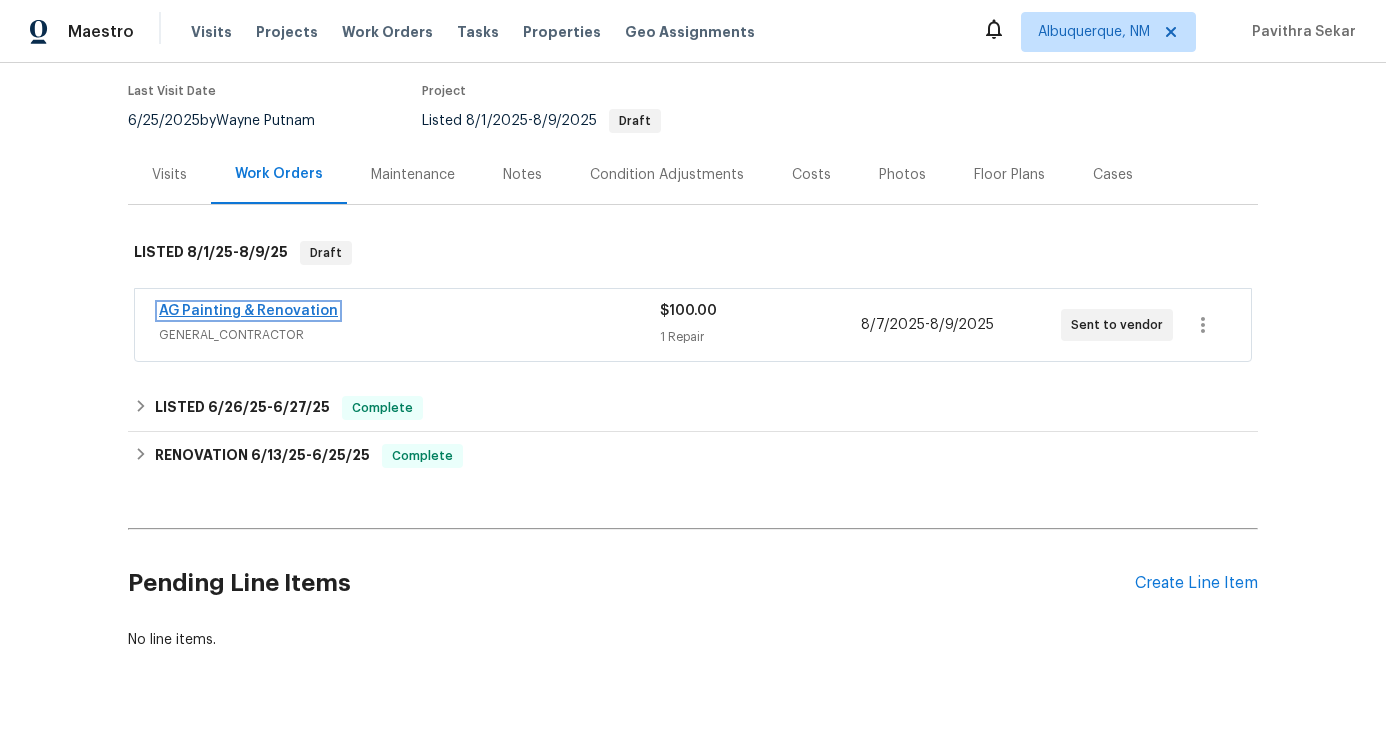 click on "AG Painting & Renovation" at bounding box center (248, 311) 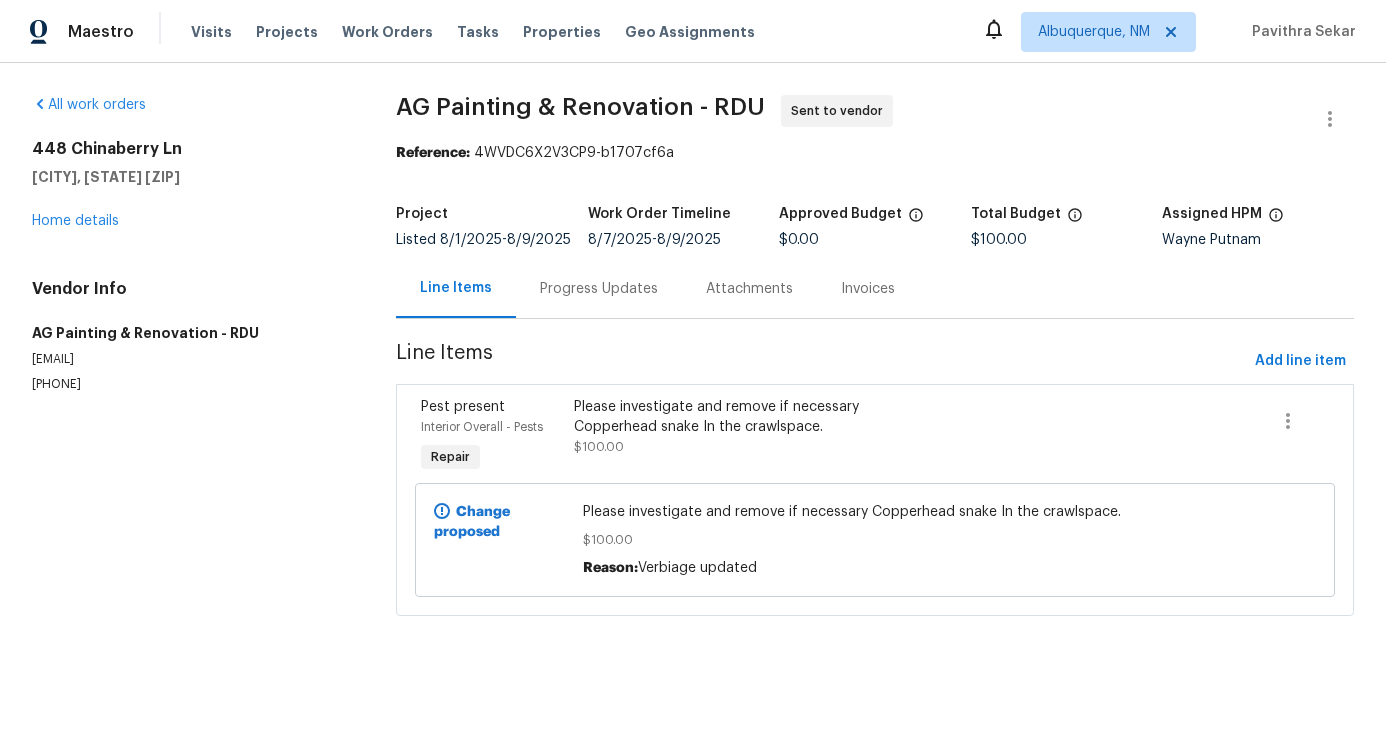 click on "Progress Updates" at bounding box center [599, 289] 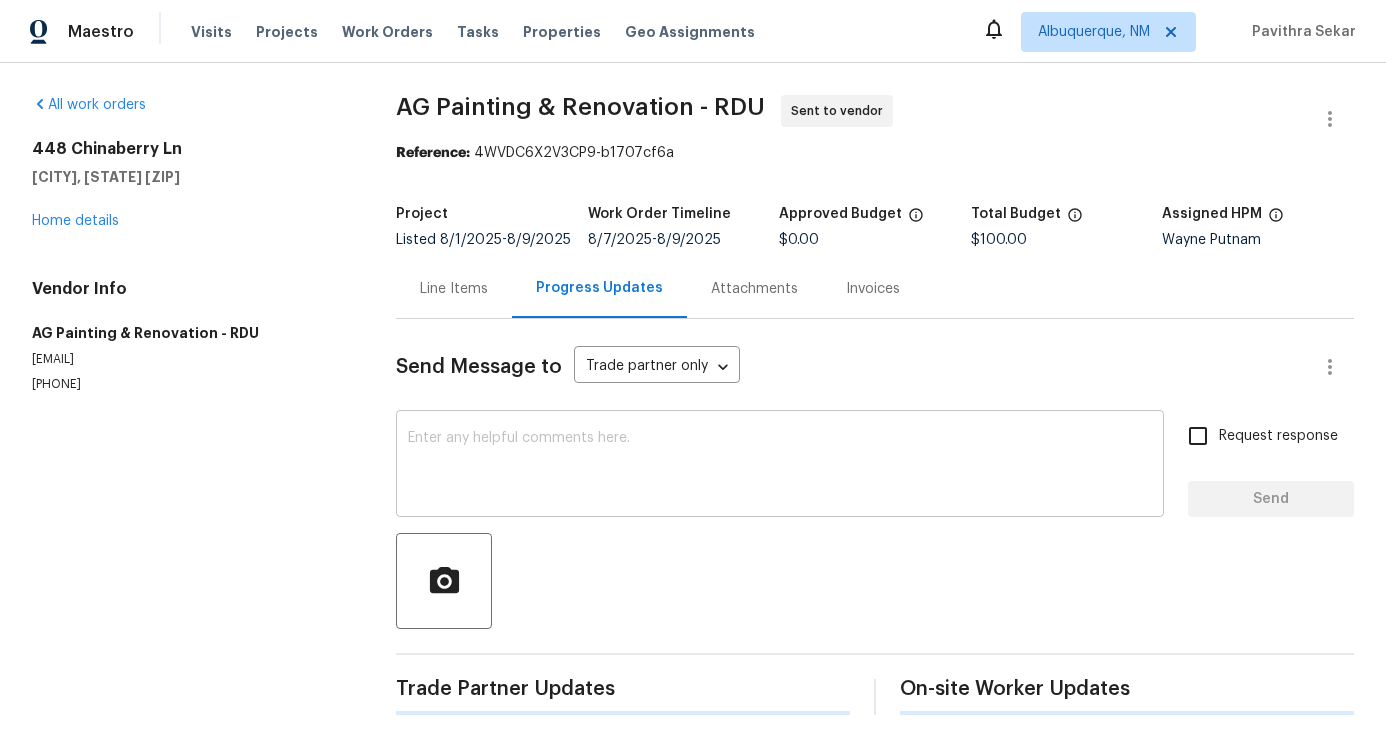 click on "x ​" at bounding box center [780, 466] 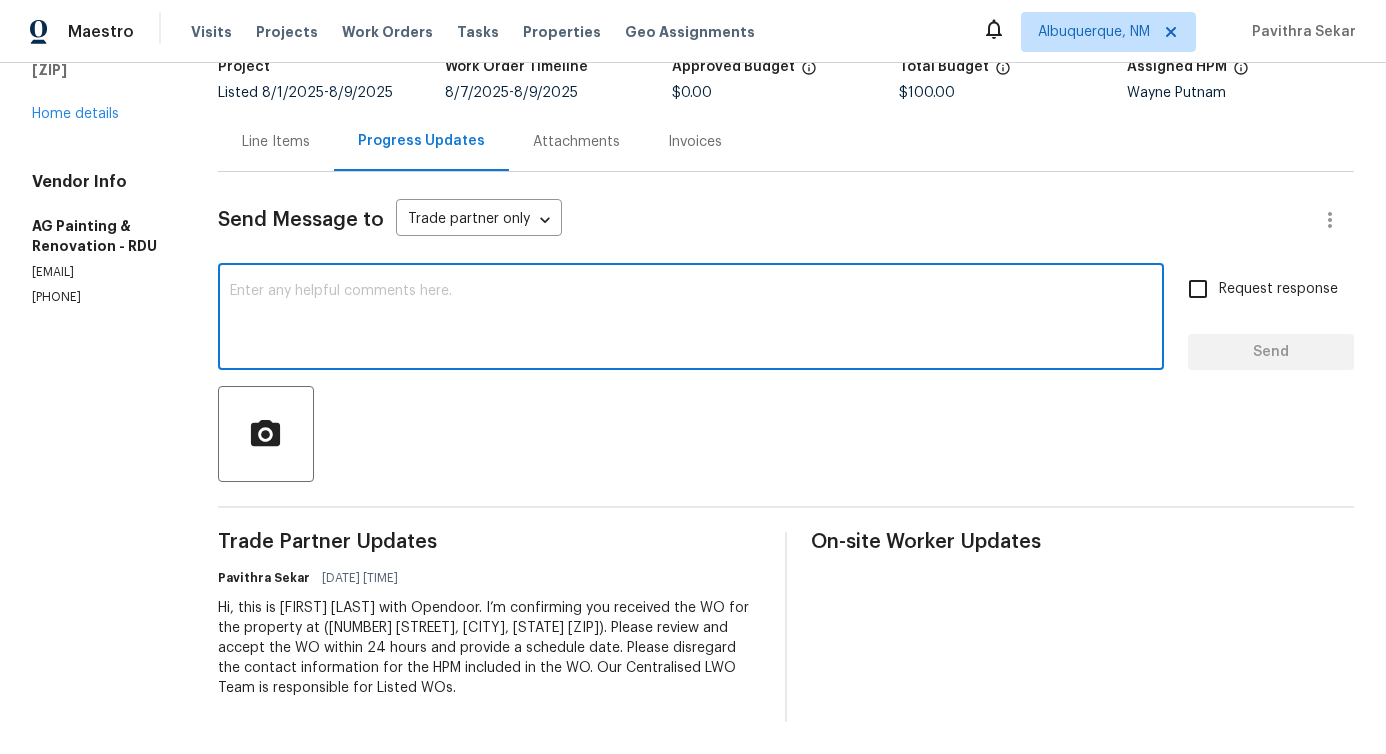 scroll, scrollTop: 0, scrollLeft: 0, axis: both 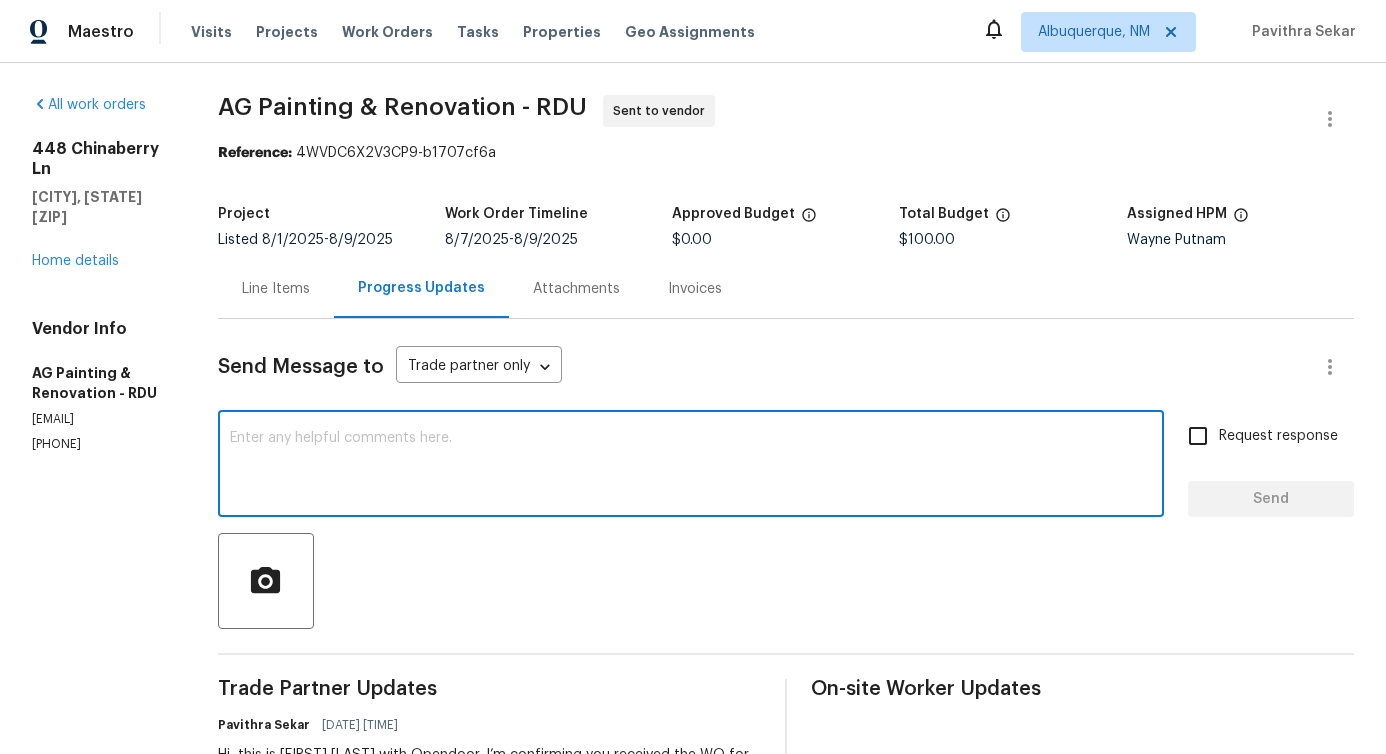 click at bounding box center (691, 466) 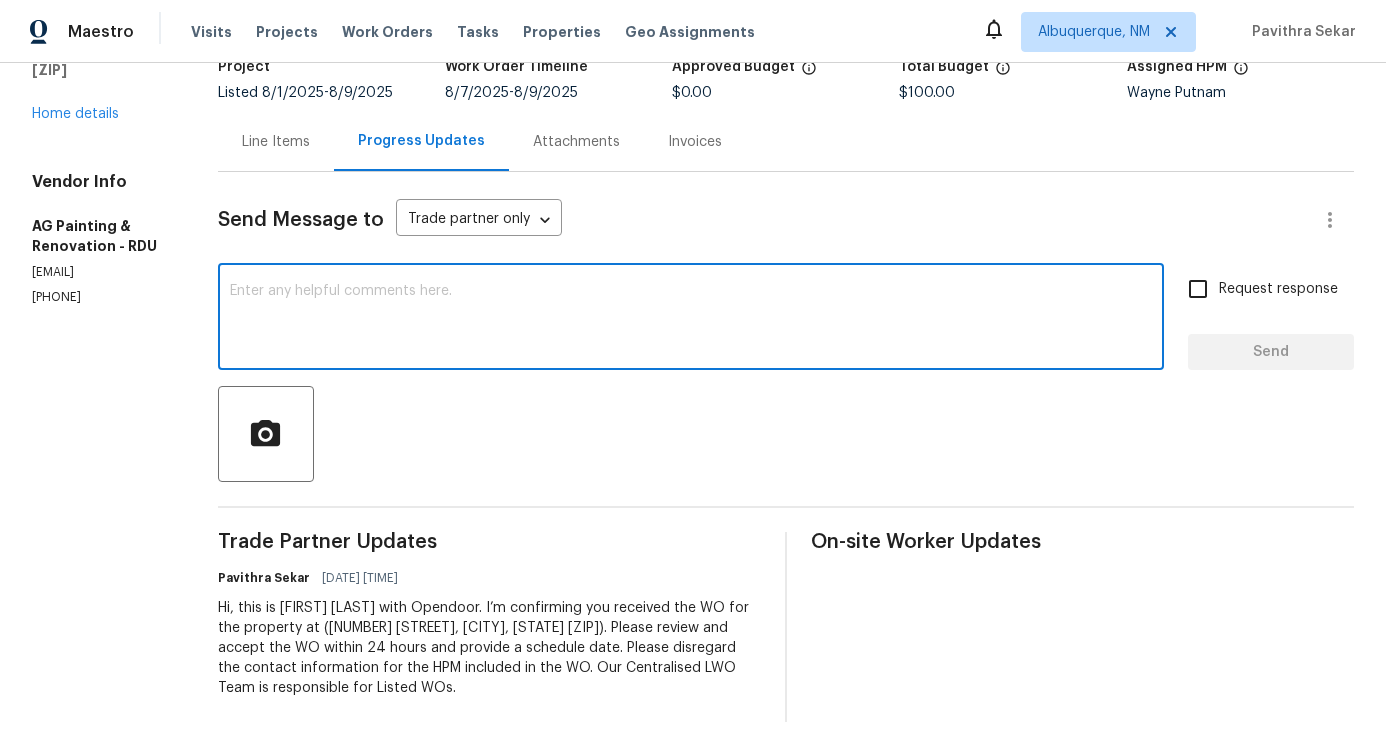 scroll, scrollTop: 0, scrollLeft: 0, axis: both 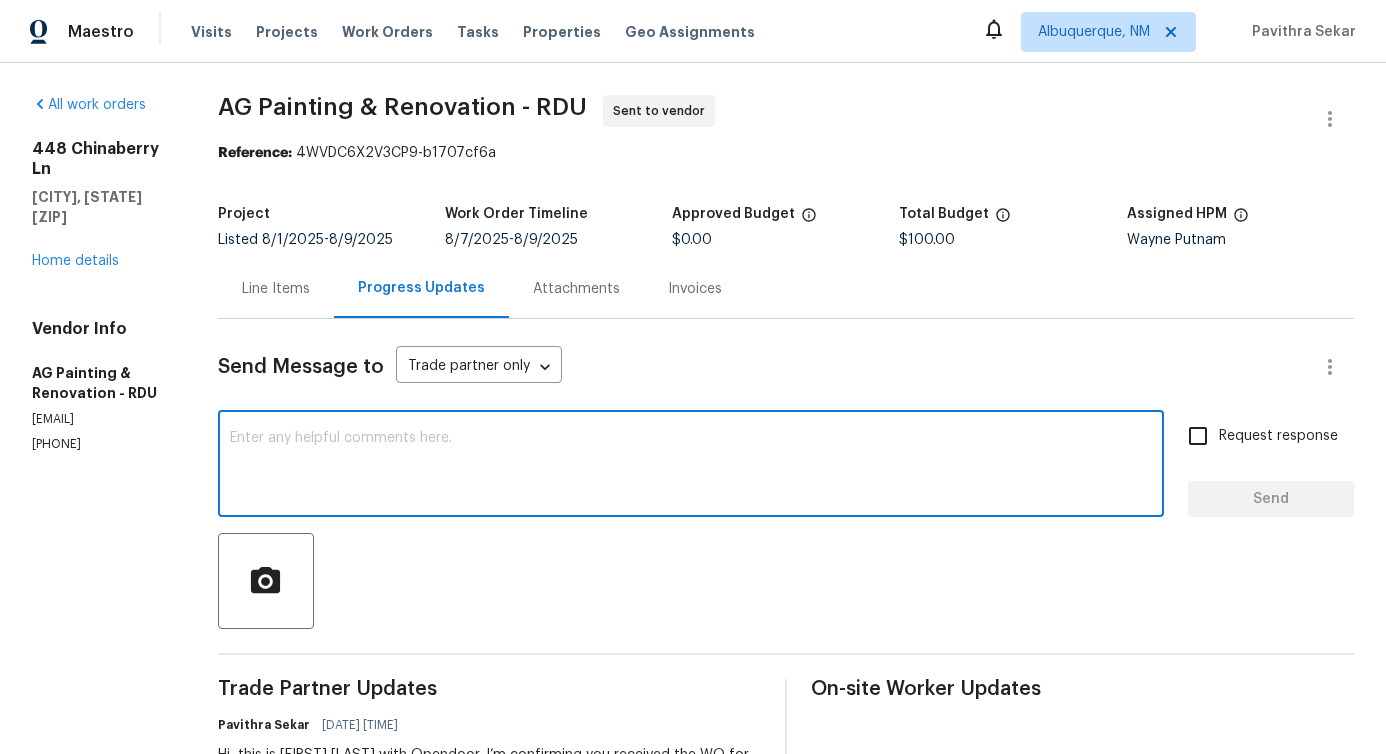 click at bounding box center [691, 466] 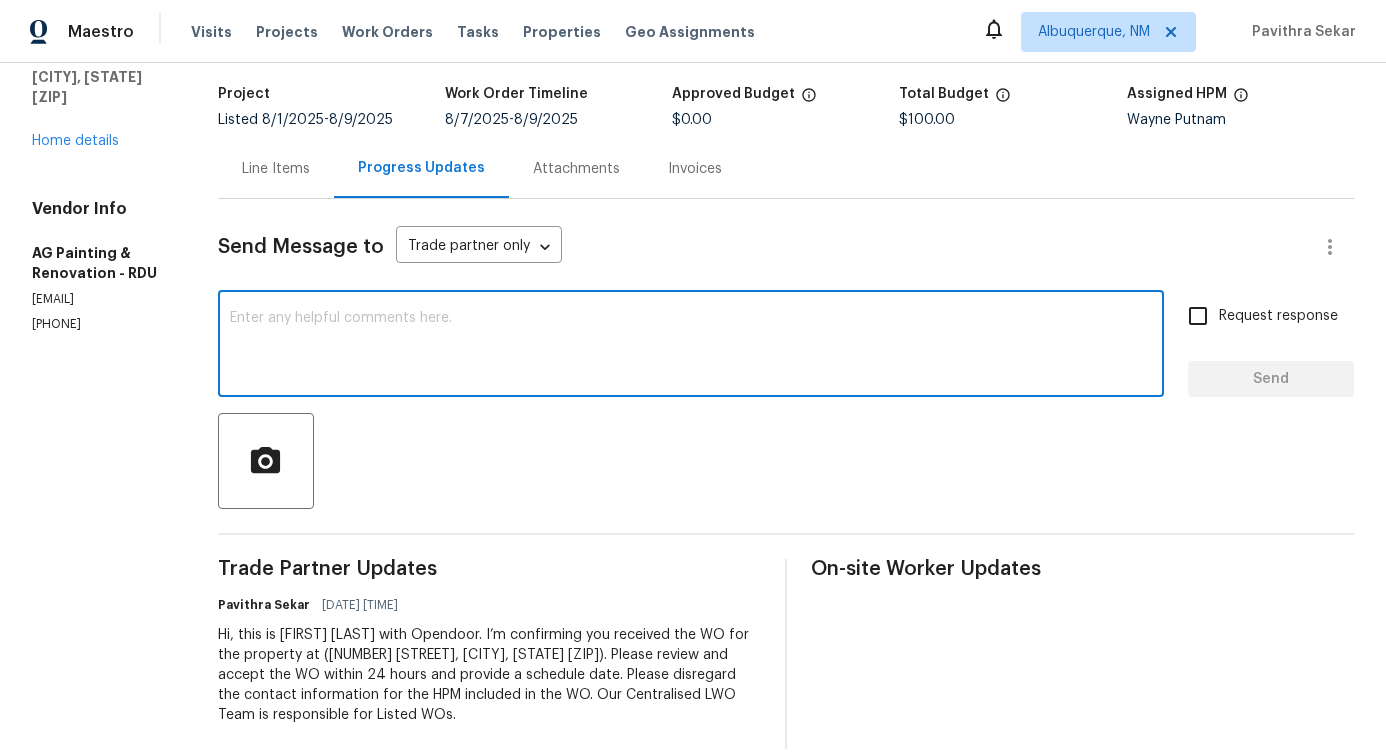 scroll, scrollTop: 147, scrollLeft: 0, axis: vertical 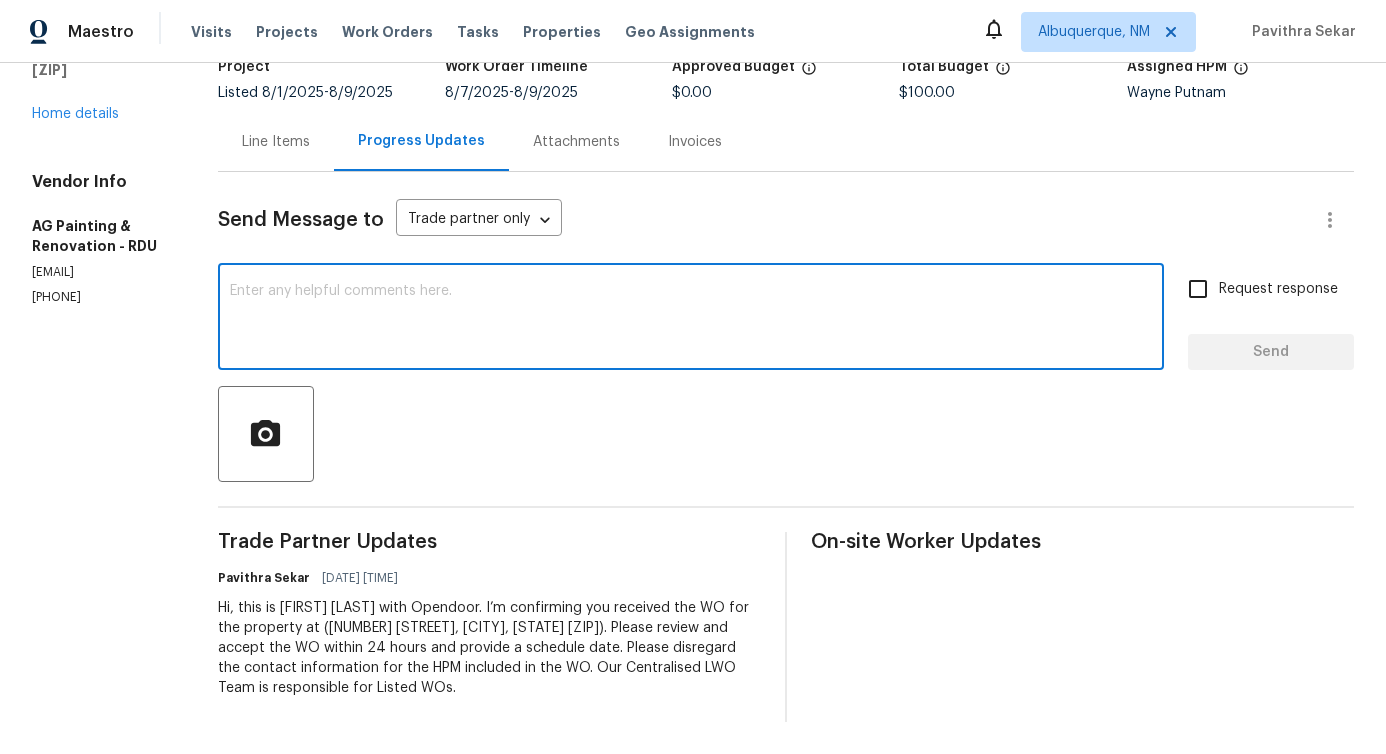 click at bounding box center [691, 319] 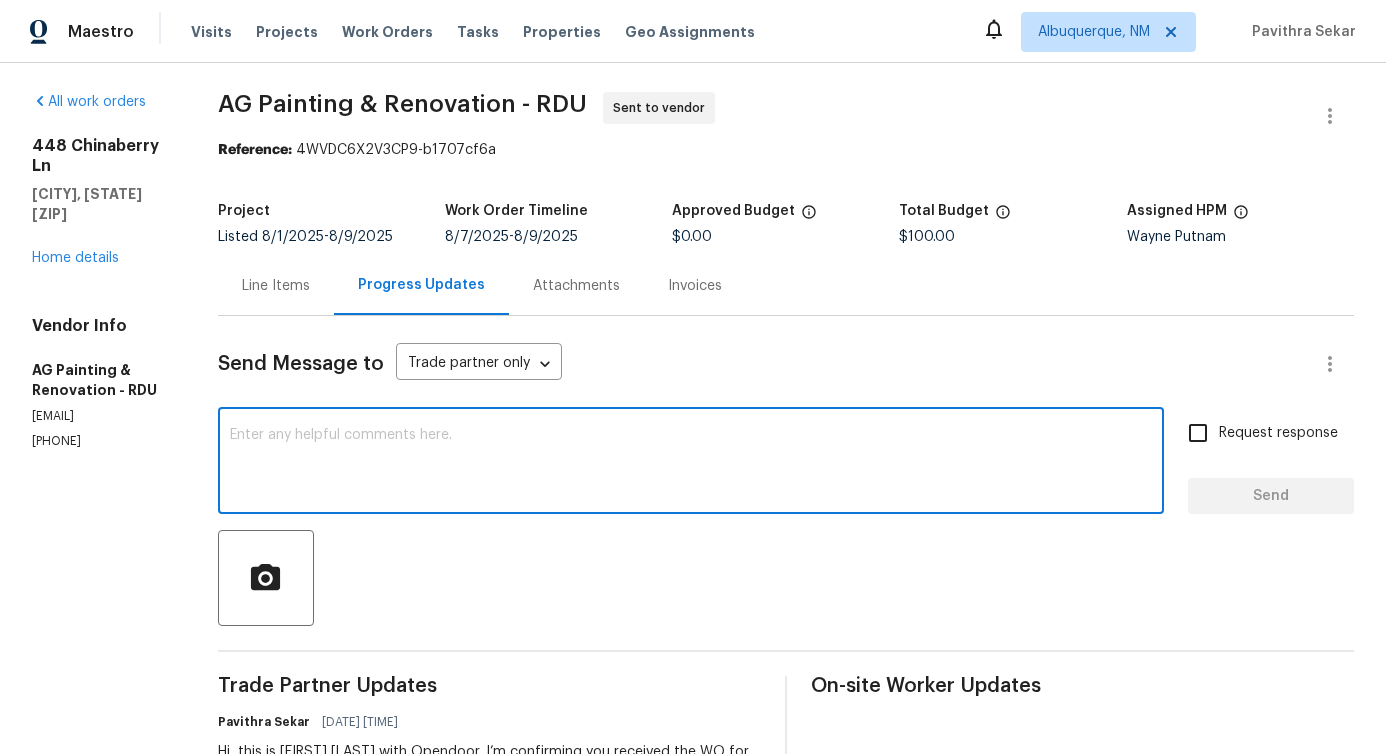 scroll, scrollTop: 0, scrollLeft: 0, axis: both 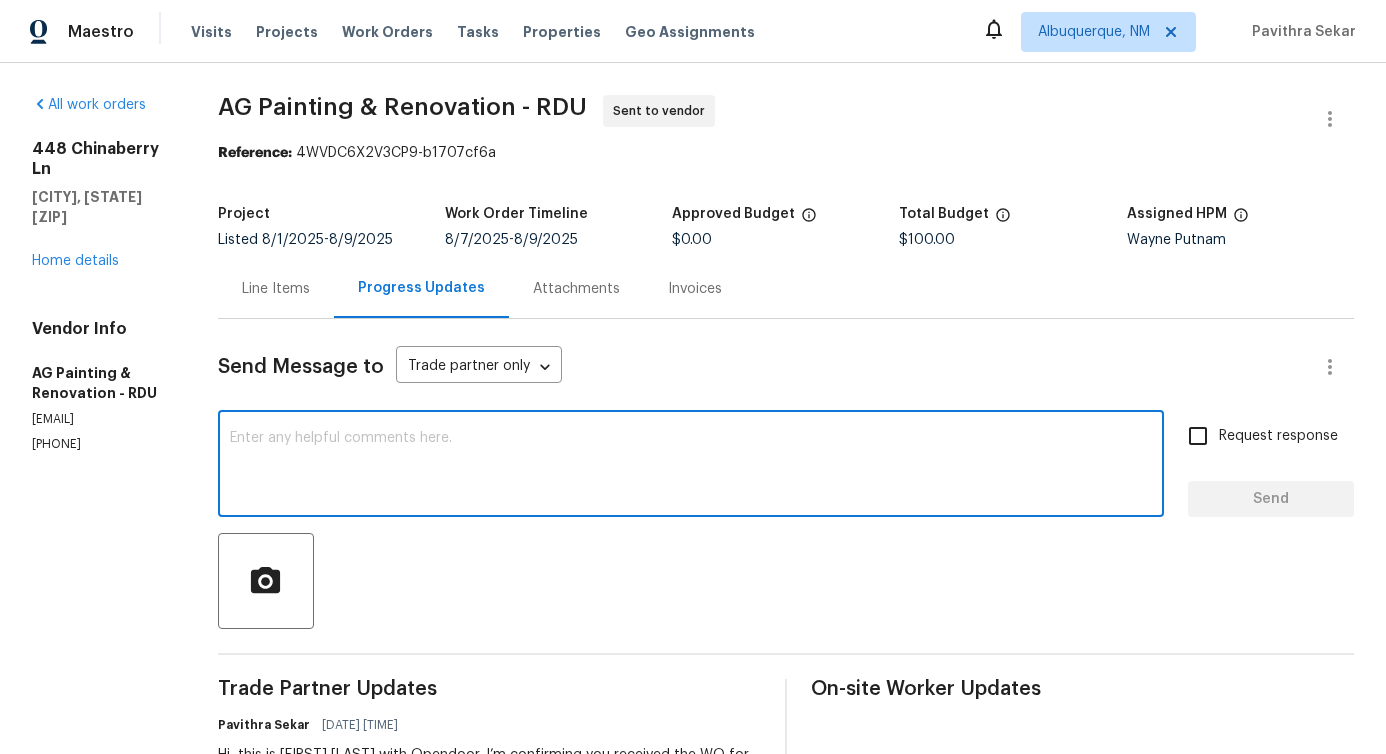 click on "(919) 827-2151" at bounding box center [101, 444] 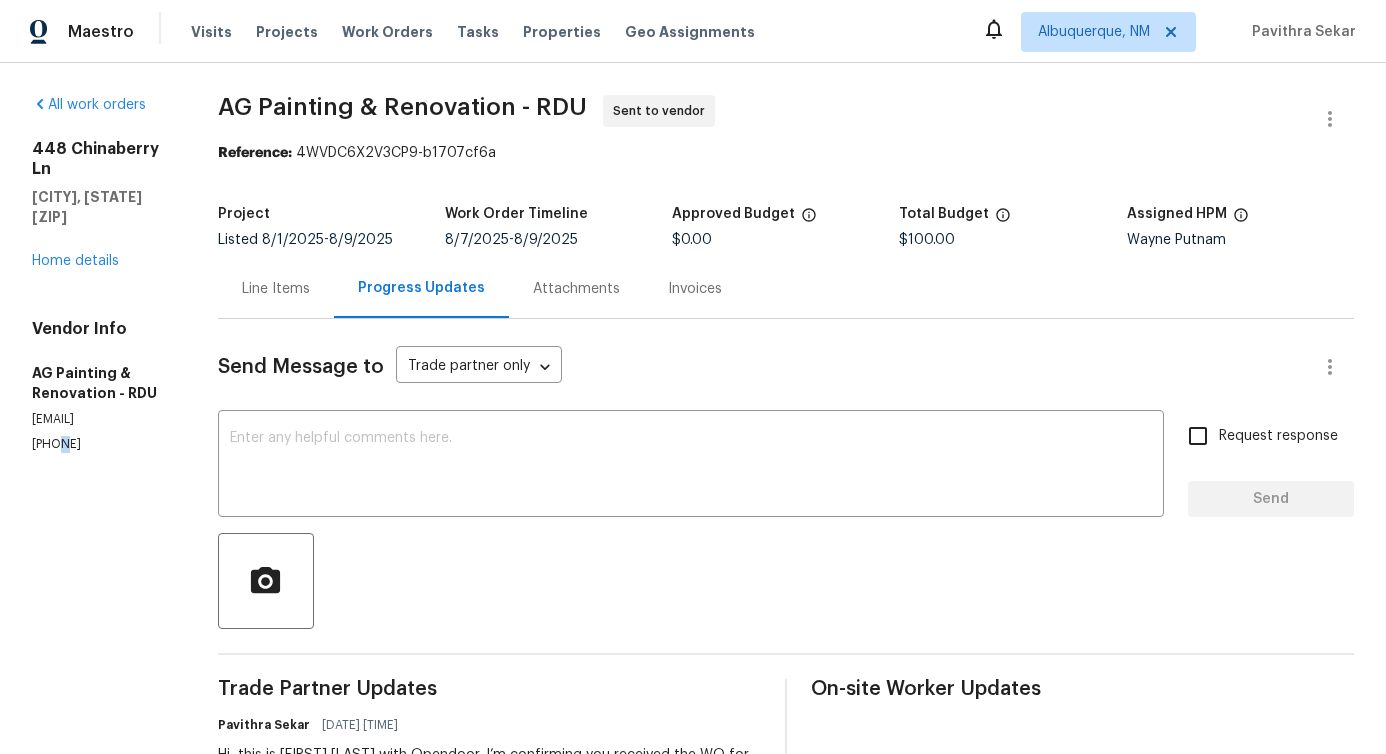 click on "(919) 827-2151" at bounding box center (101, 444) 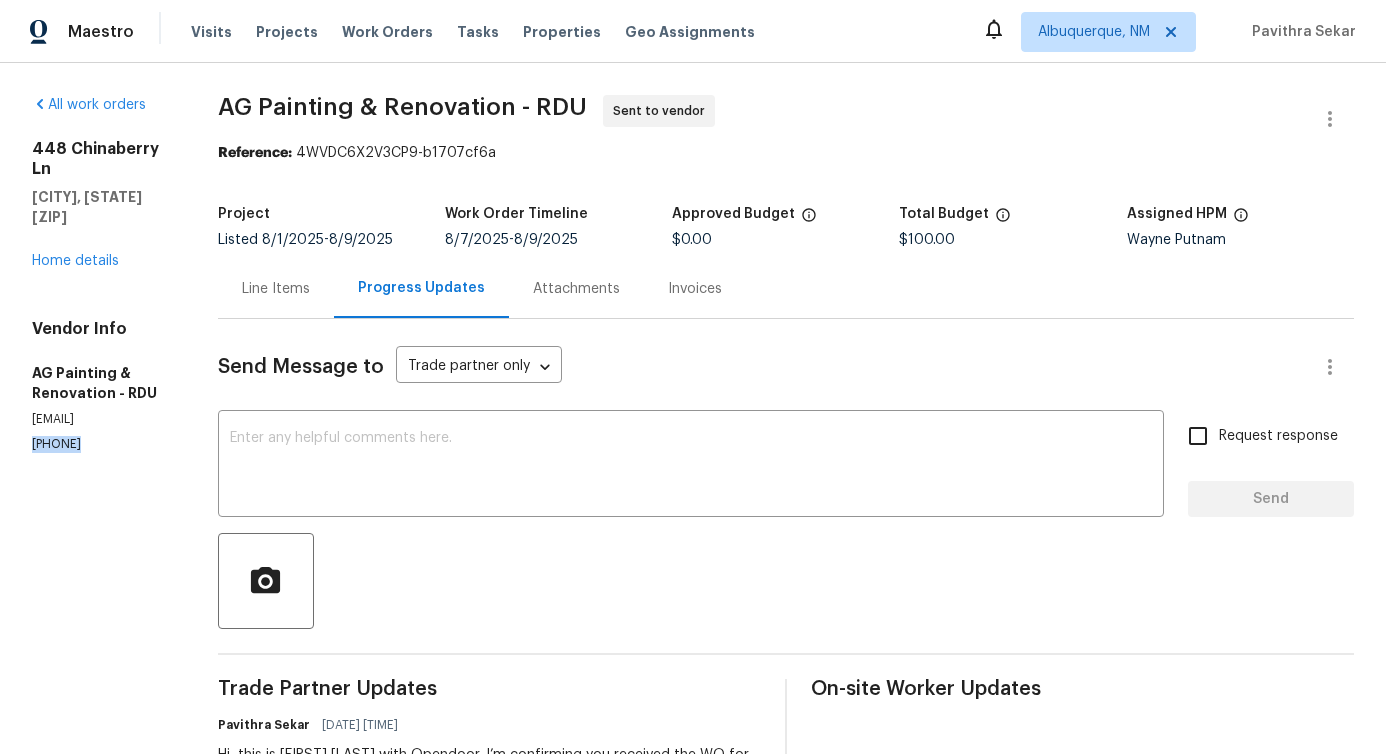copy on "(919) 827-2151" 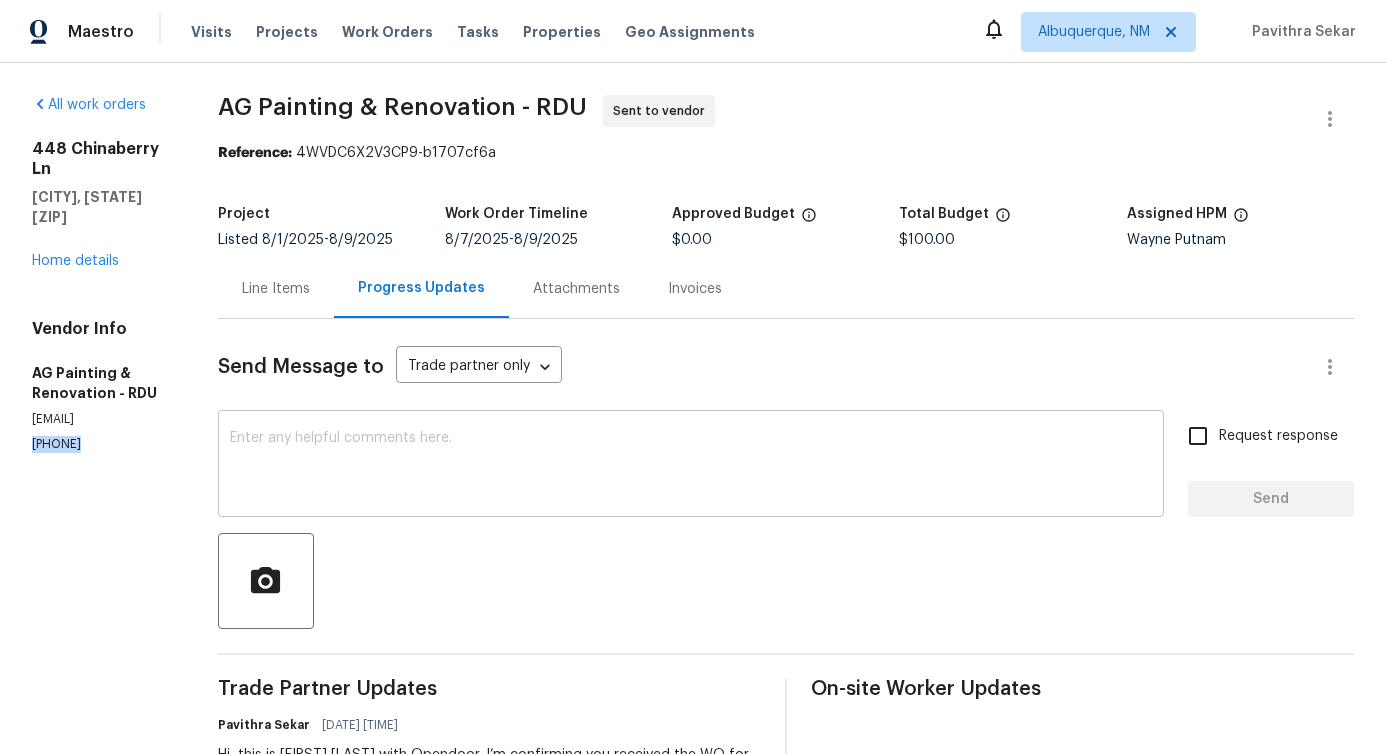 click at bounding box center (691, 466) 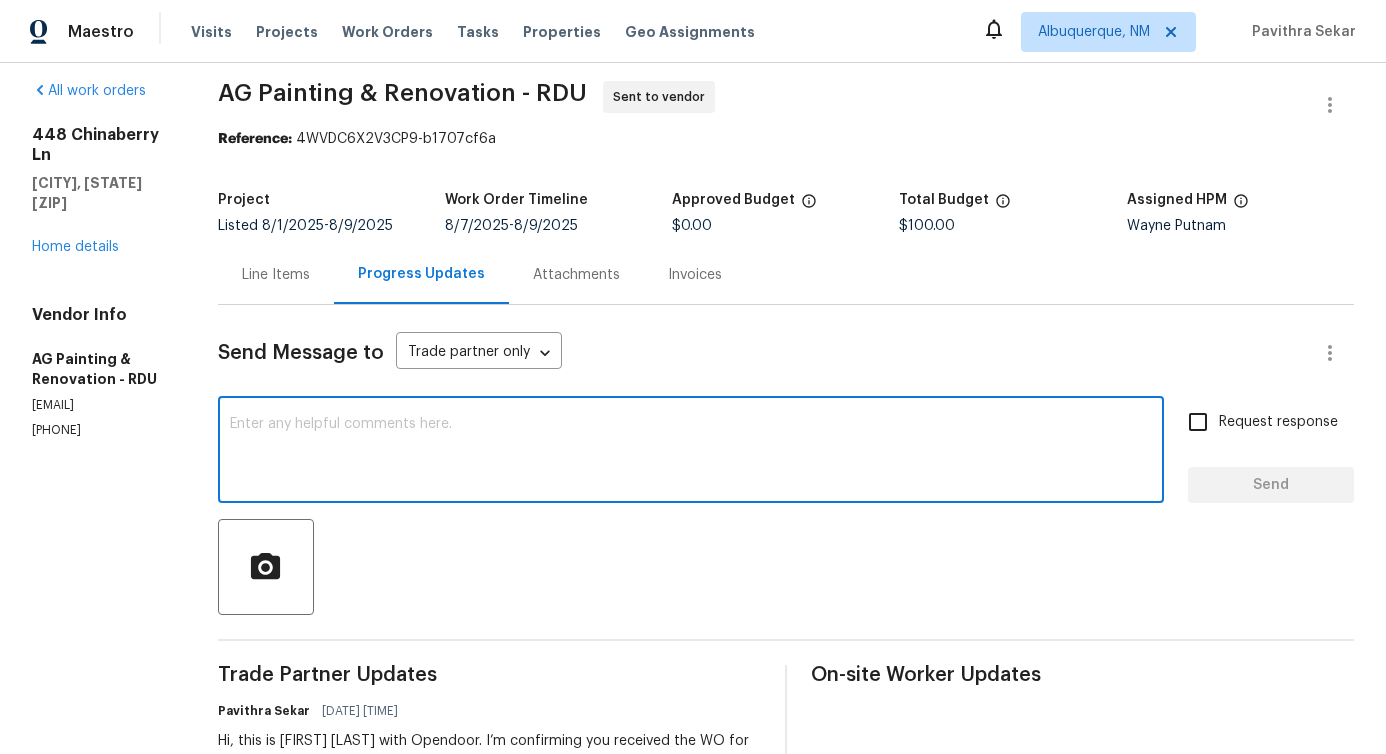 scroll, scrollTop: 0, scrollLeft: 0, axis: both 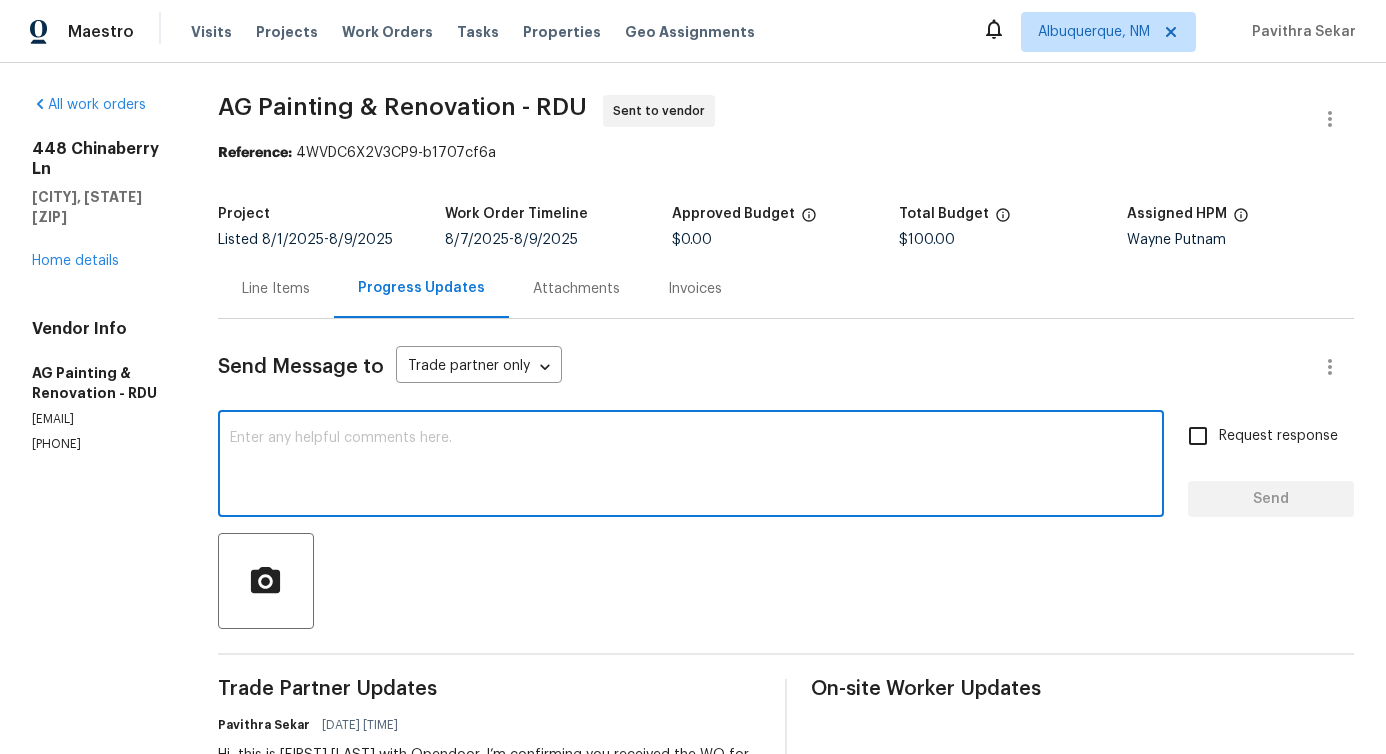 click on "Line Items" at bounding box center [276, 289] 